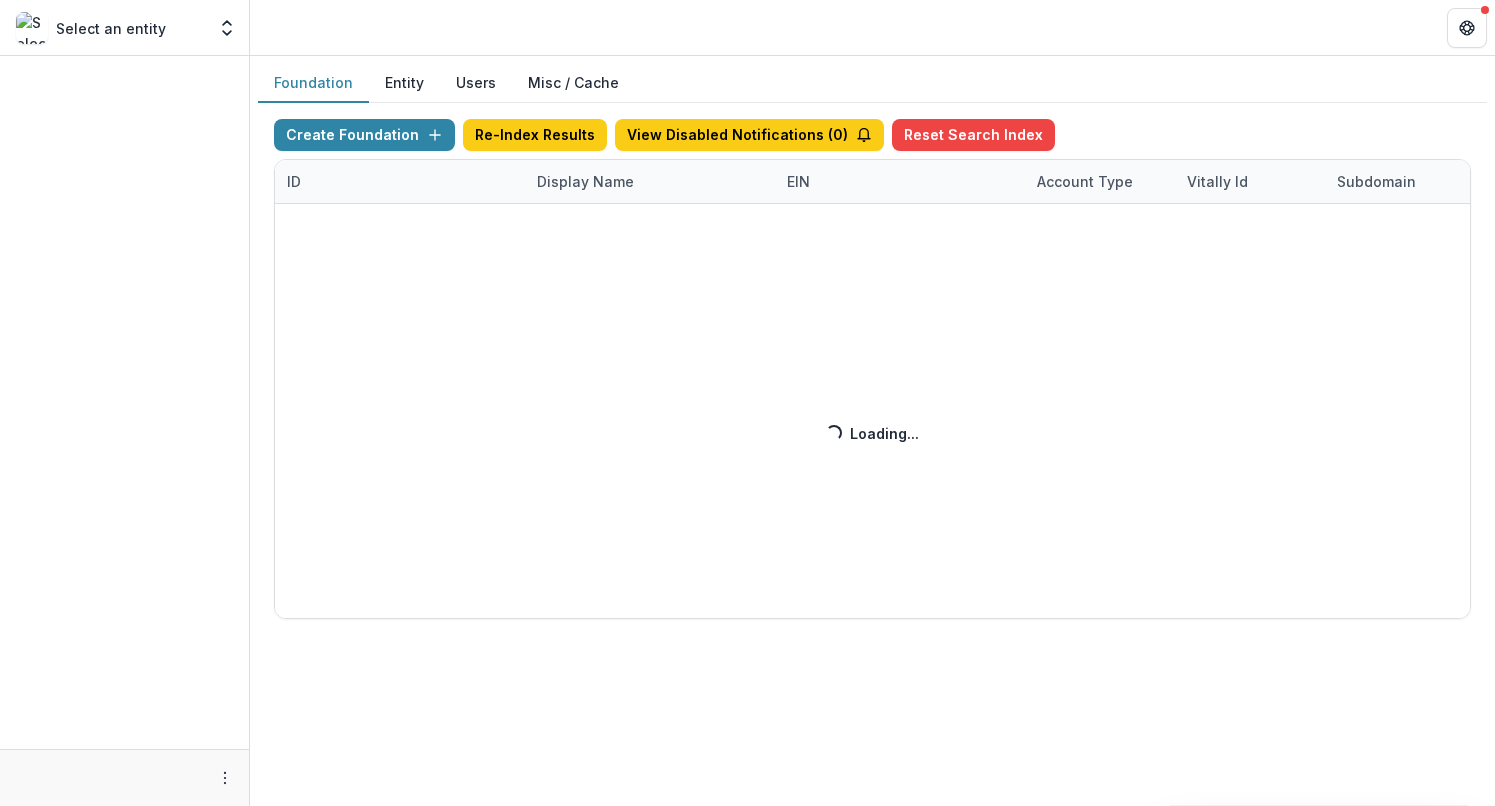 scroll, scrollTop: 0, scrollLeft: 0, axis: both 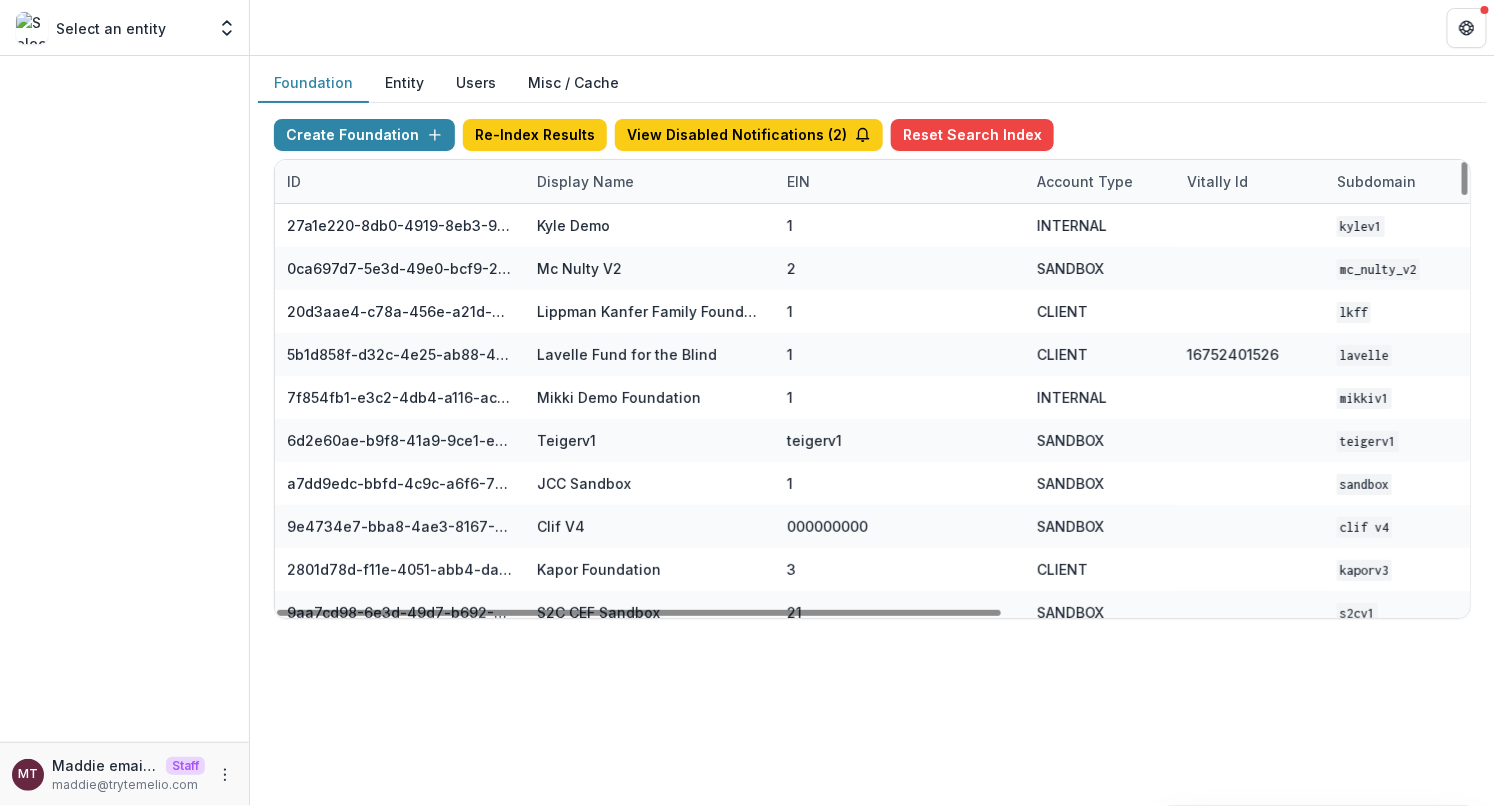 click on "Display Name" at bounding box center (585, 181) 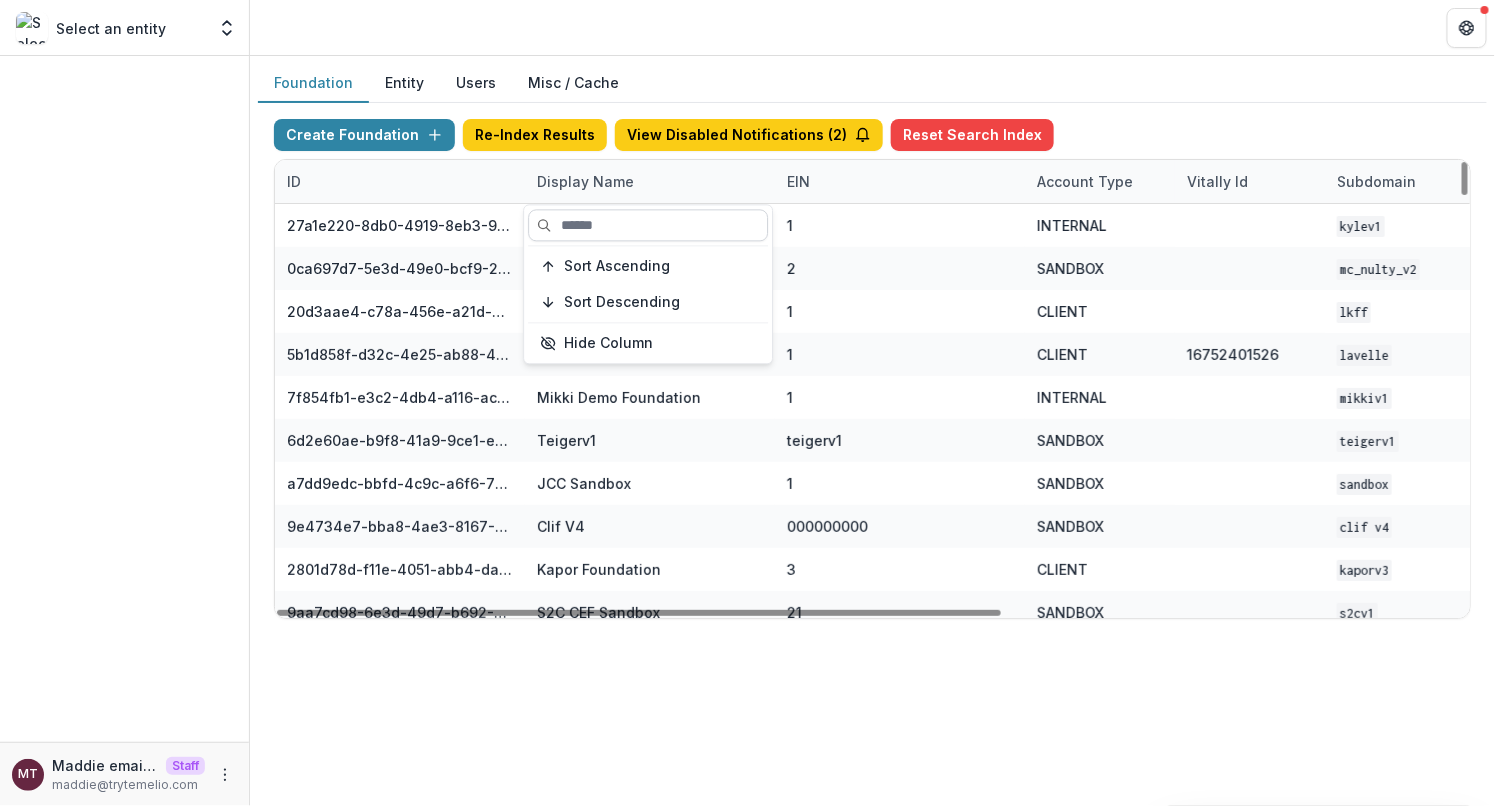 click at bounding box center [648, 225] 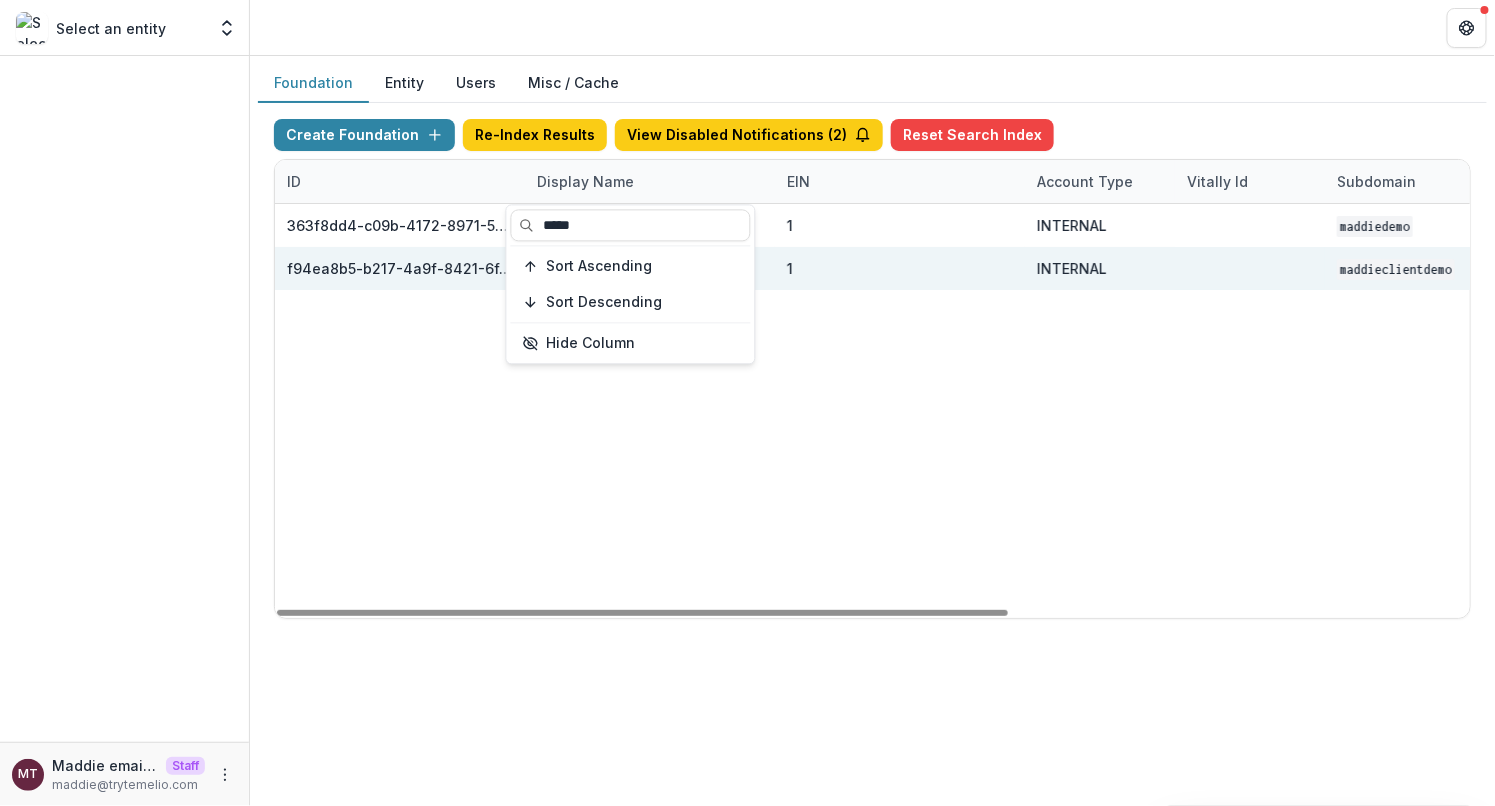 scroll, scrollTop: 0, scrollLeft: 596, axis: horizontal 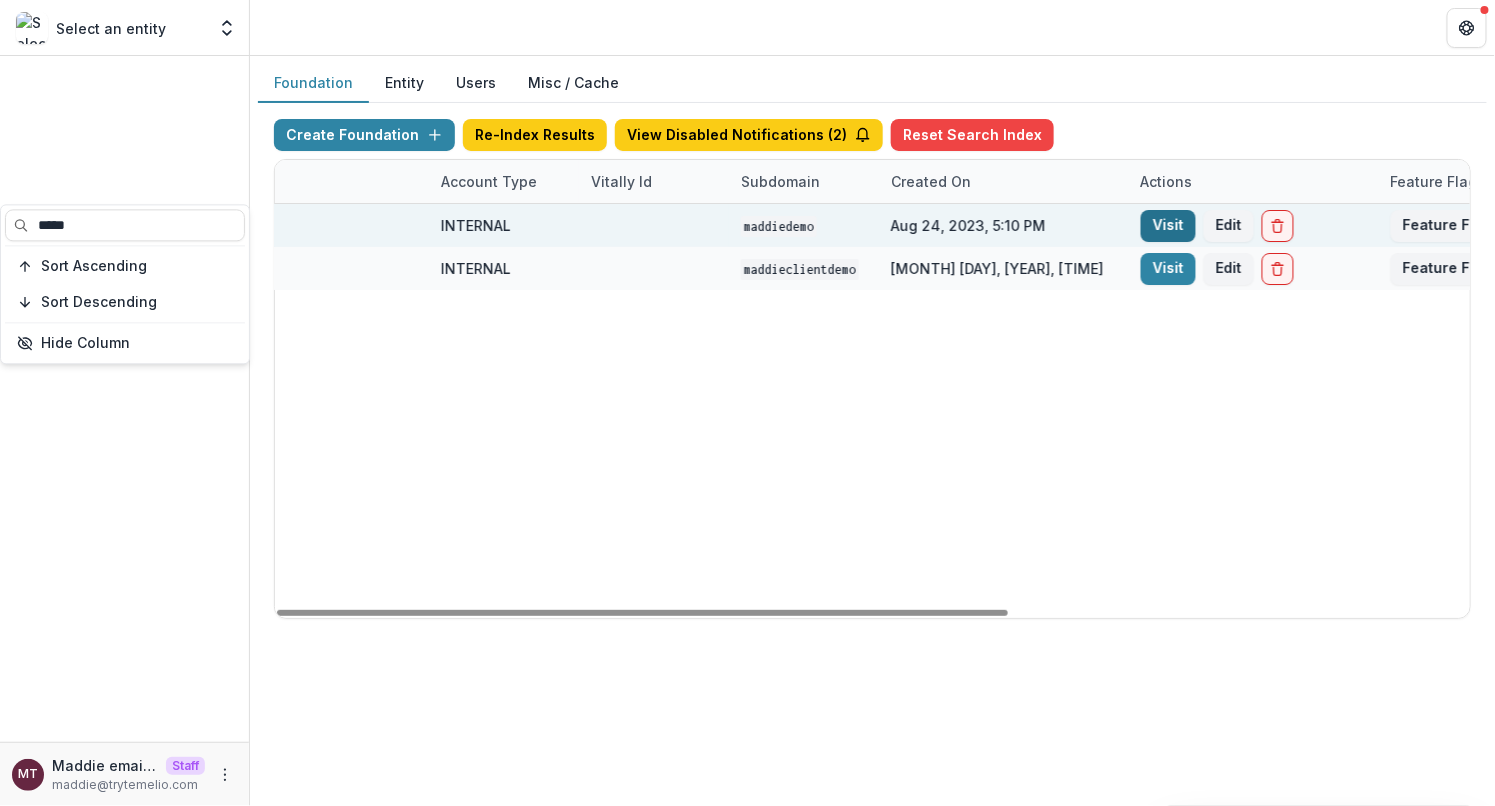 type on "*****" 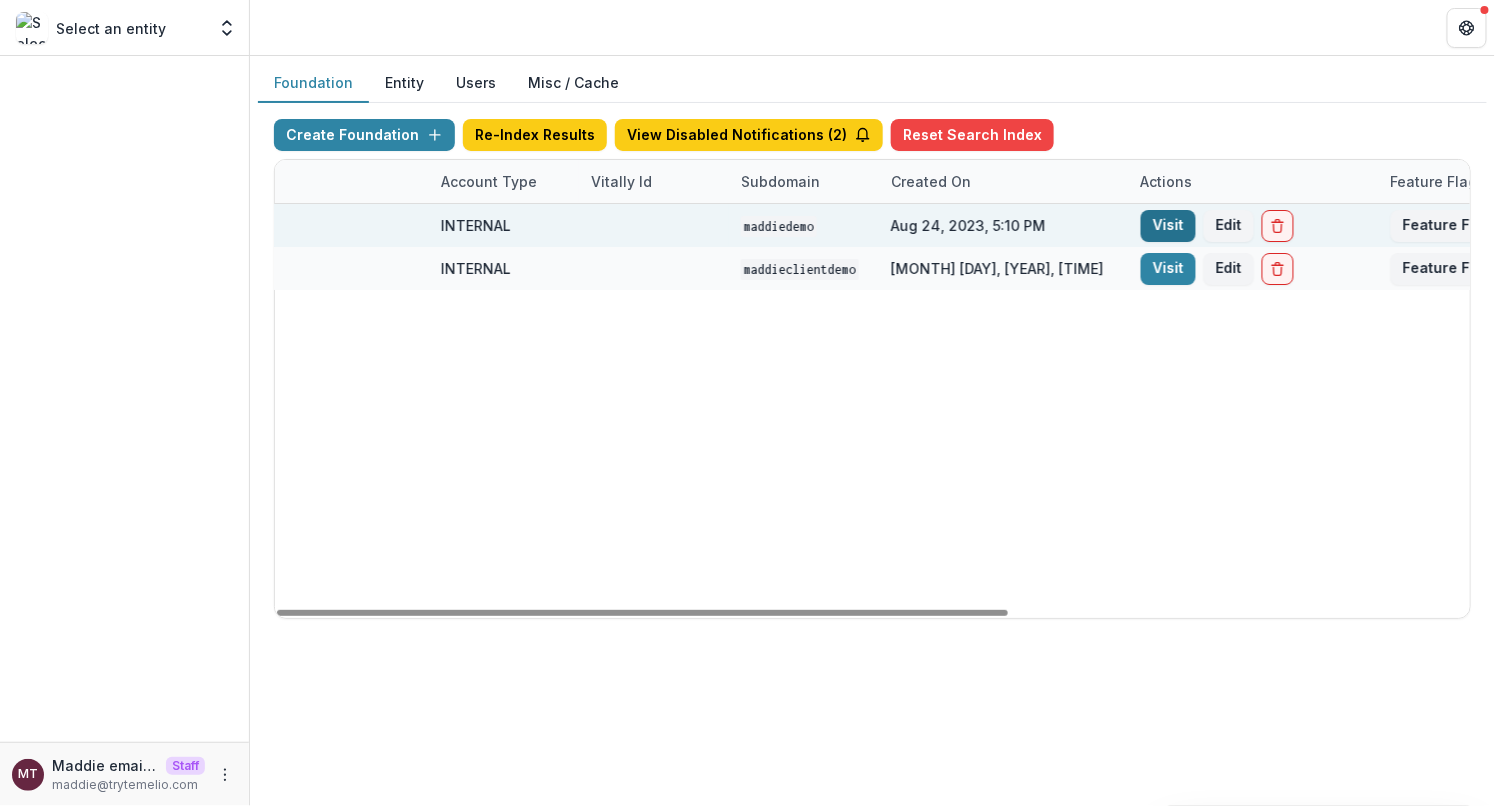 click on "Visit" at bounding box center (1168, 226) 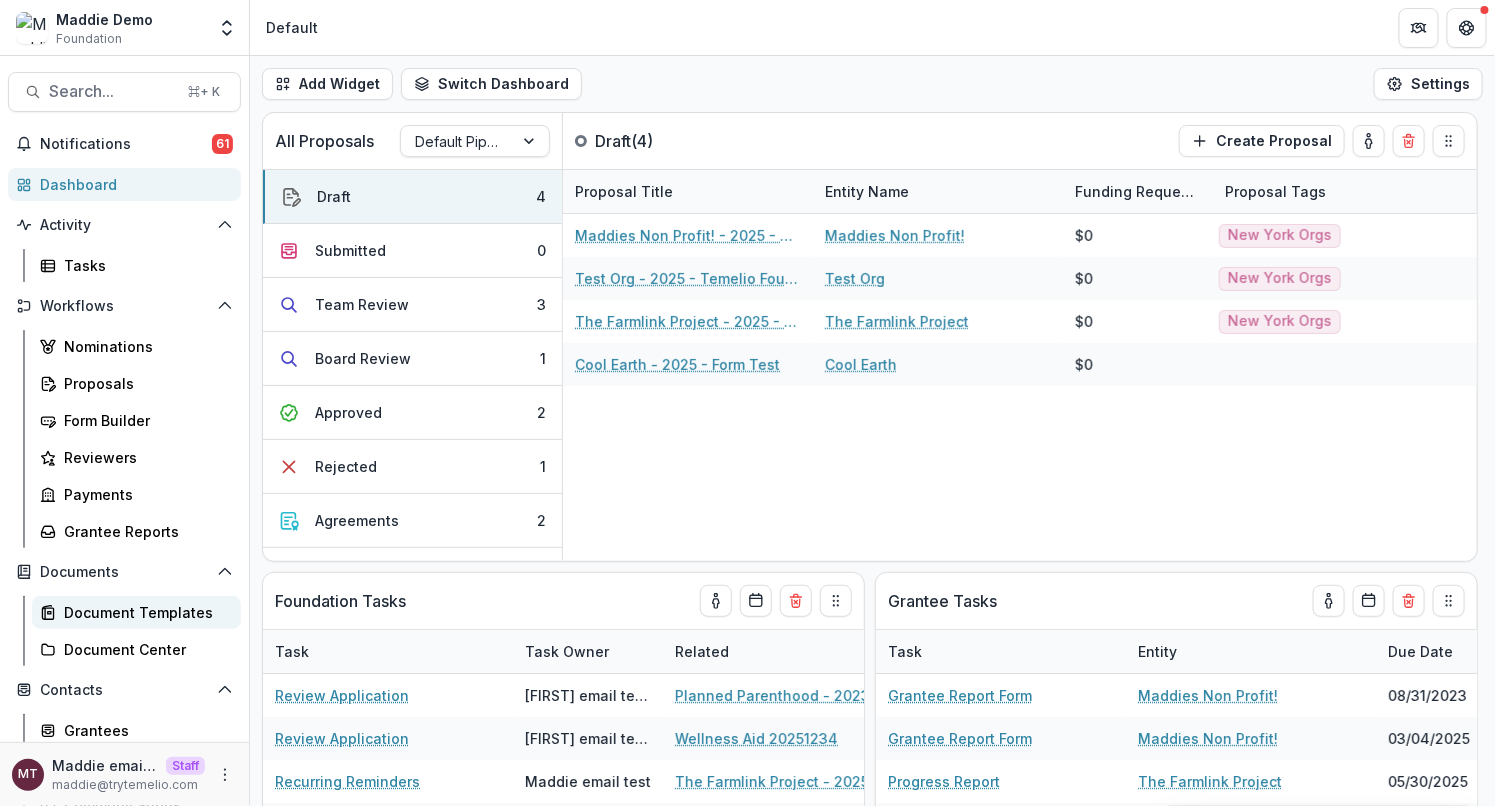 click on "Document Templates" at bounding box center (144, 612) 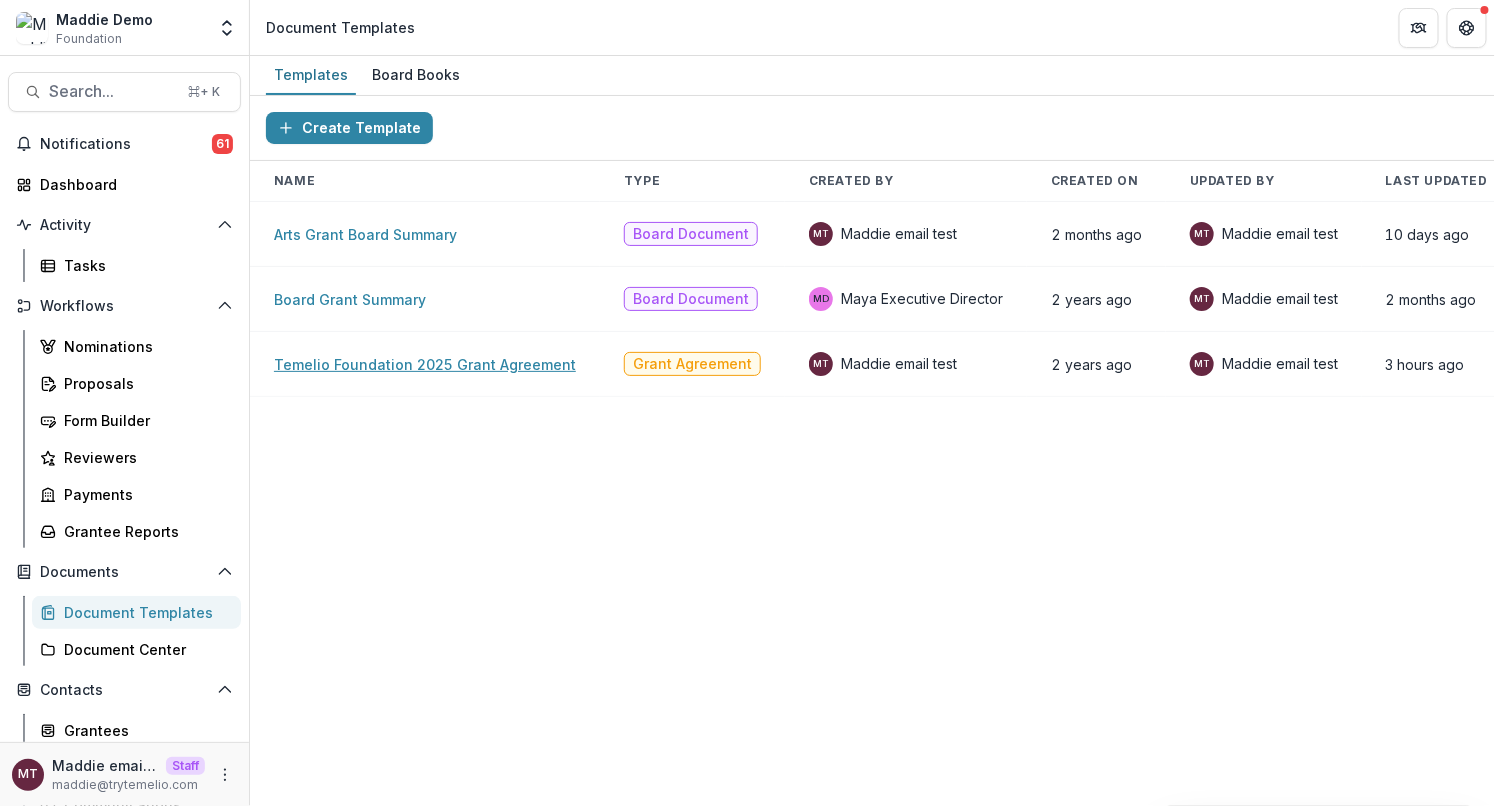click on "Temelio Foundation 2025 Grant Agreement" at bounding box center [425, 364] 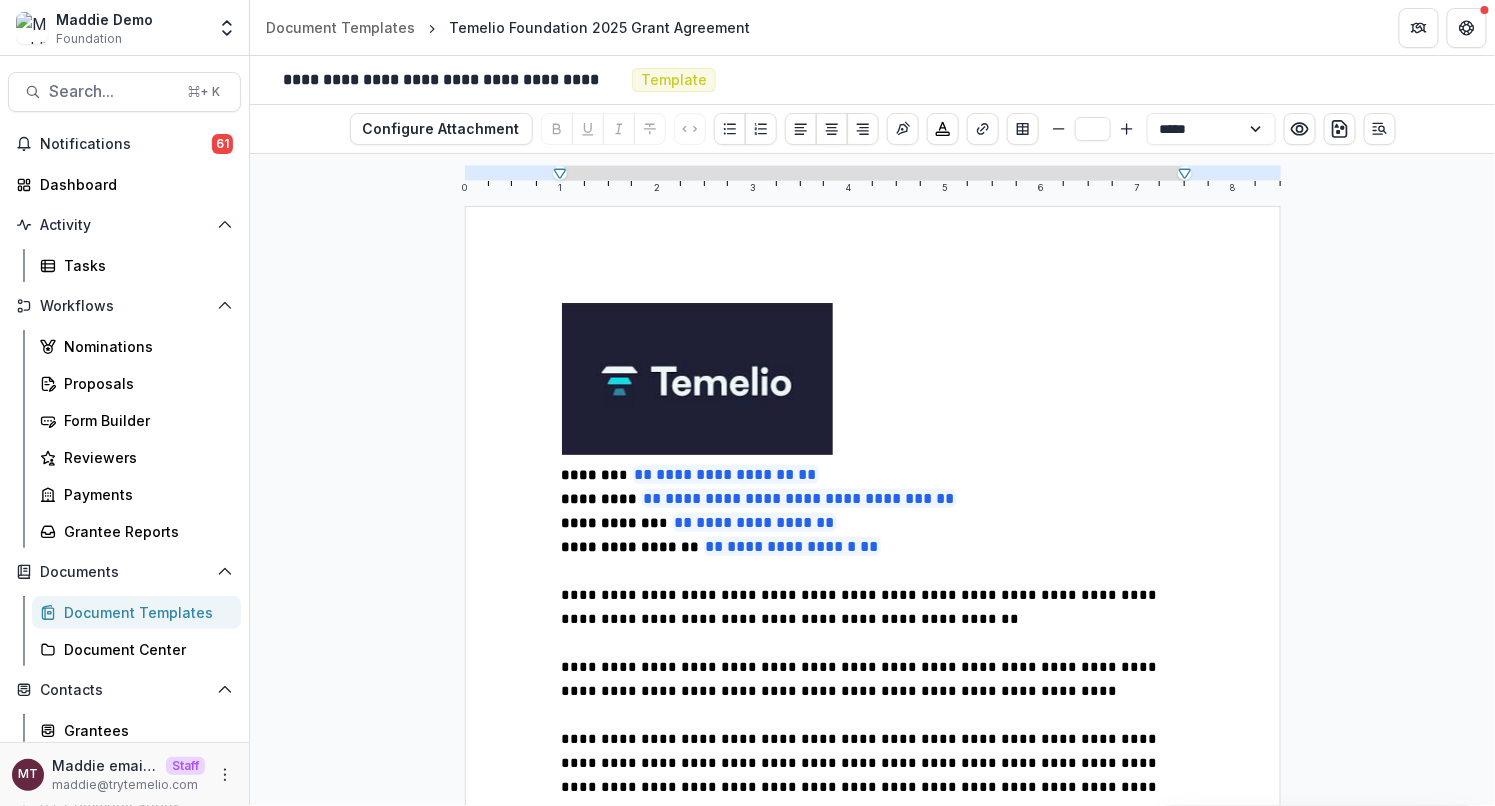 scroll, scrollTop: 1450, scrollLeft: 0, axis: vertical 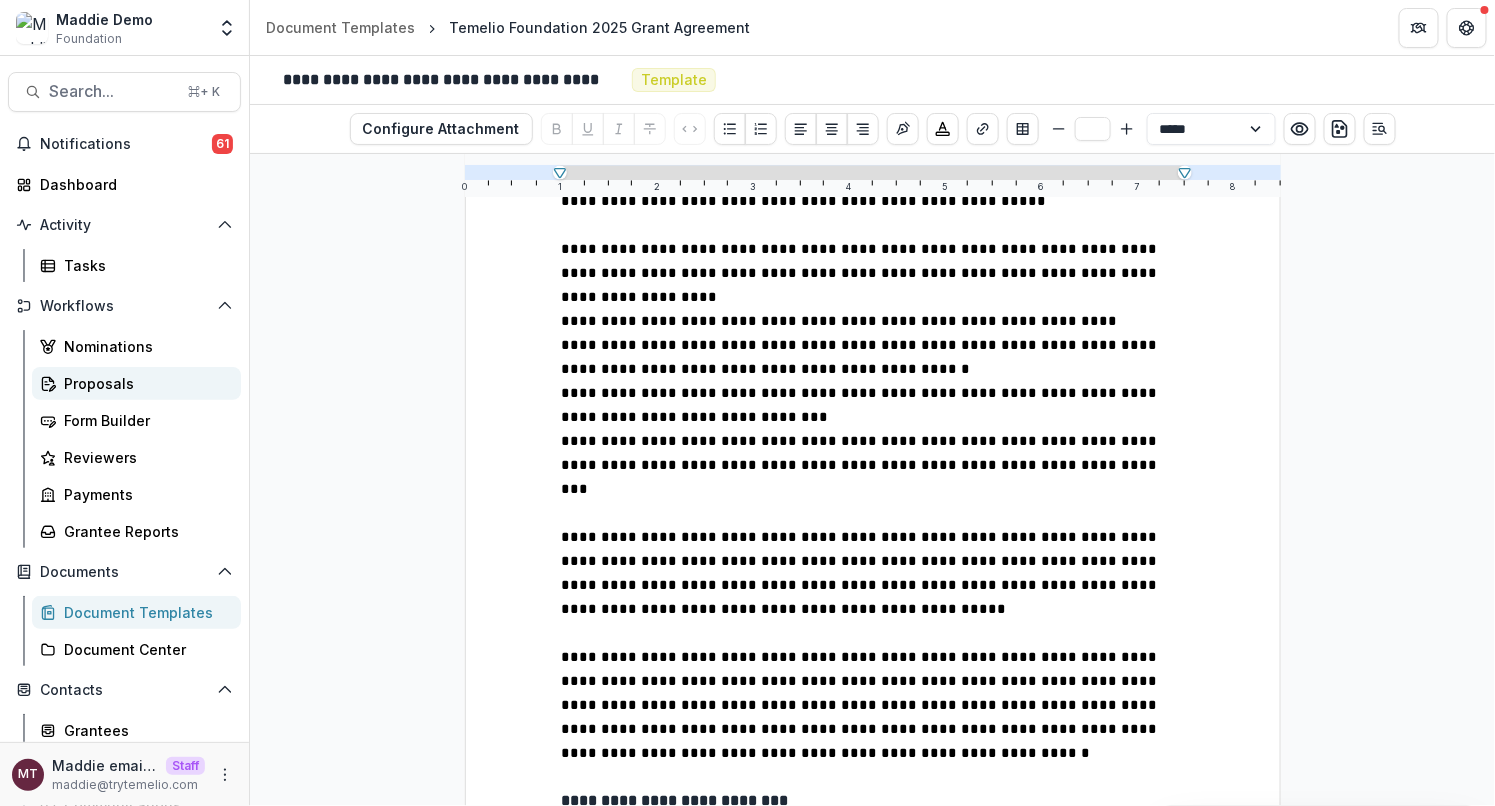 click on "Proposals" at bounding box center (144, 383) 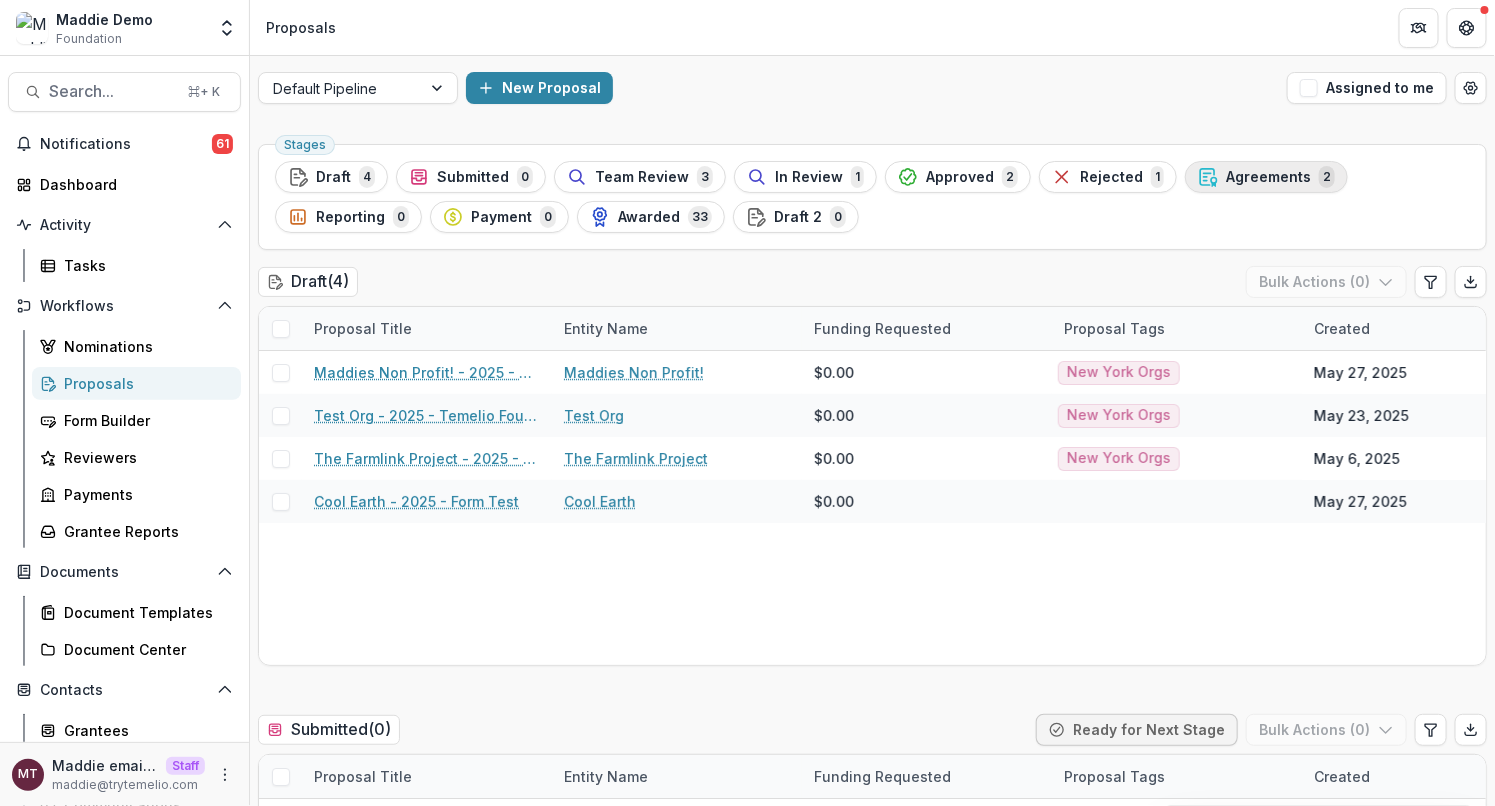 click on "Agreements" at bounding box center (1268, 177) 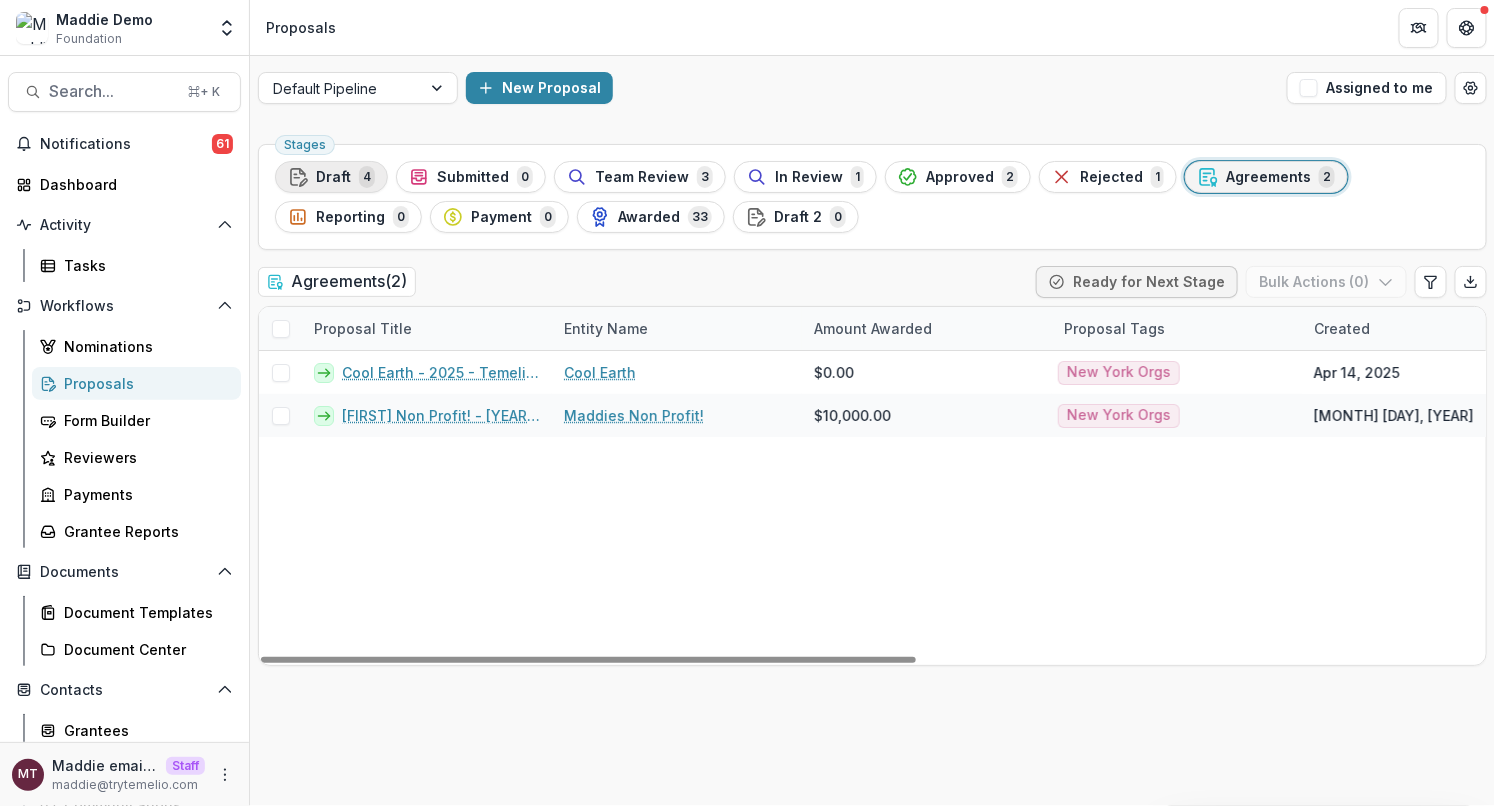 click on "Draft 4" at bounding box center [331, 177] 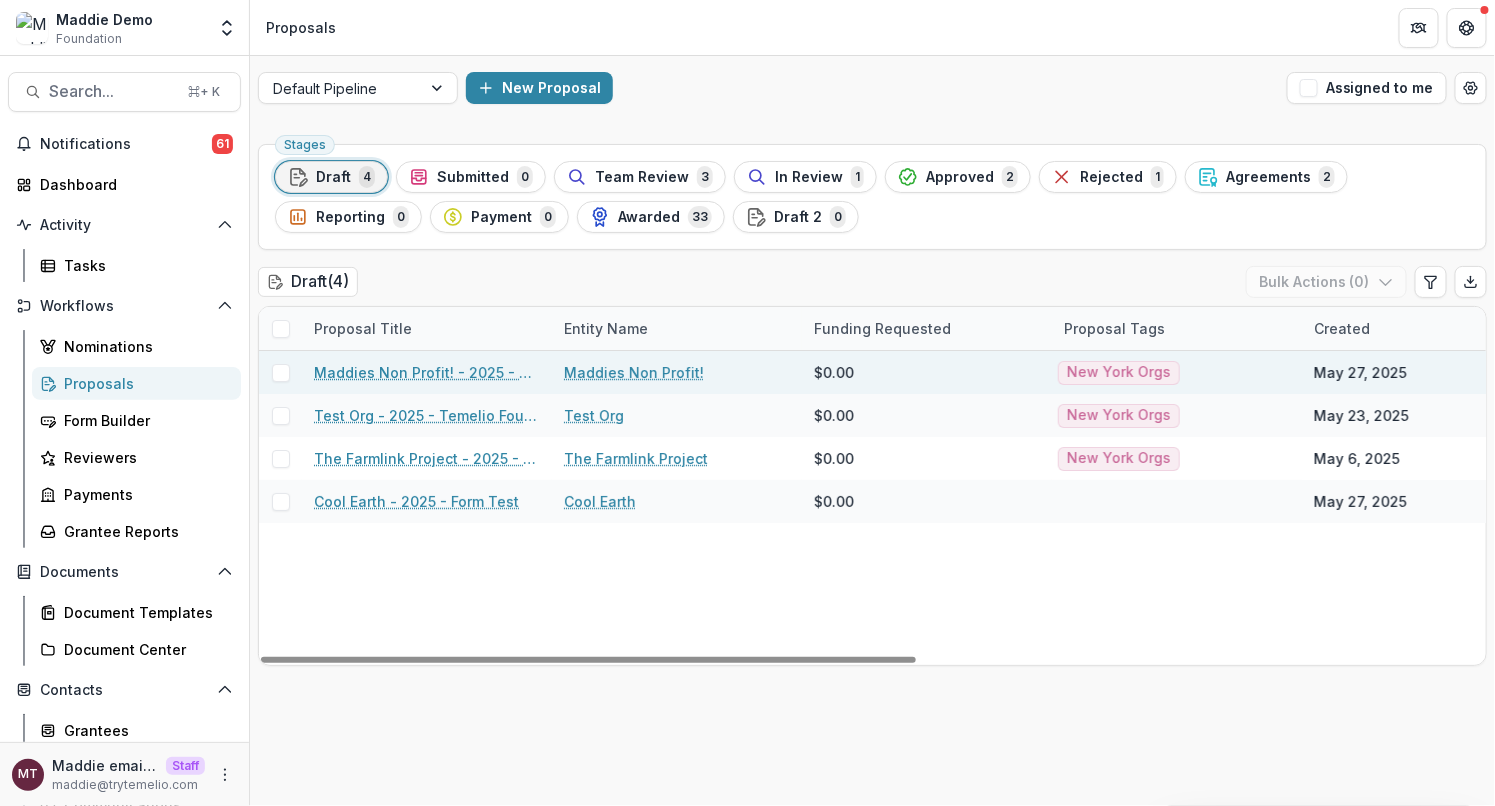 click on "Maddies Non Profit! - 2025 - Temelio Foundation 2025 Application" at bounding box center (427, 372) 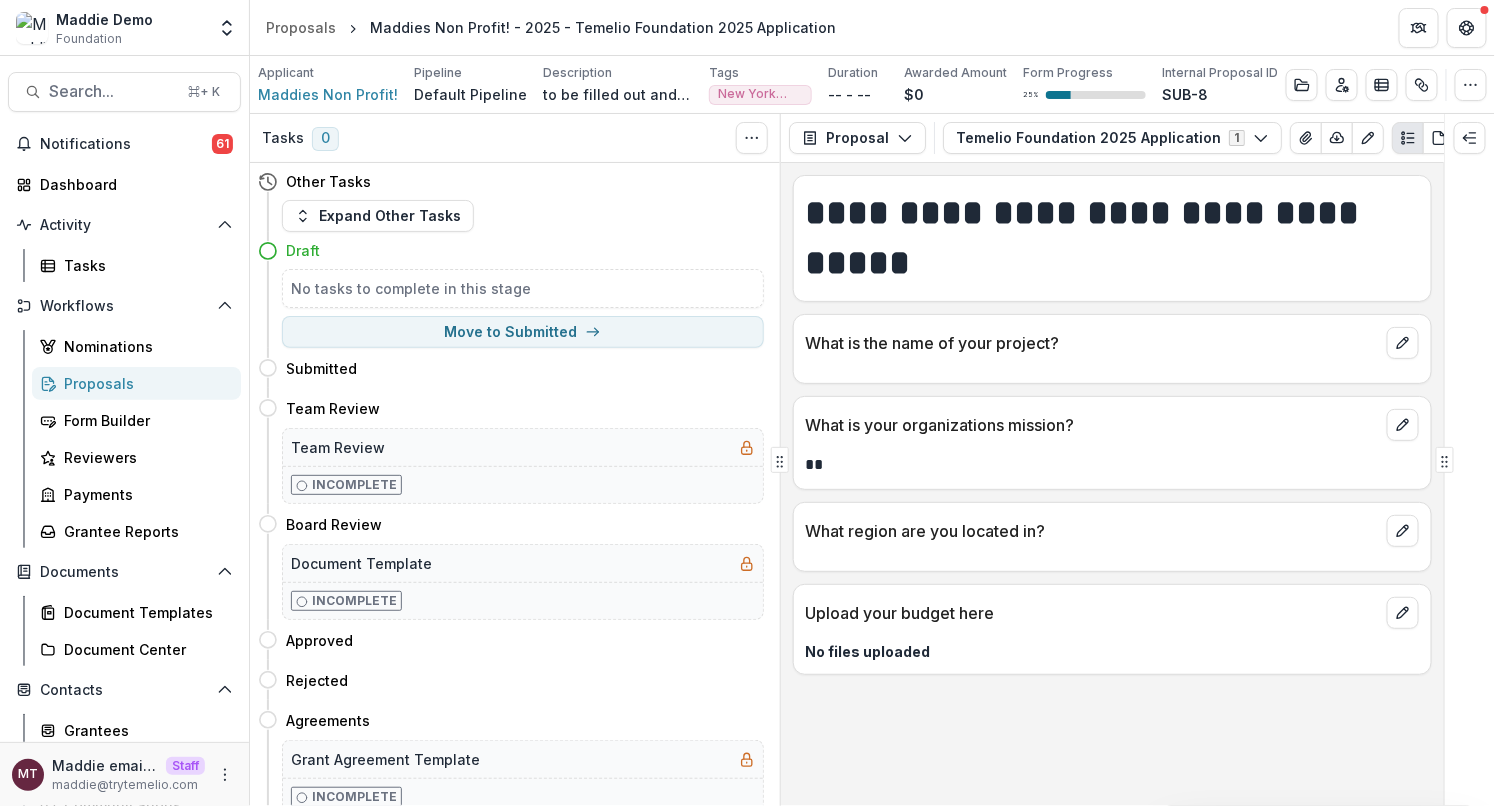 click on "Draft" at bounding box center [525, 250] 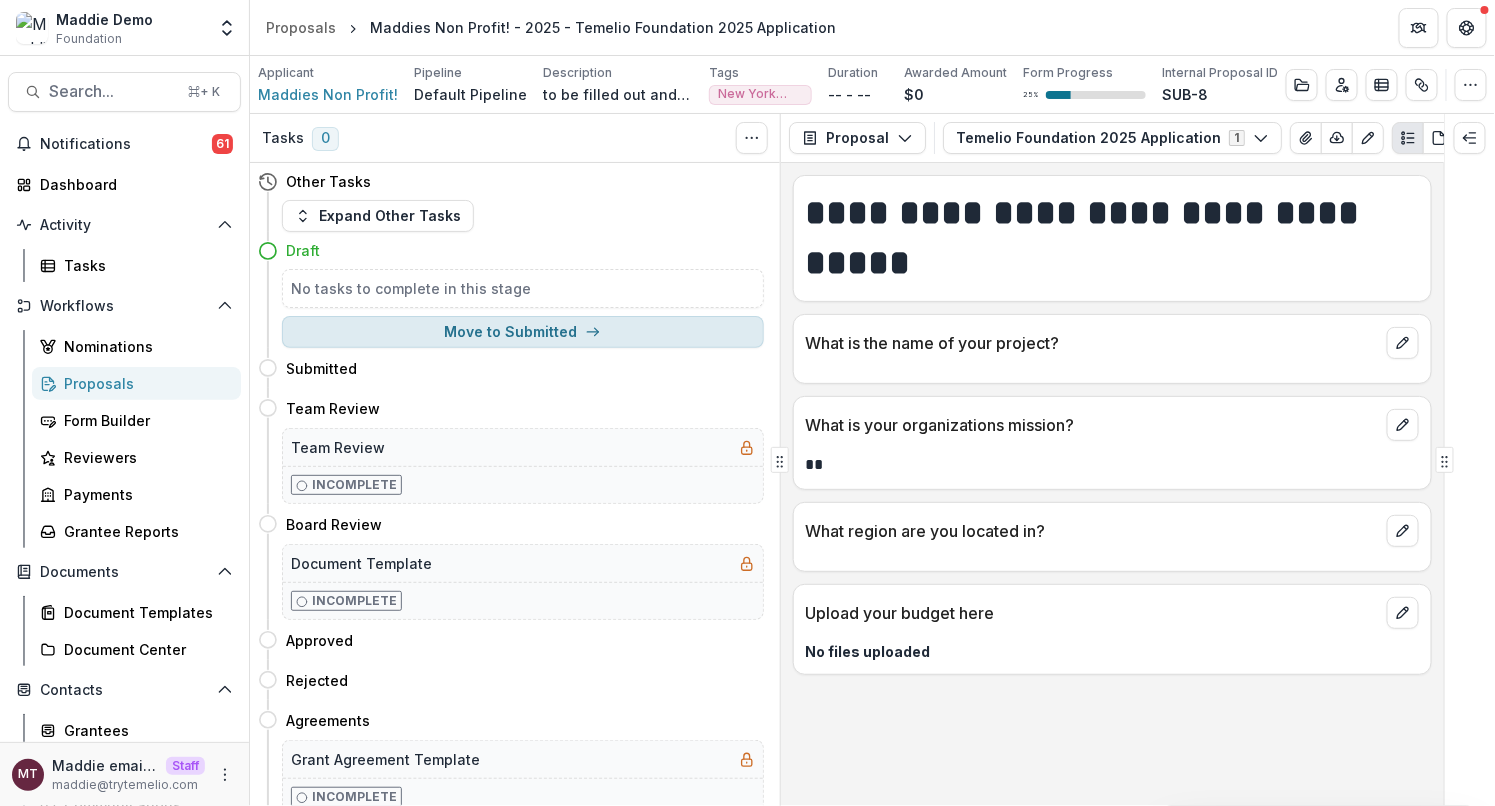 click on "Move to Submitted" at bounding box center [523, 332] 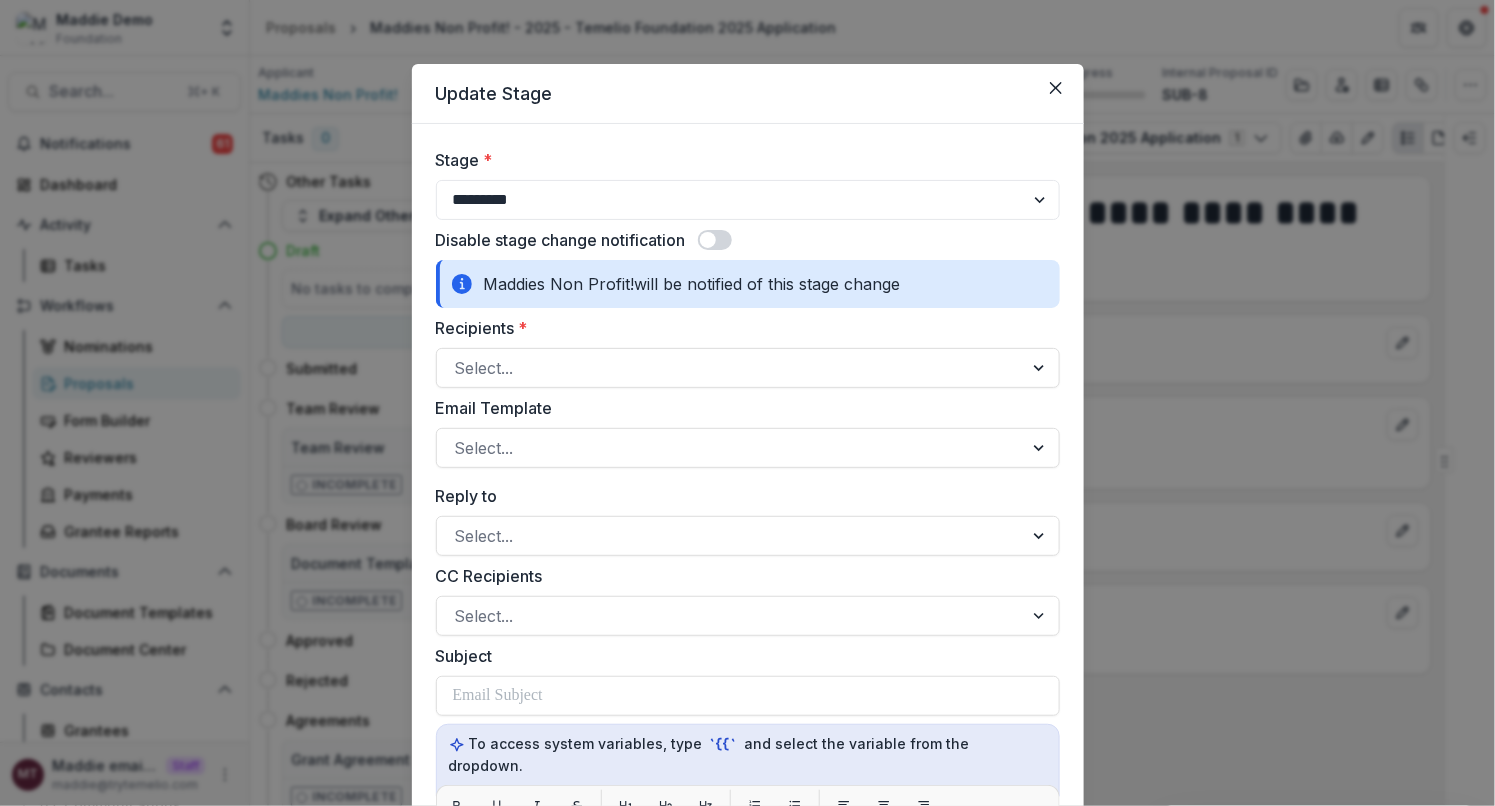click at bounding box center [715, 240] 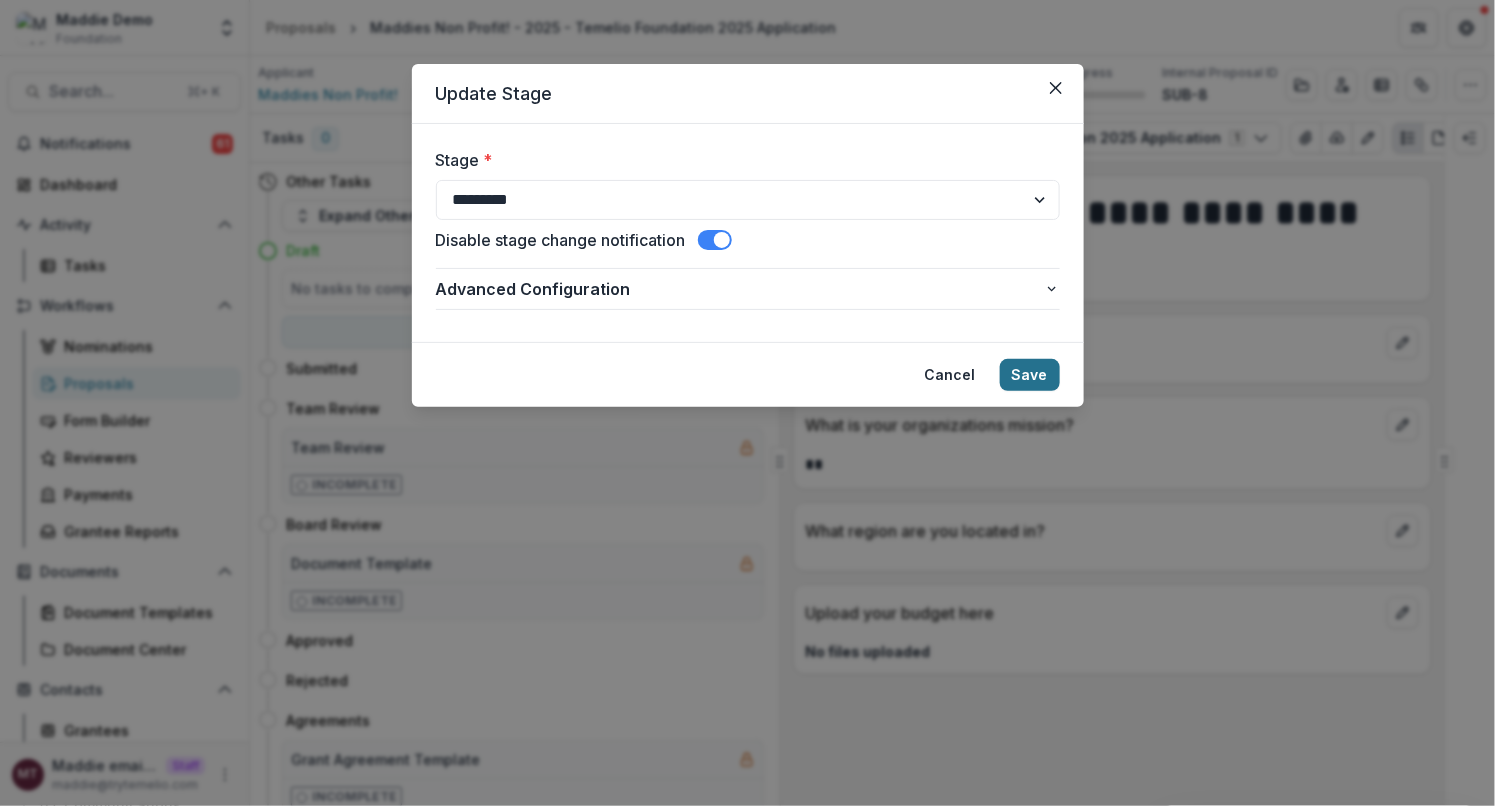 click on "Save" at bounding box center [1030, 375] 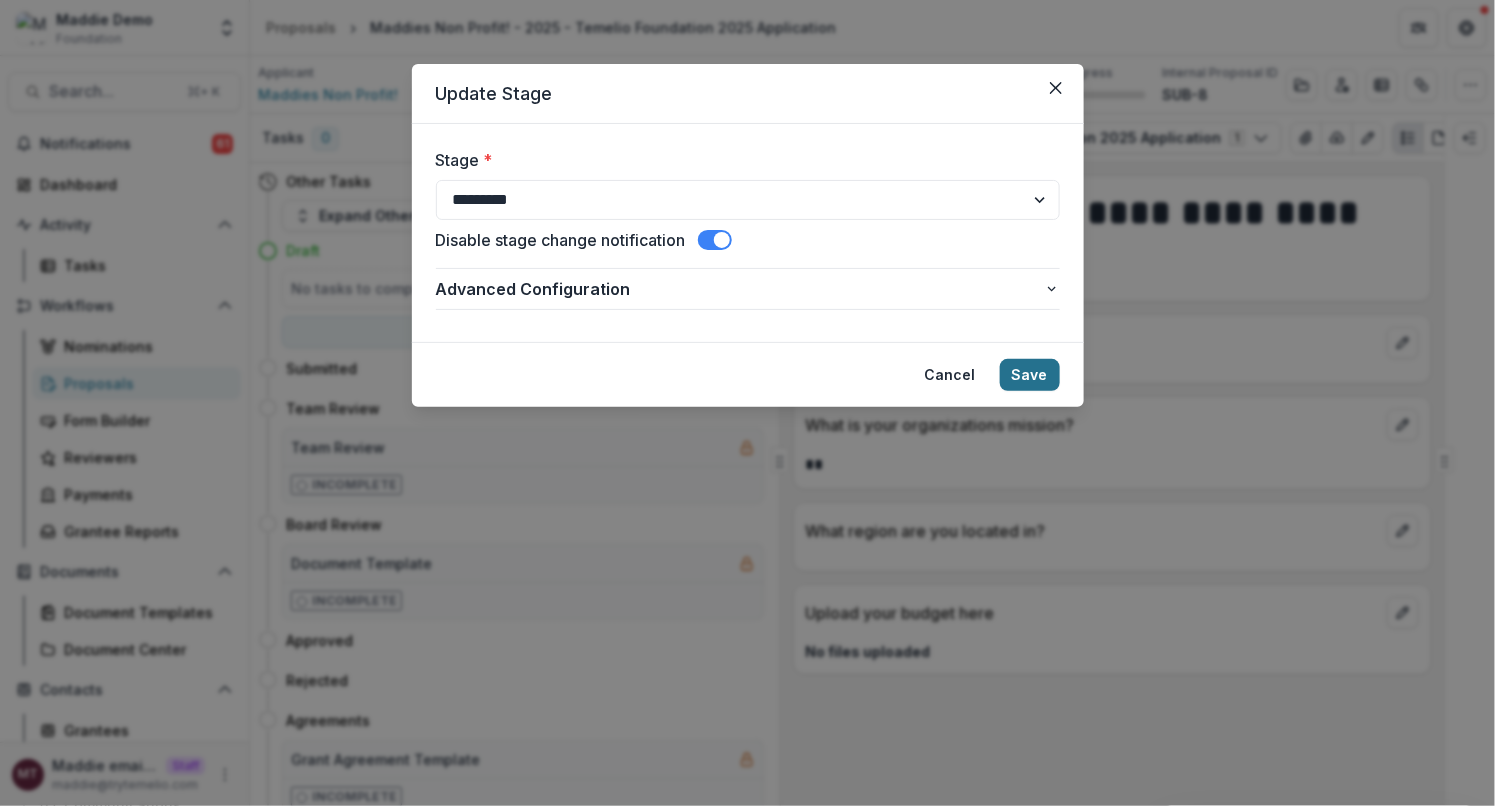 click on "Save" at bounding box center (1030, 375) 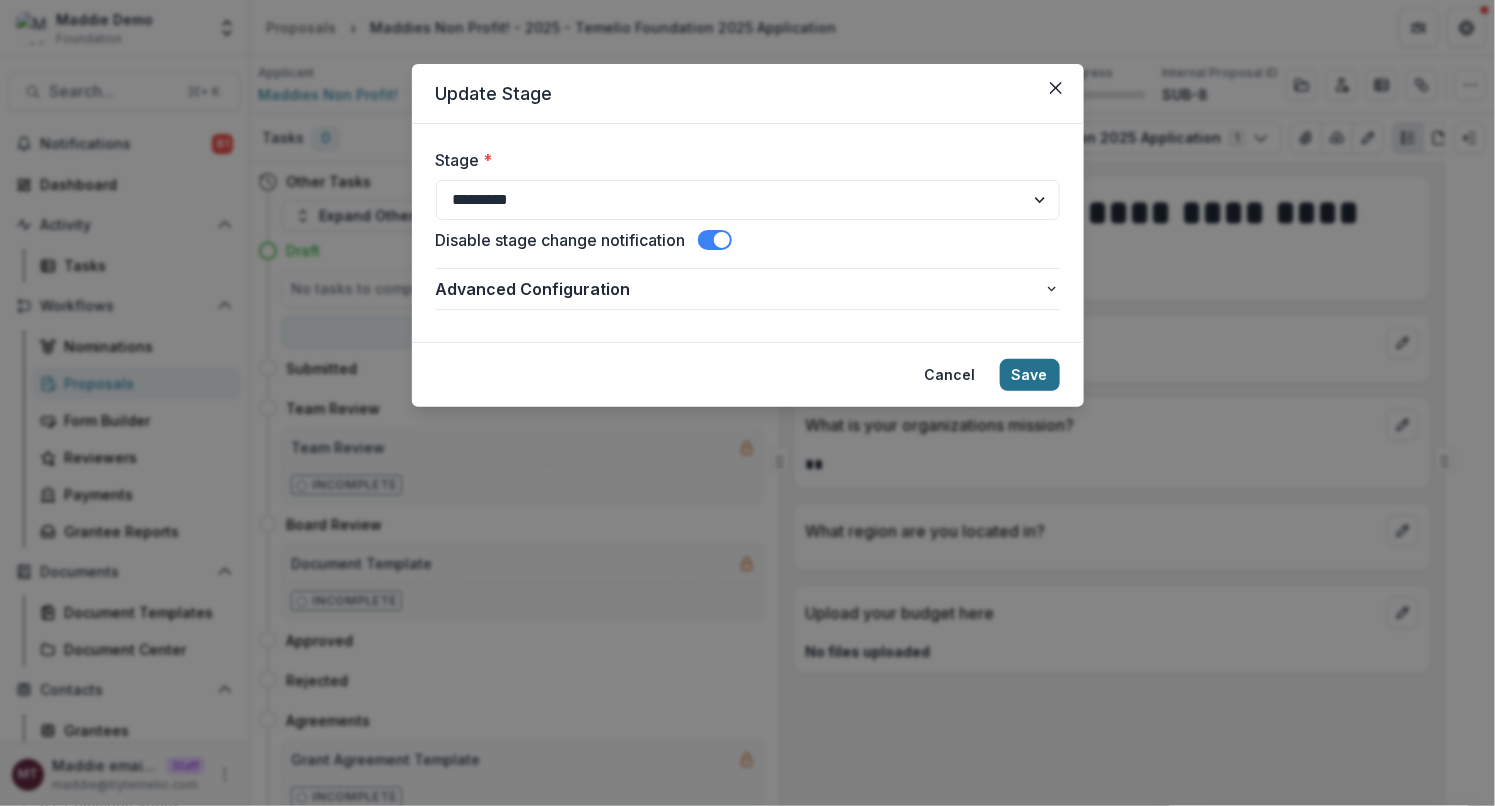 click on "Save" at bounding box center (1030, 375) 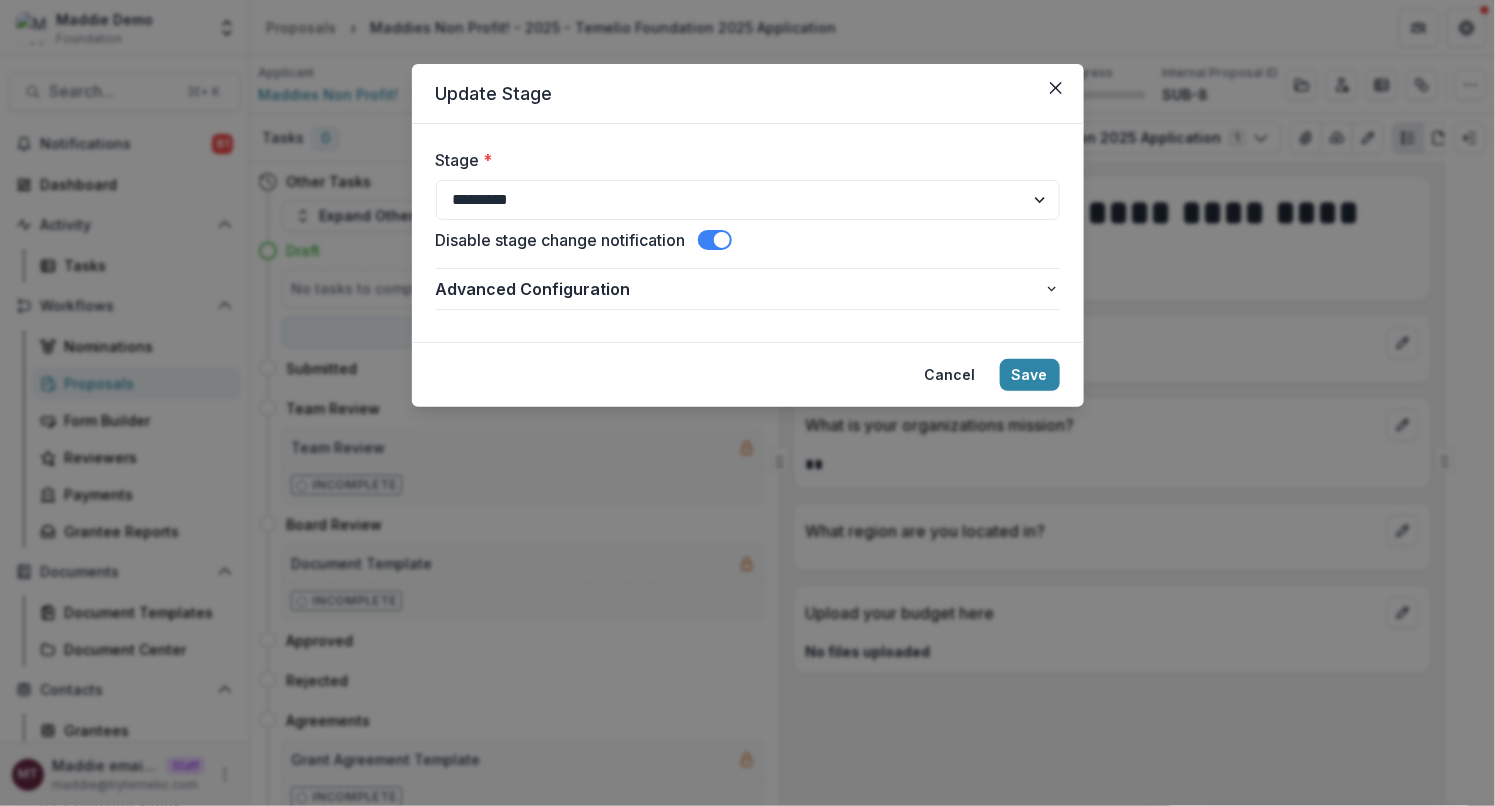 click on "**********" at bounding box center [747, 403] 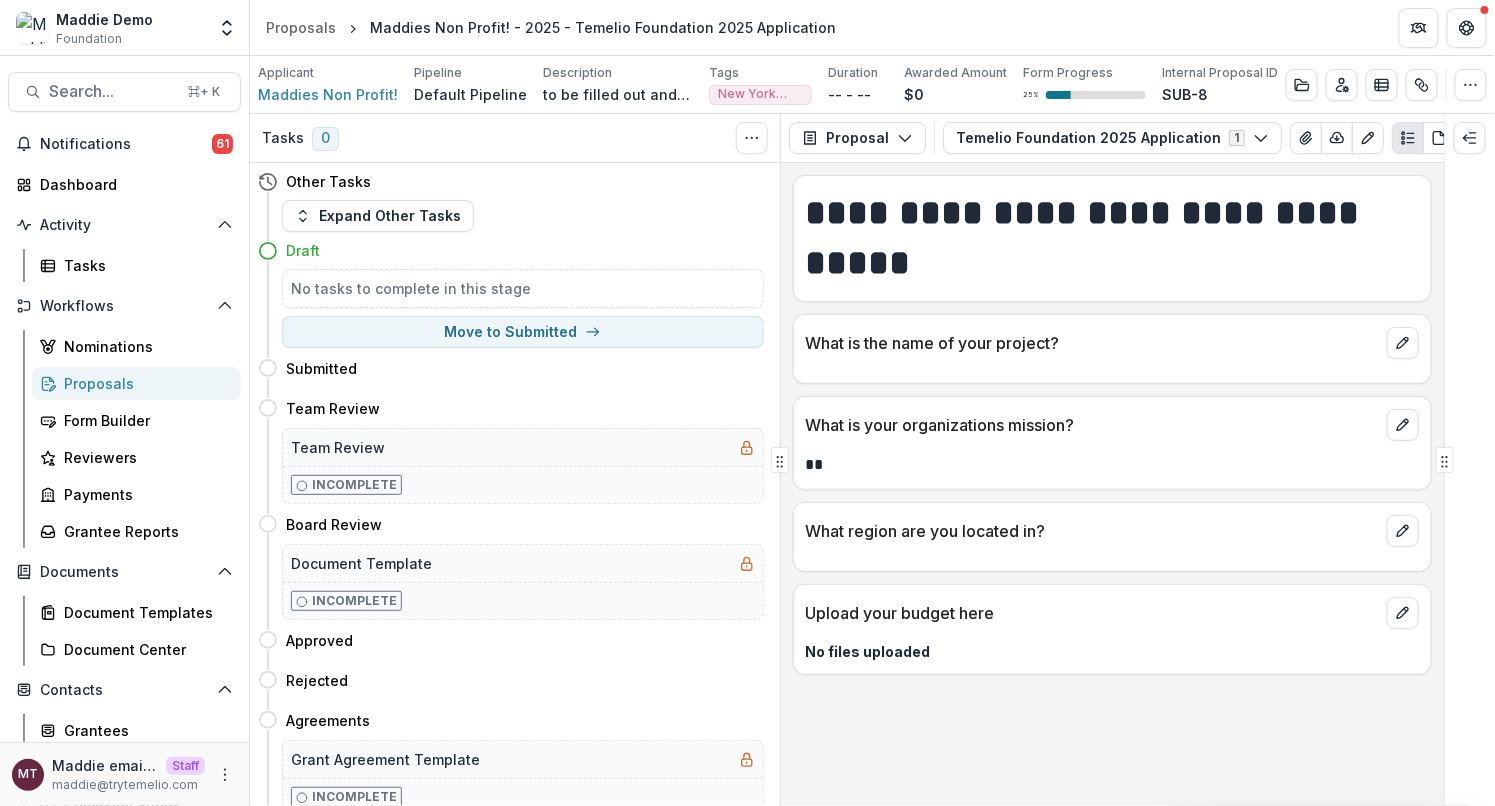 click on "Proposals" at bounding box center (144, 383) 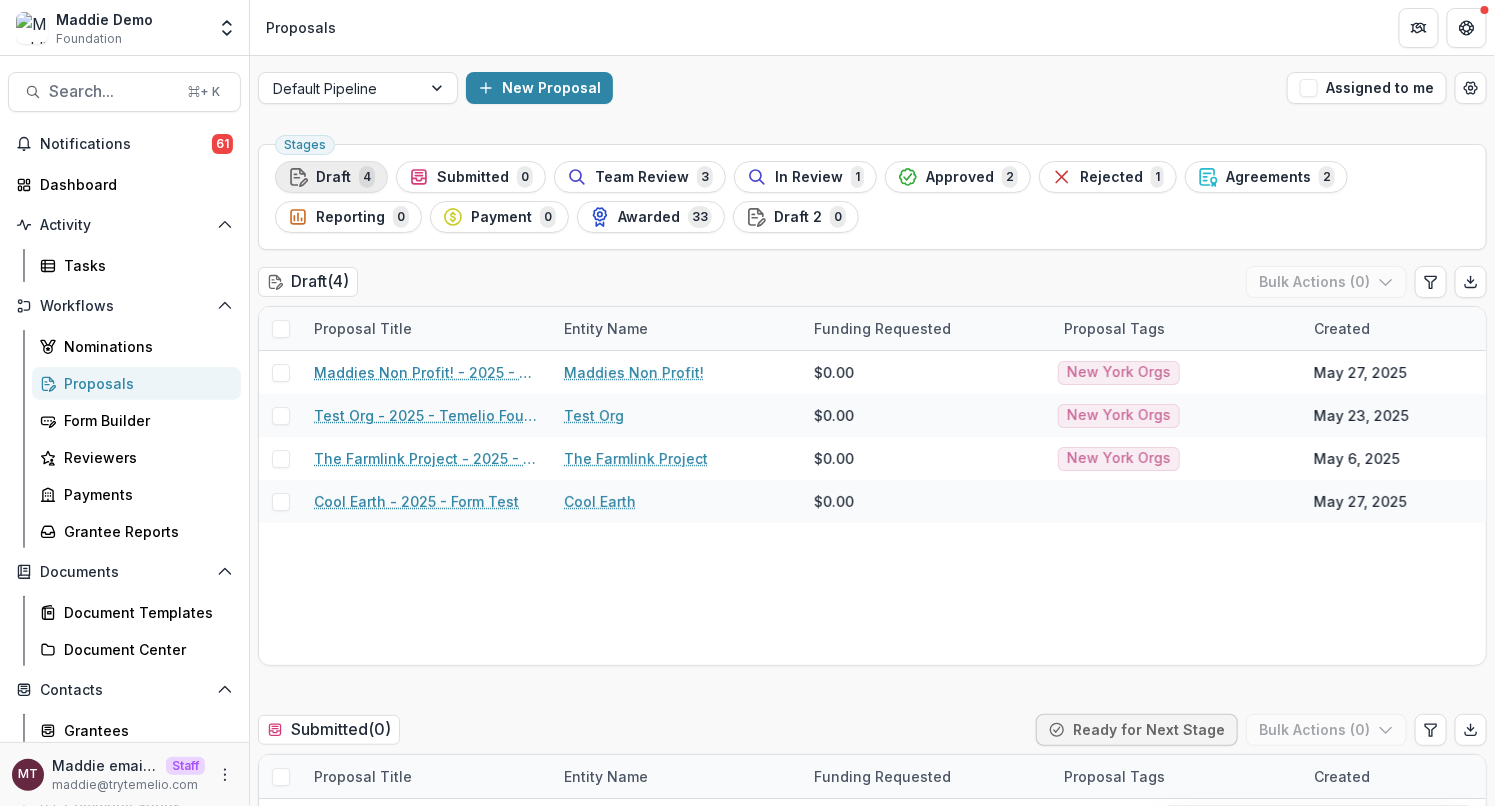 click on "Draft" at bounding box center [333, 177] 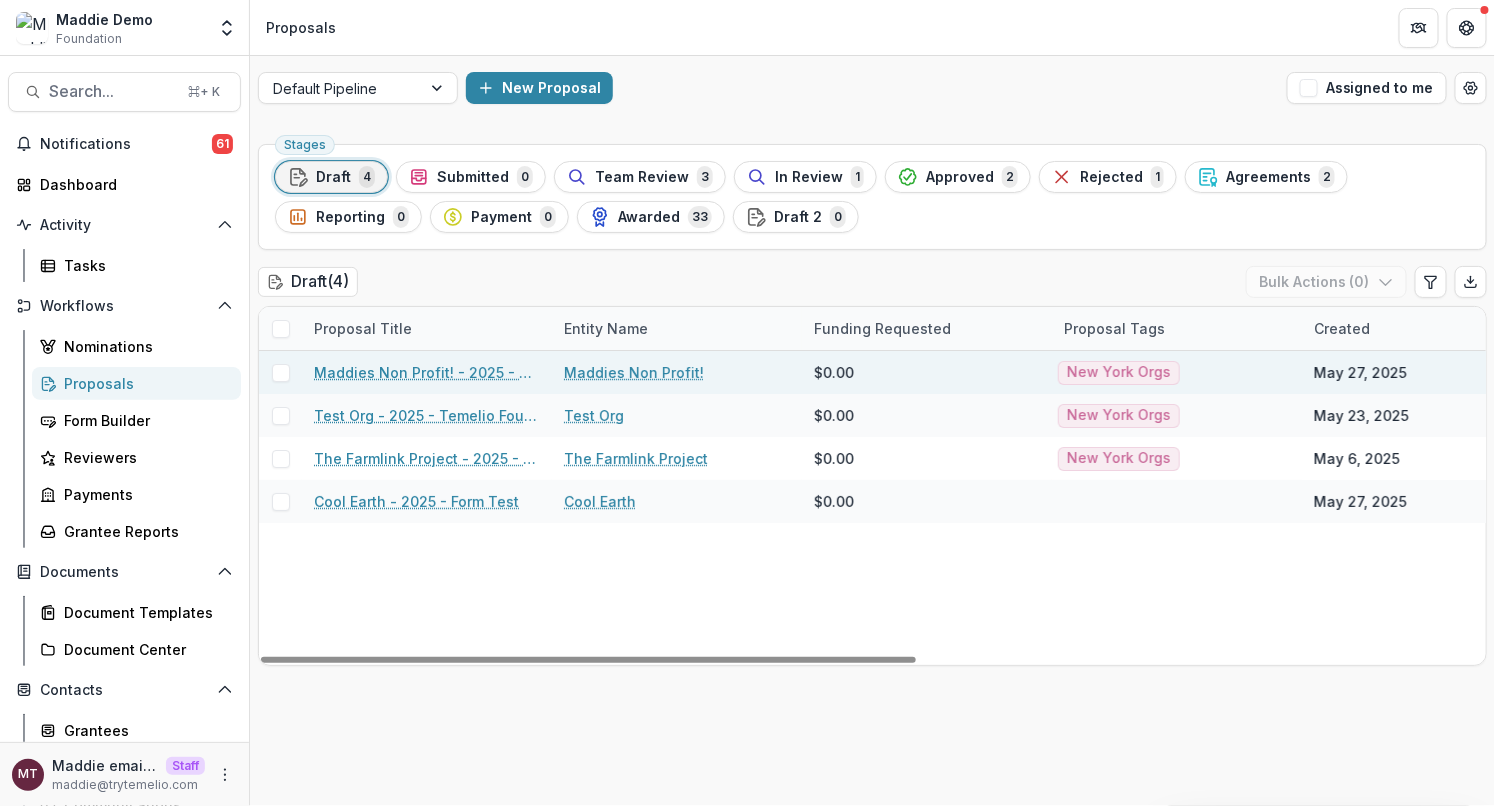 click on "Maddies Non Profit! - 2025 - Temelio Foundation 2025 Application" at bounding box center [427, 372] 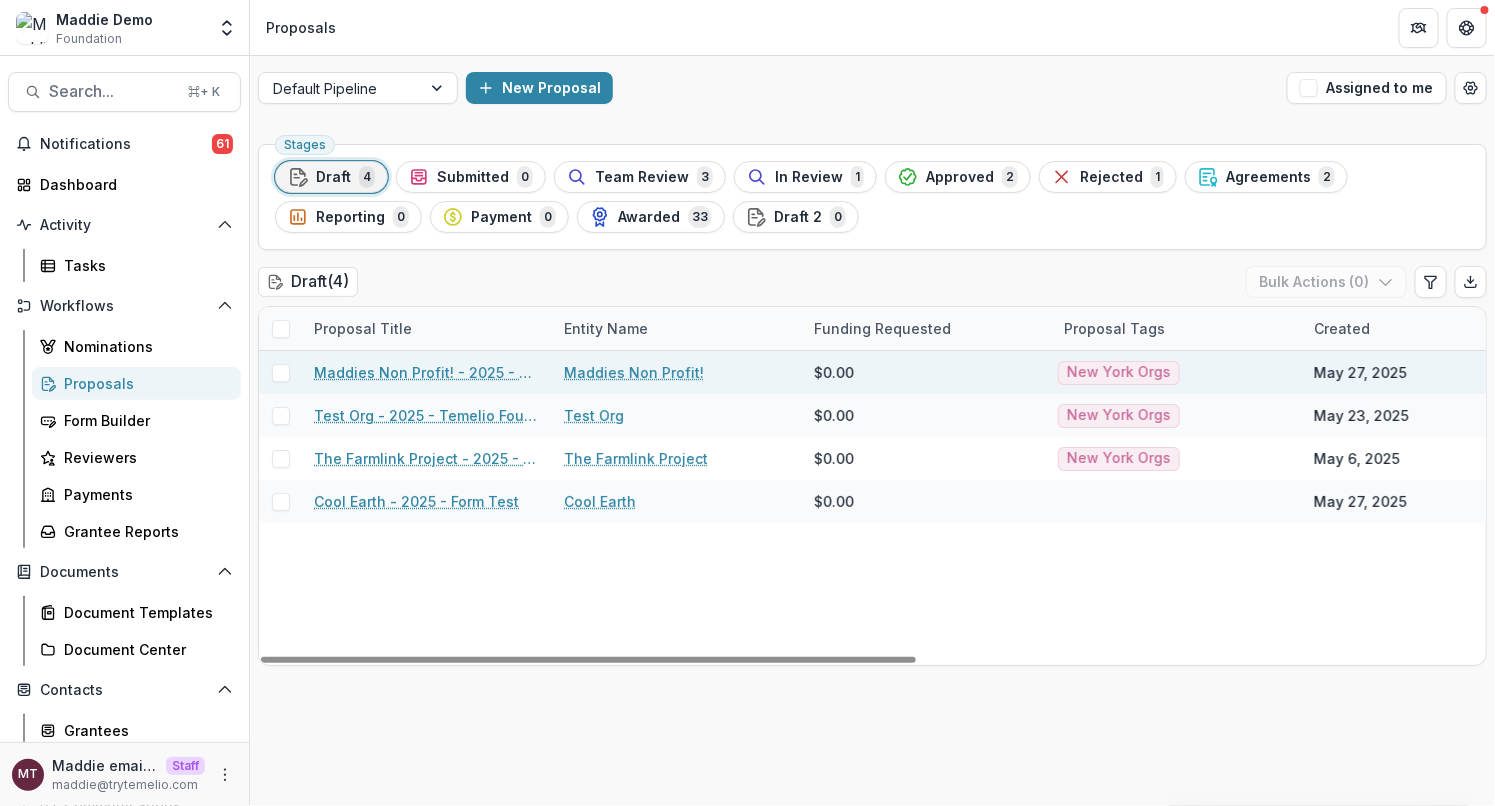 click at bounding box center [281, 373] 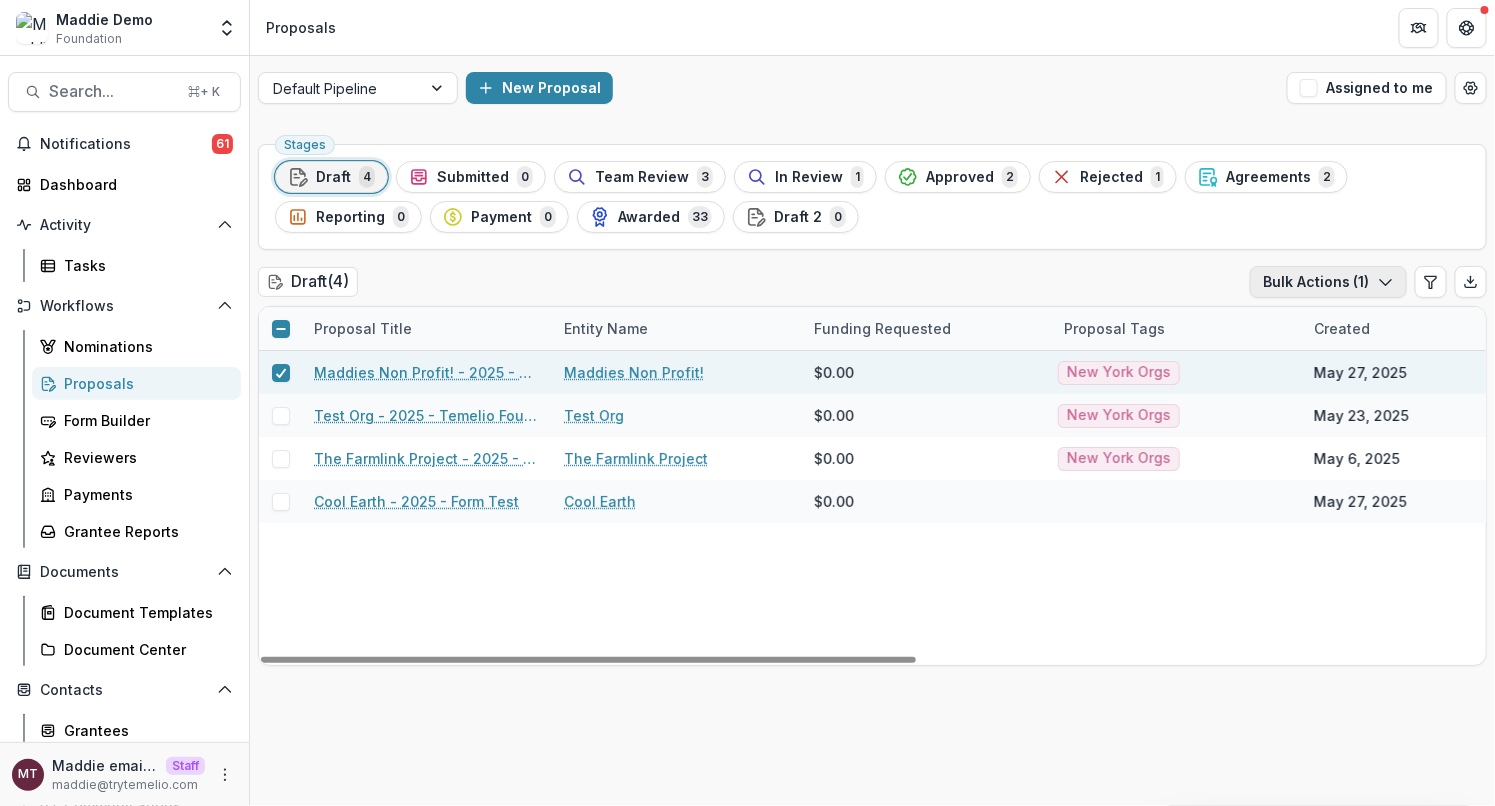 click on "Bulk Actions ( 1 )" at bounding box center [1328, 282] 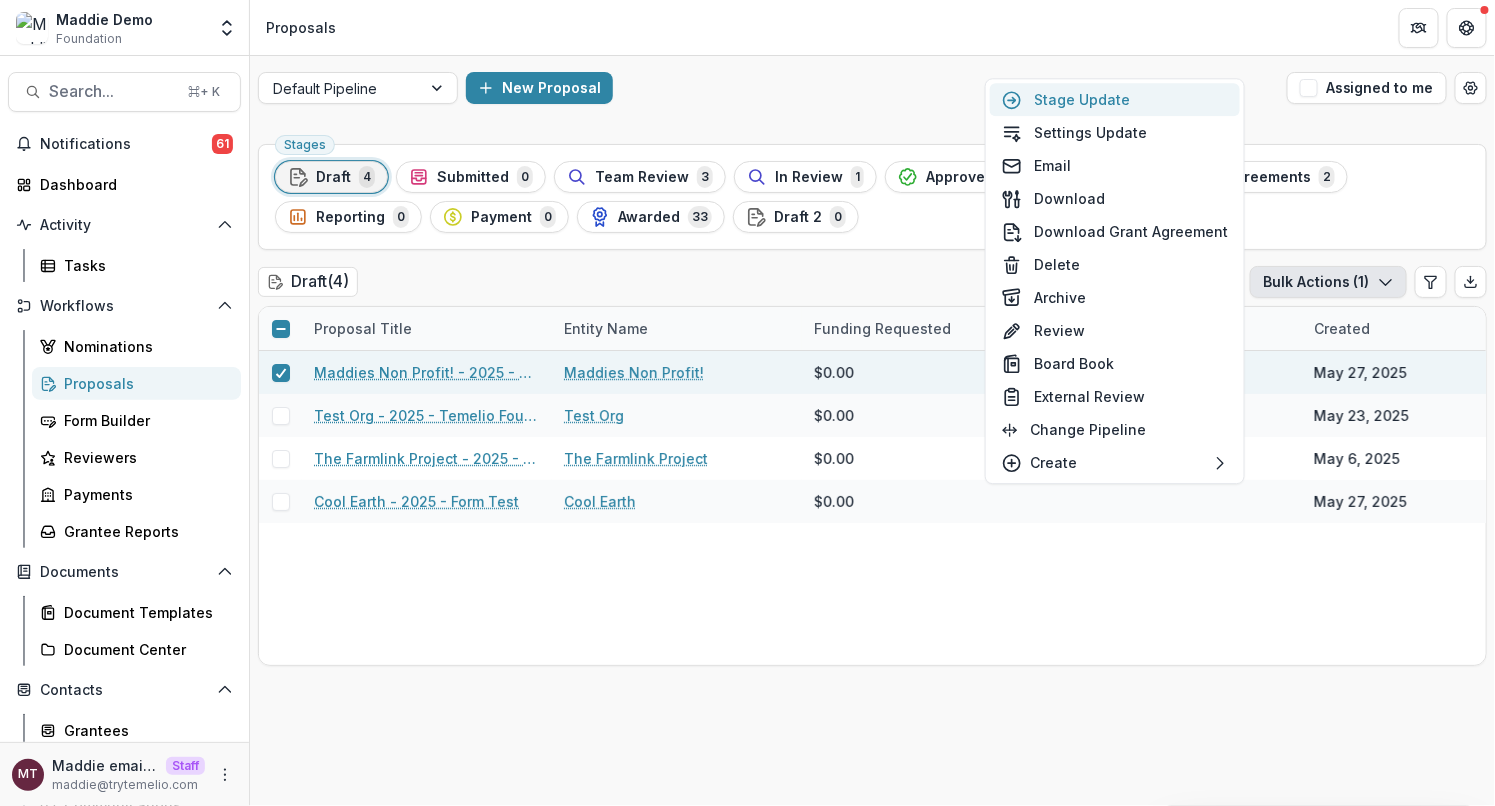 click on "Stage Update" at bounding box center (1115, 99) 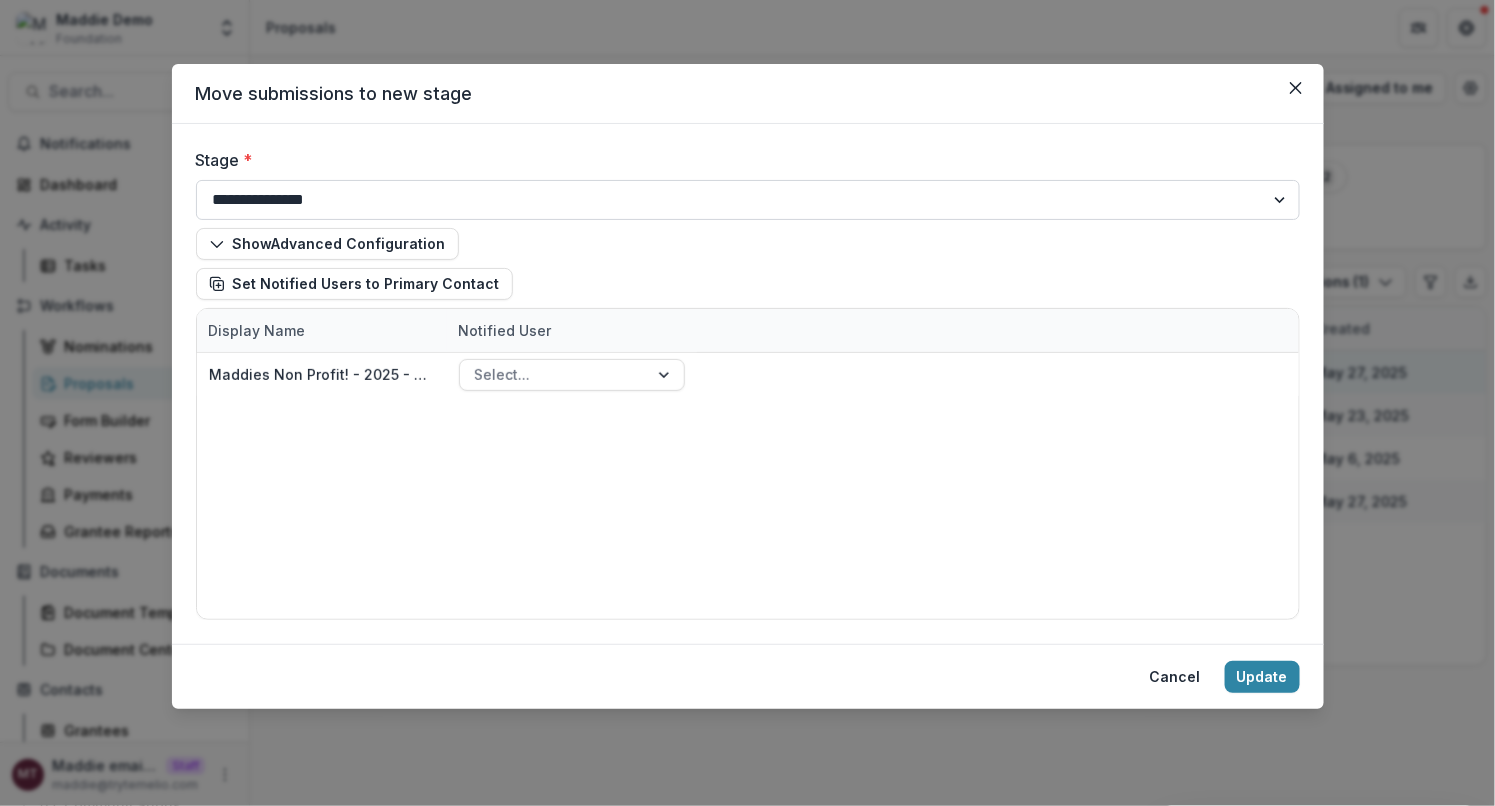 click on "**********" at bounding box center [748, 200] 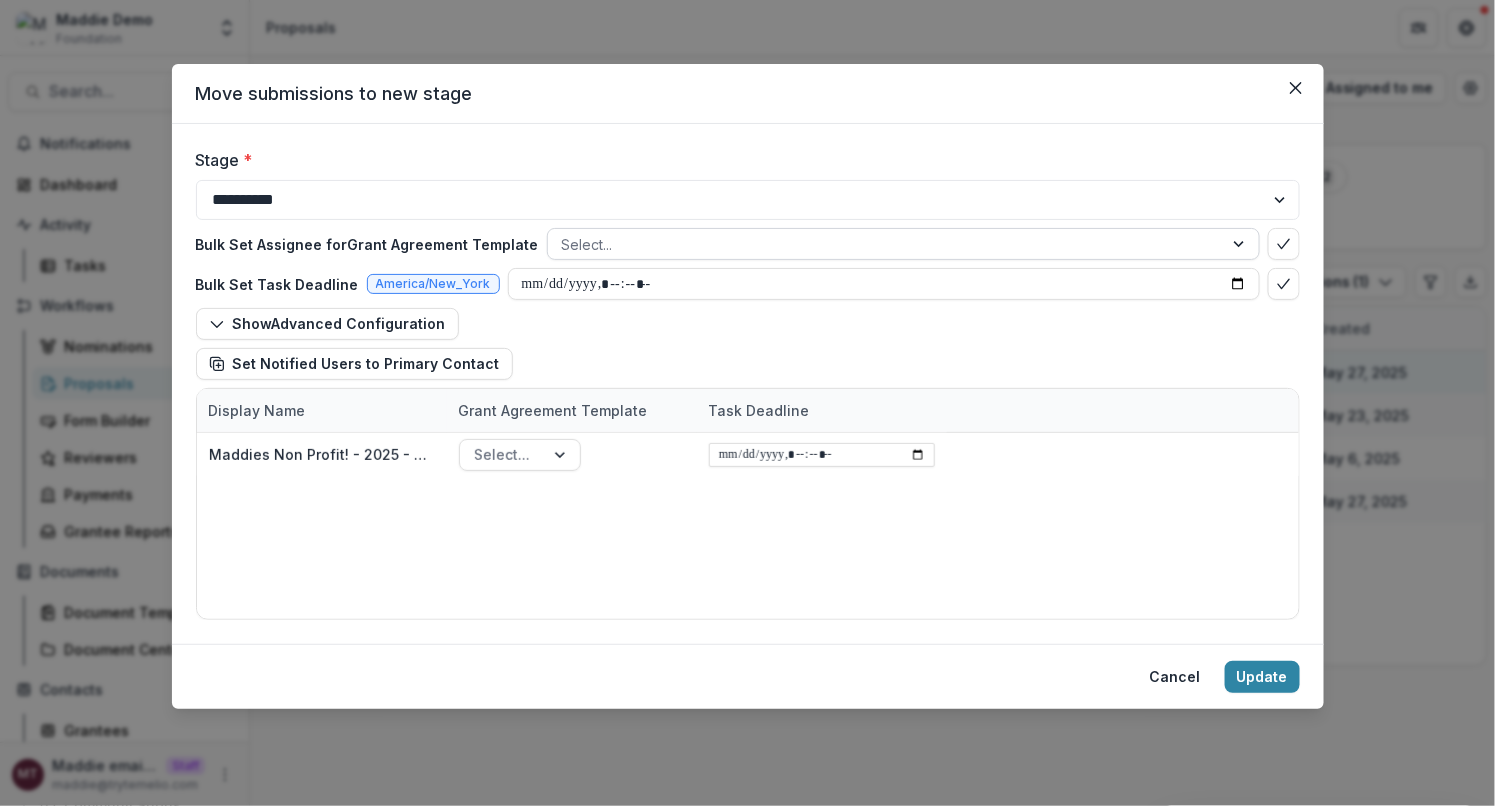 click at bounding box center [885, 244] 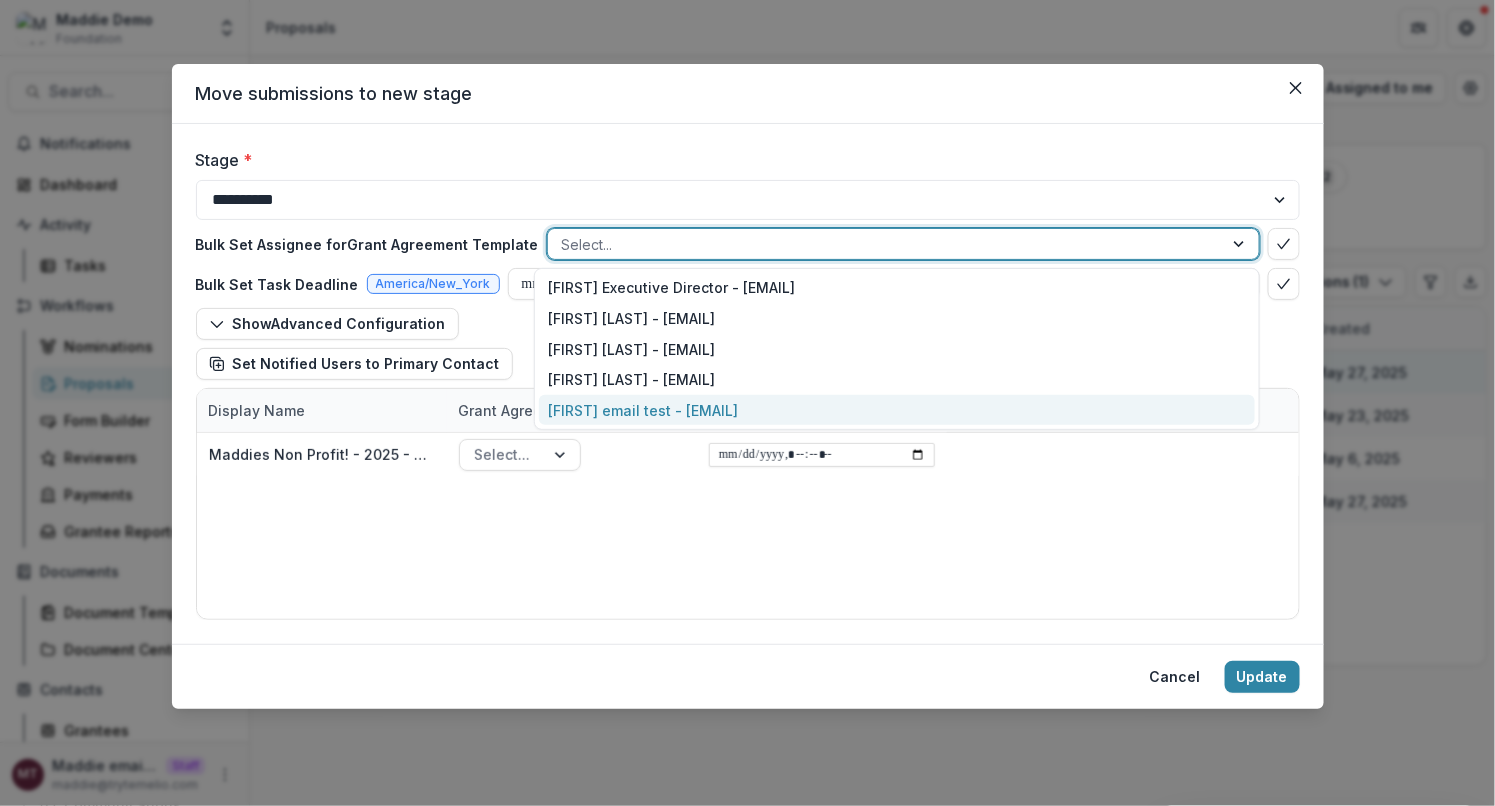 click on "[FIRST] email test - [EMAIL]" at bounding box center (897, 410) 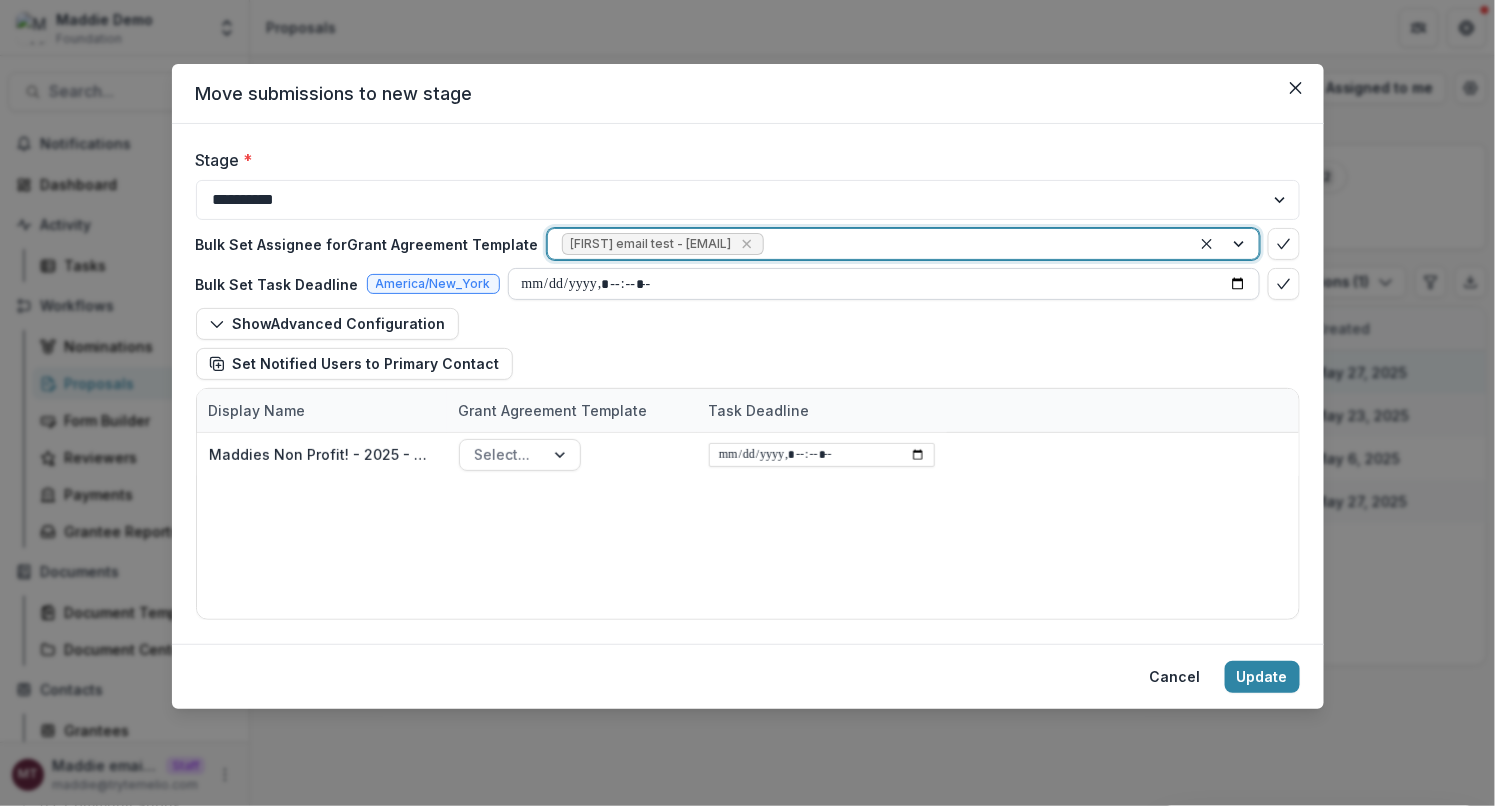 click at bounding box center [884, 284] 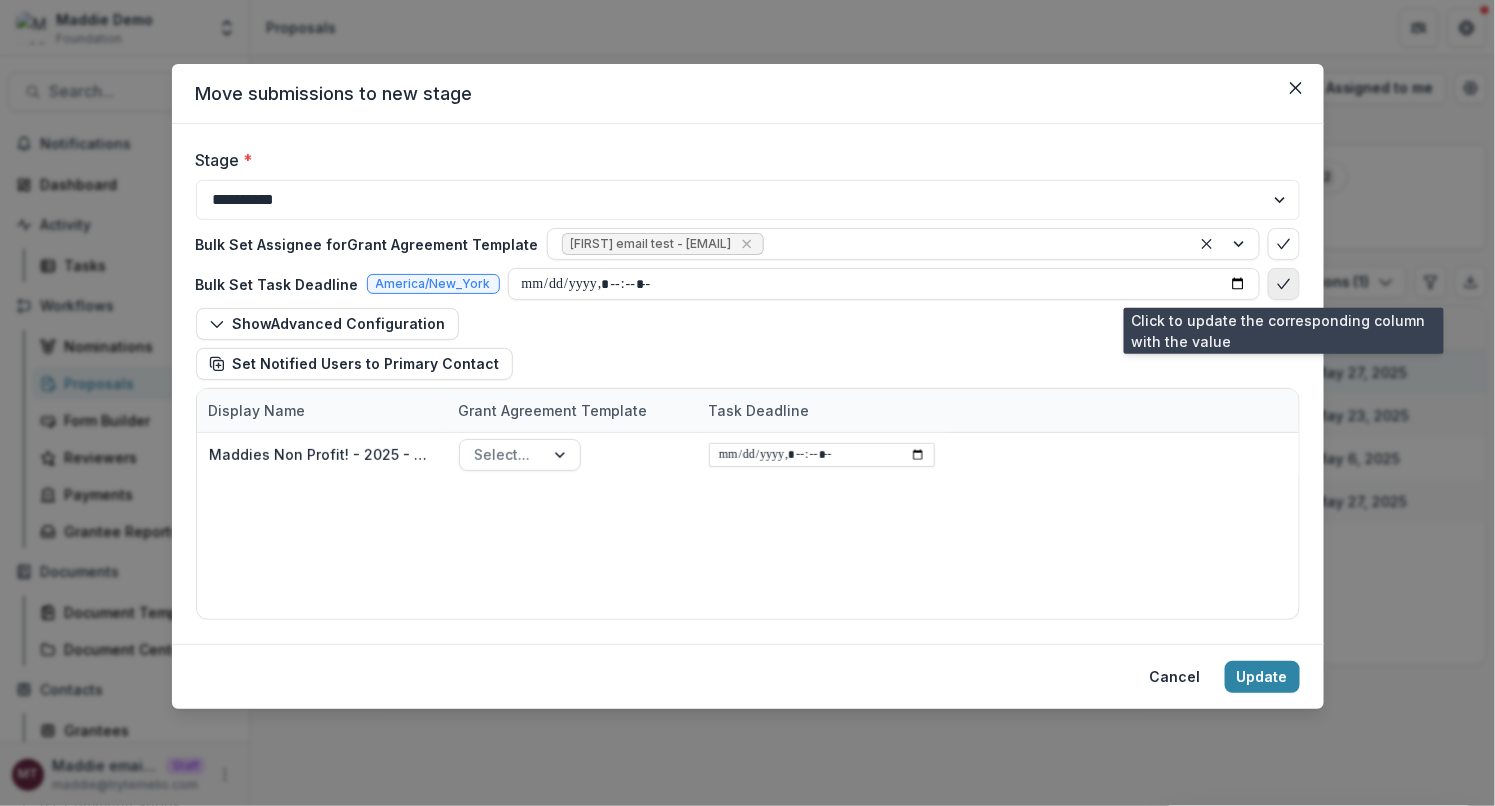 click 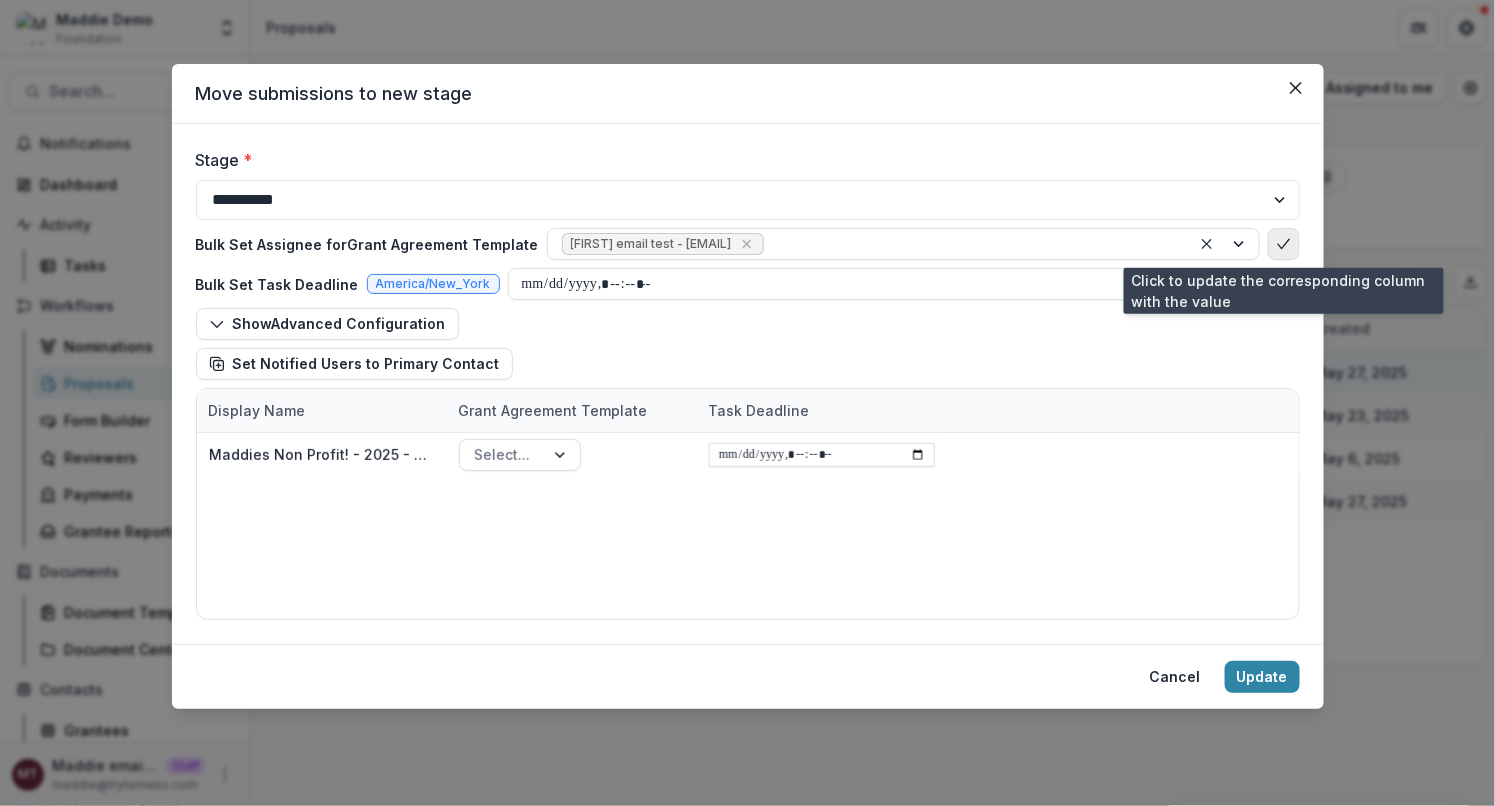 click 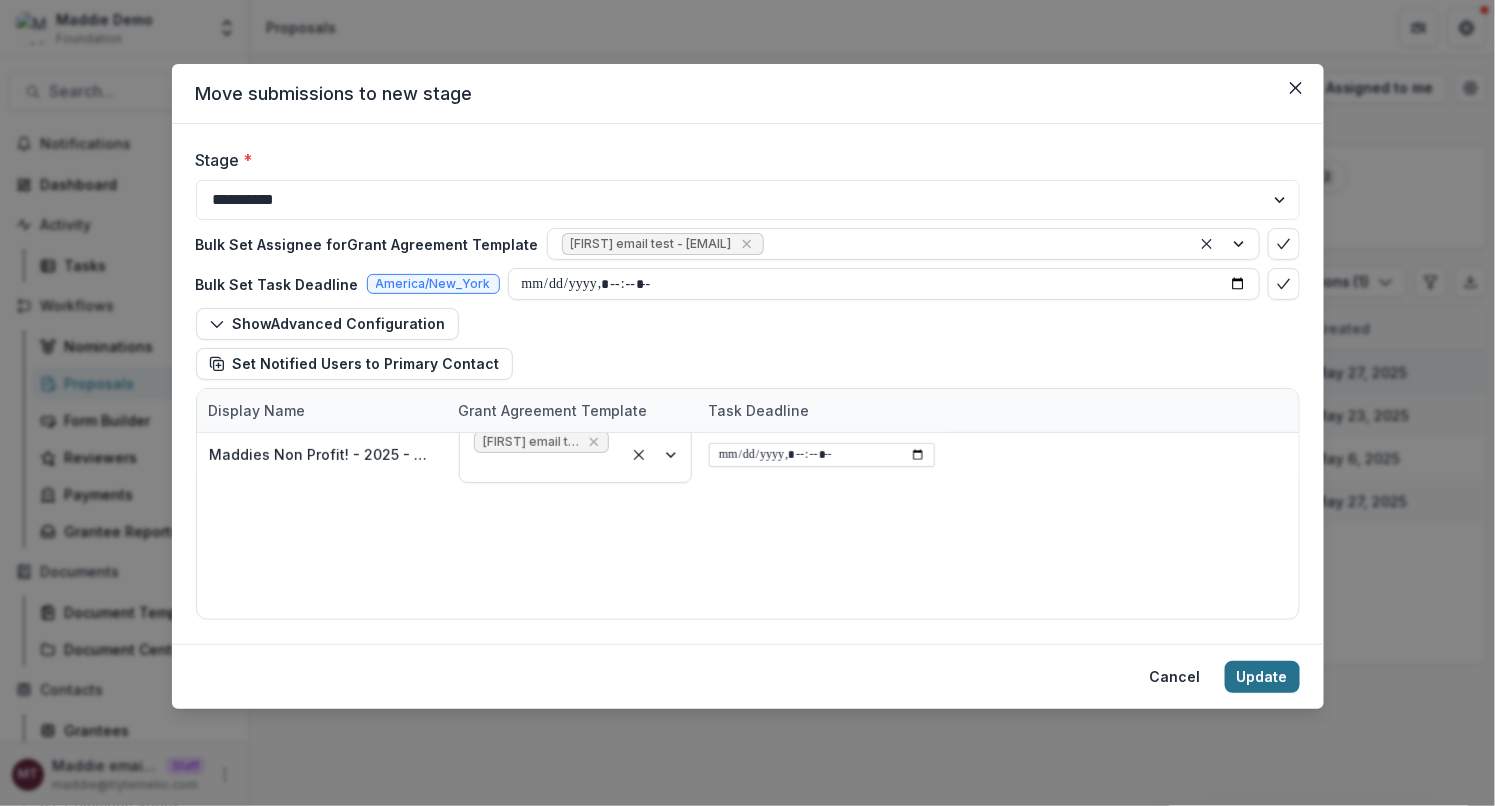 click on "Update" at bounding box center [1262, 677] 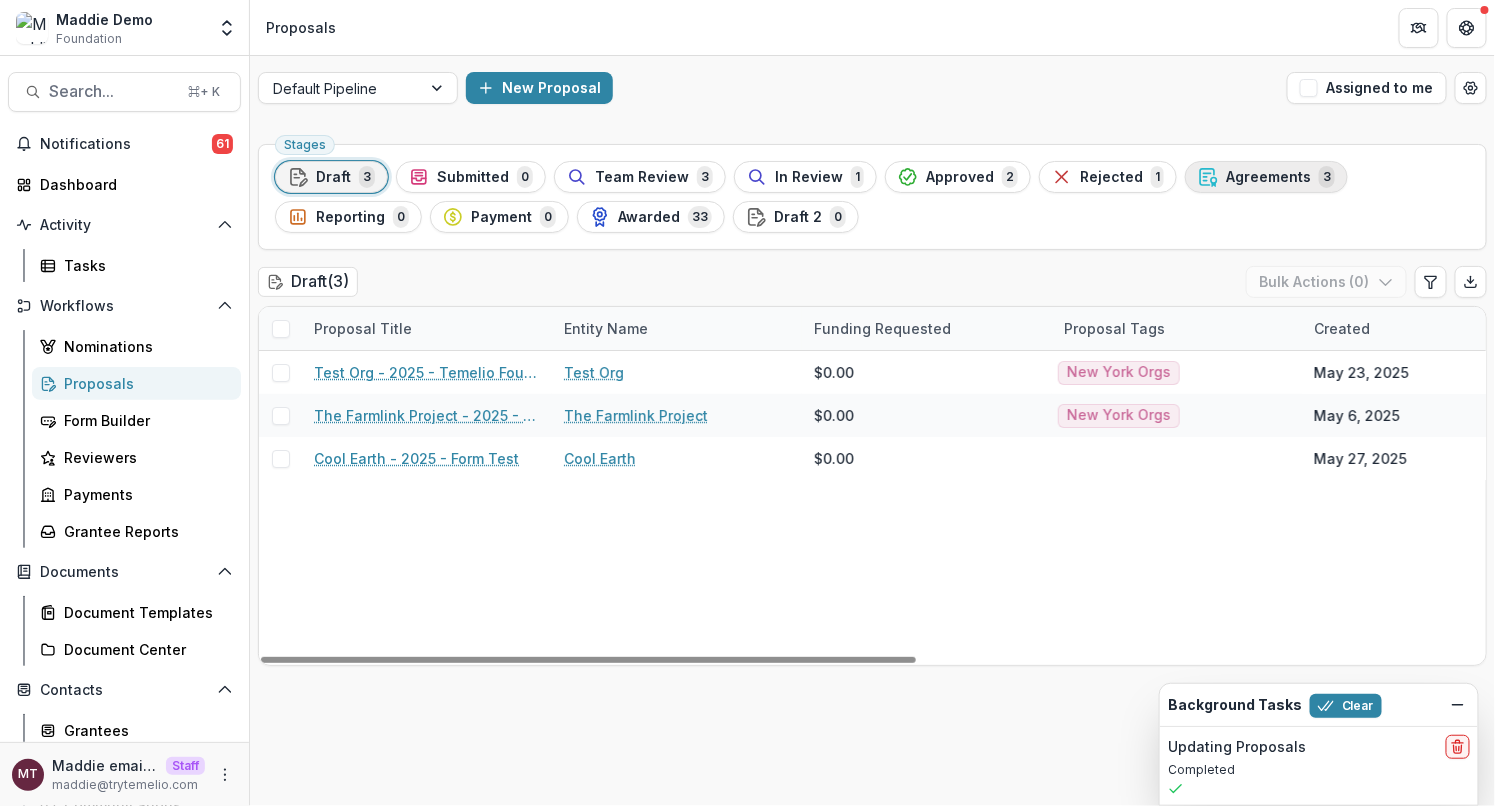 click on "Agreements" at bounding box center (1268, 177) 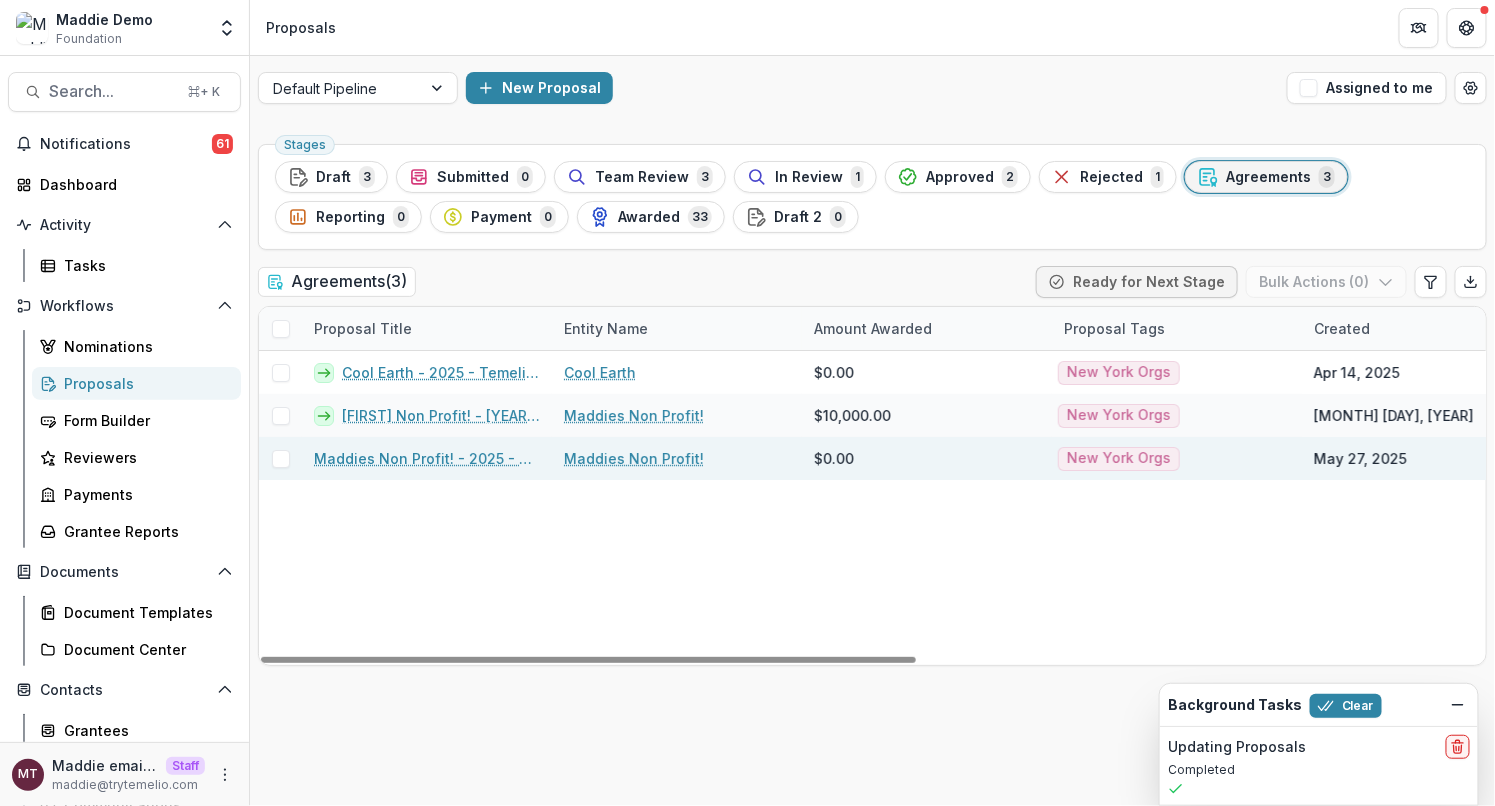 click on "Maddies Non Profit! - 2025 - Temelio Foundation 2025 Application" at bounding box center [427, 458] 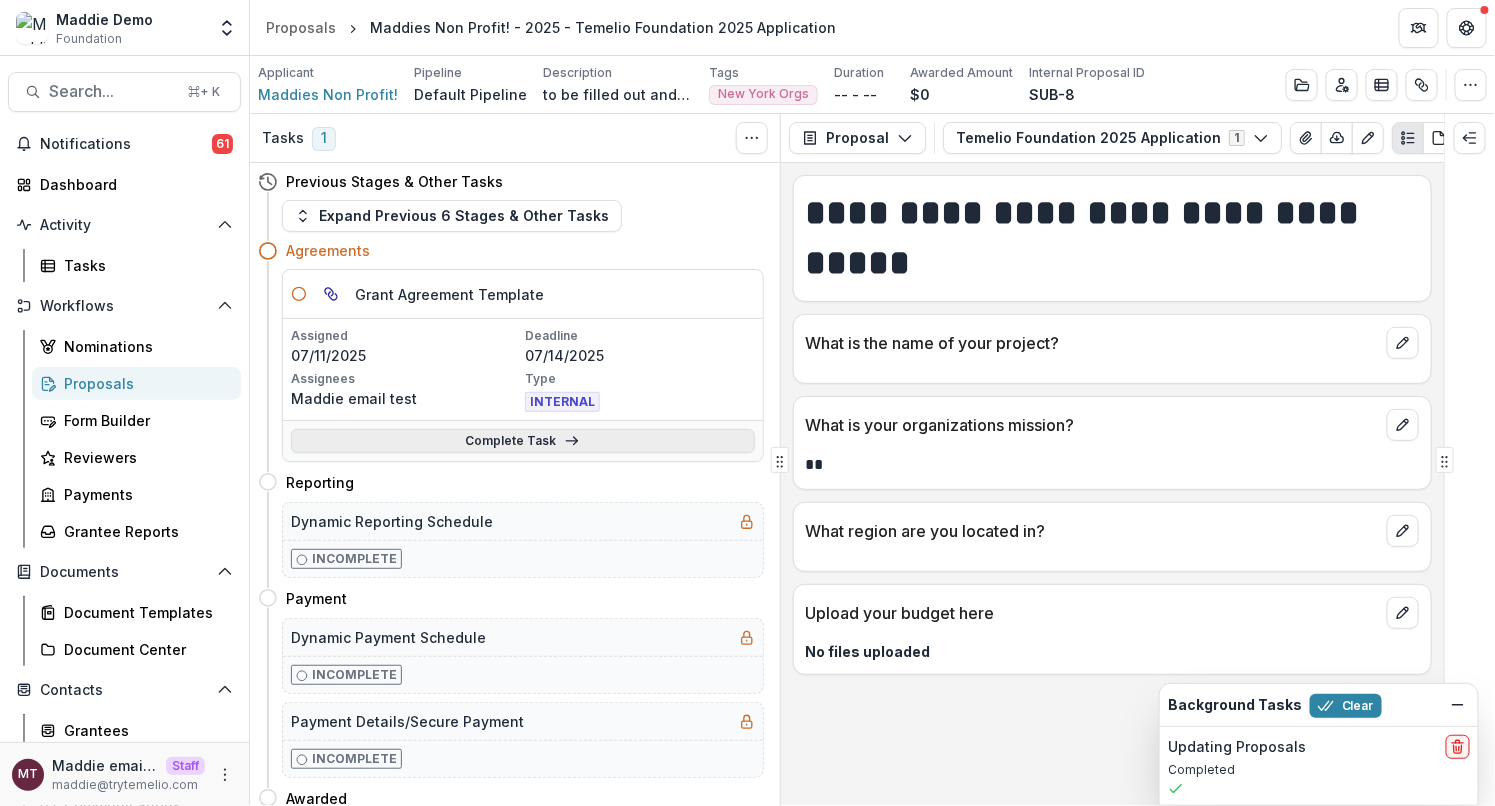 click on "Complete Task" at bounding box center [523, 441] 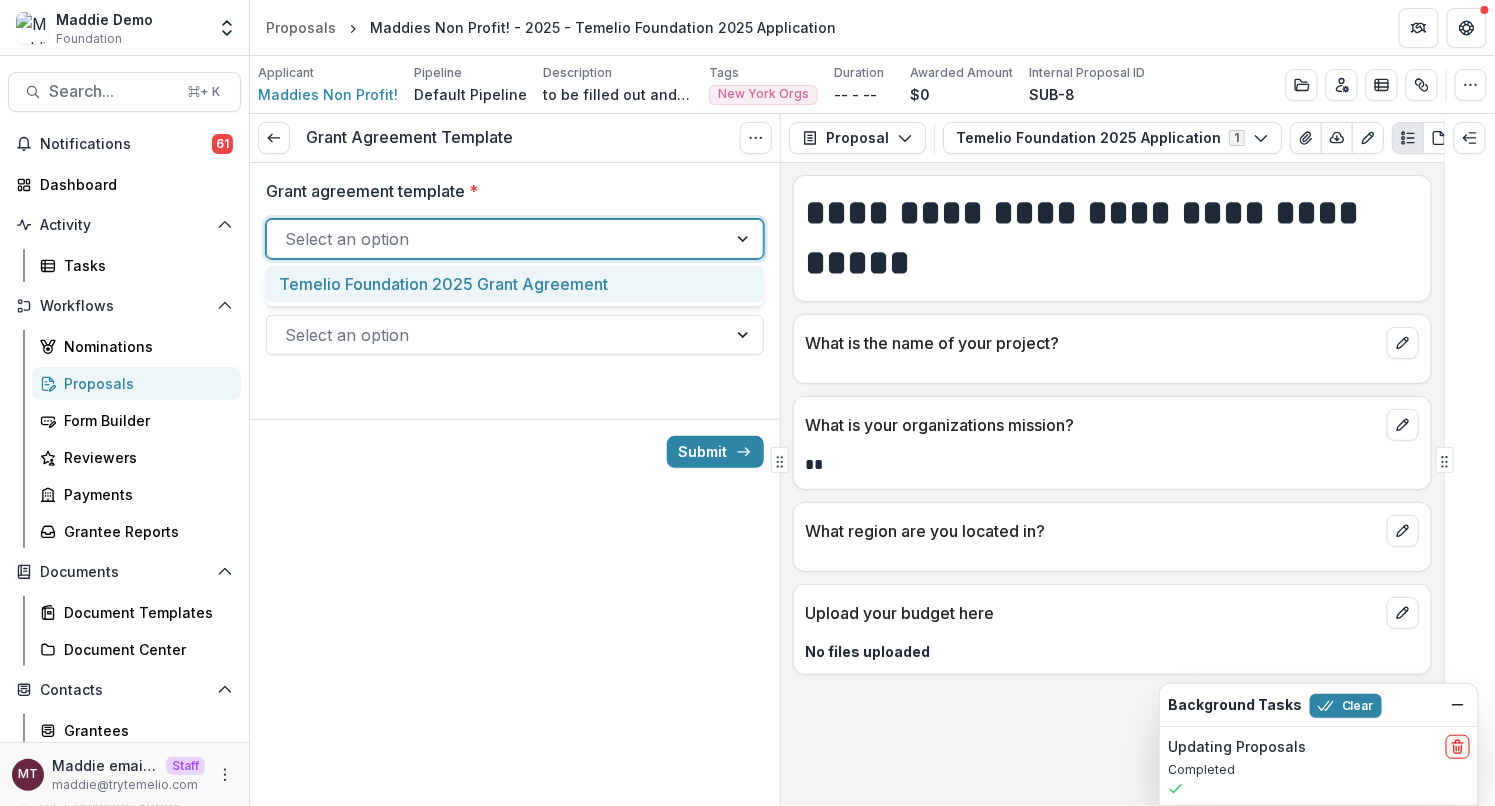 click at bounding box center [497, 239] 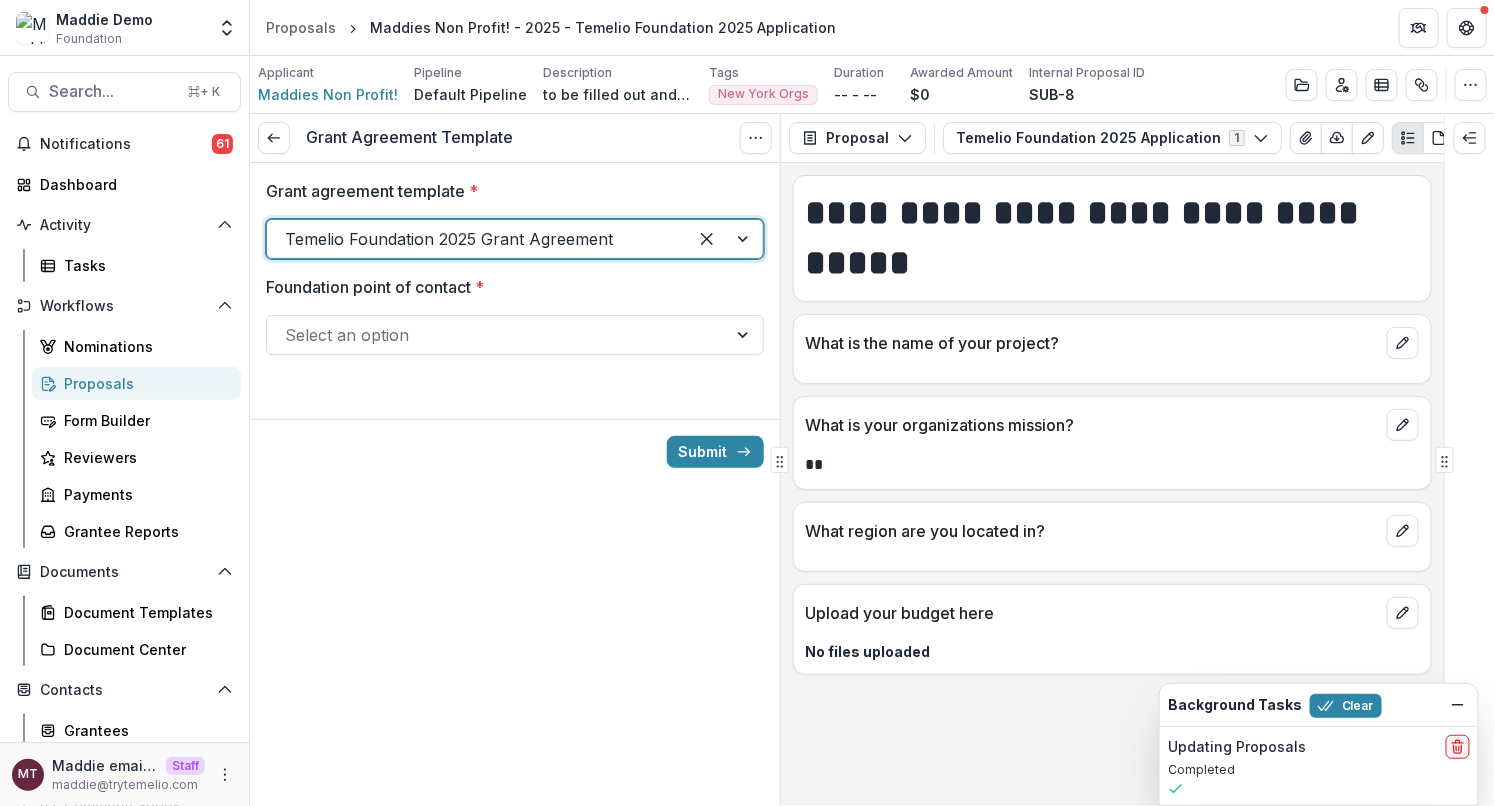 click at bounding box center (497, 335) 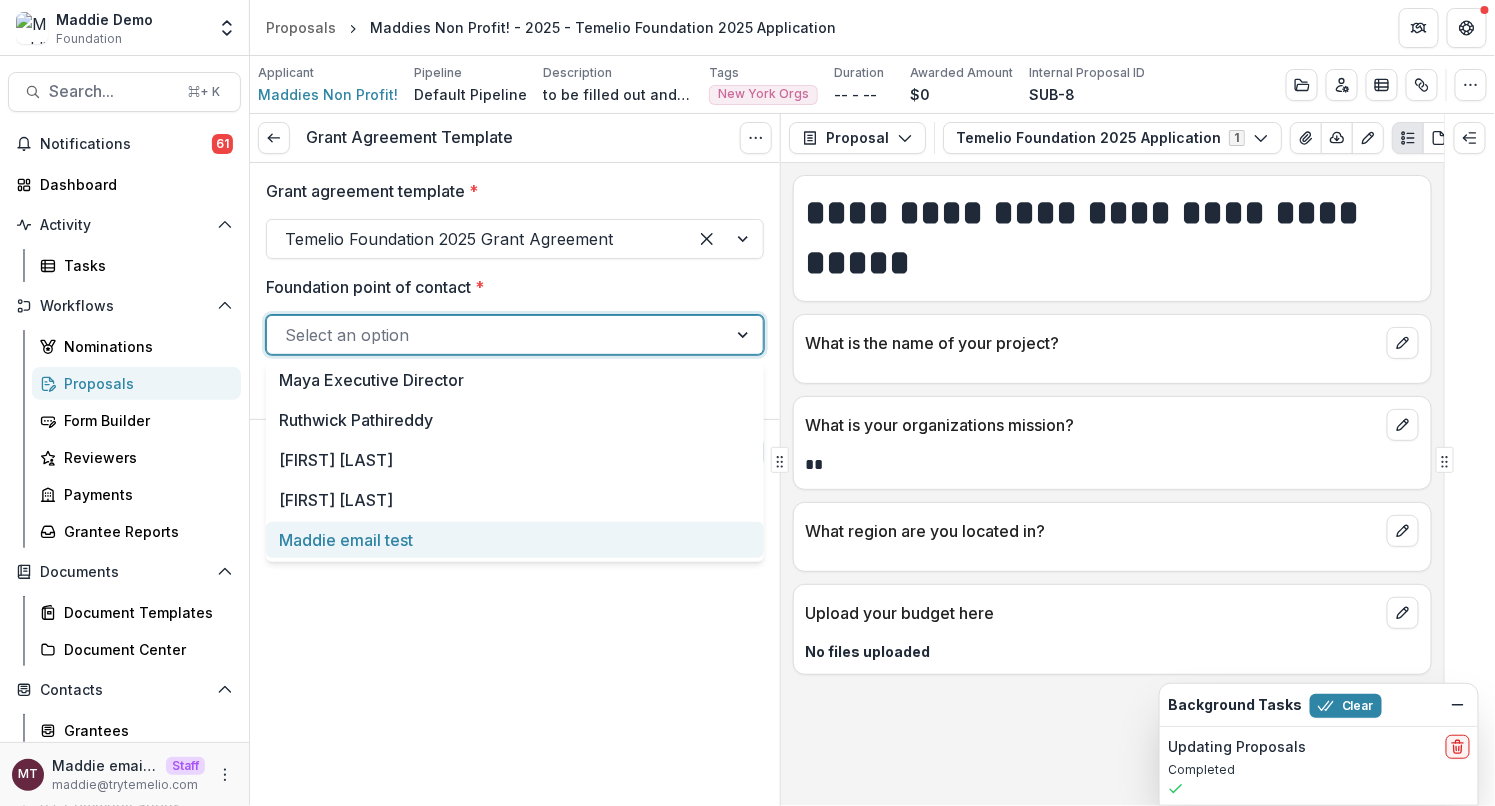 click on "Maddie email test" at bounding box center (515, 540) 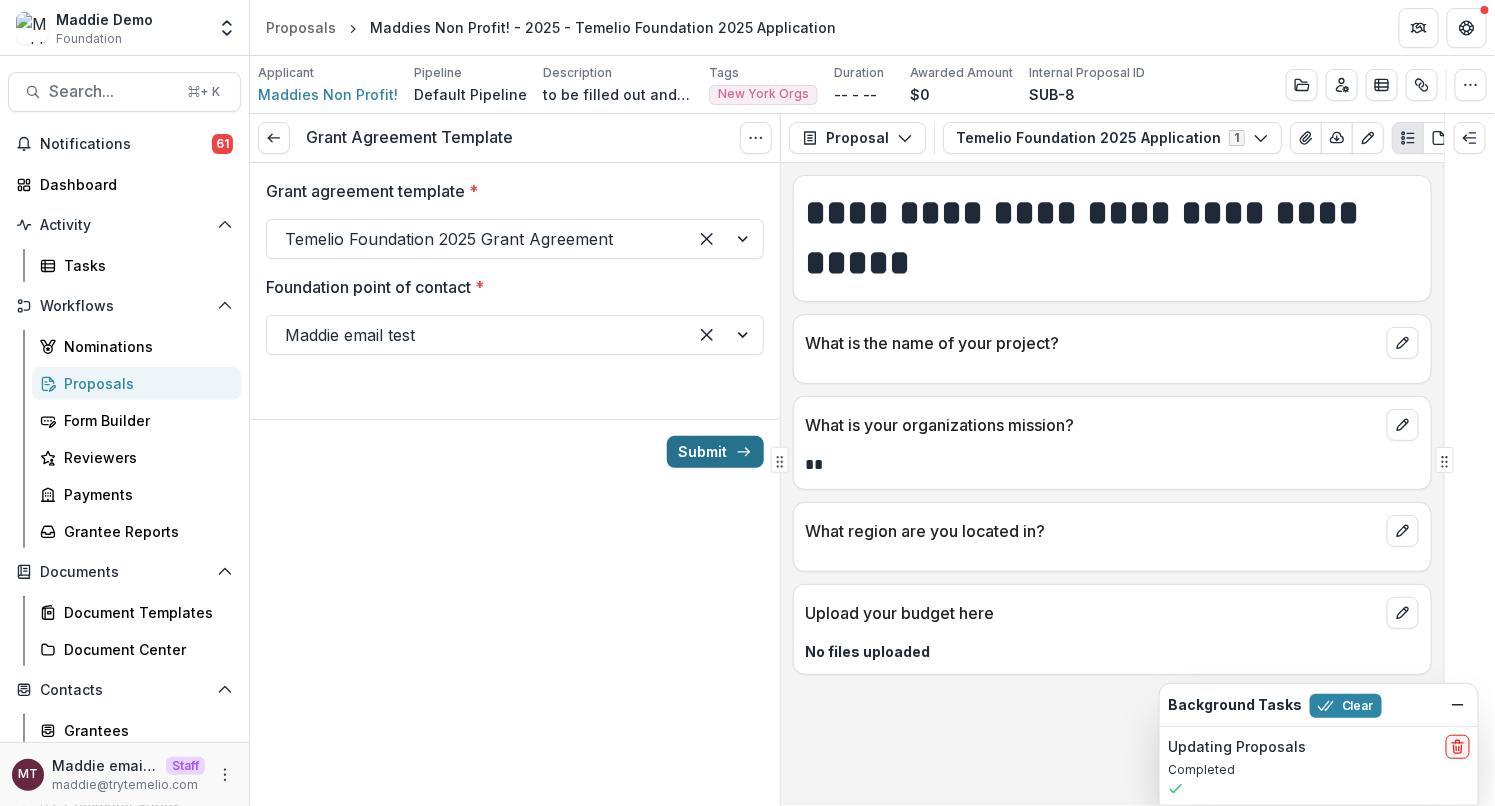 click on "Submit" at bounding box center (715, 452) 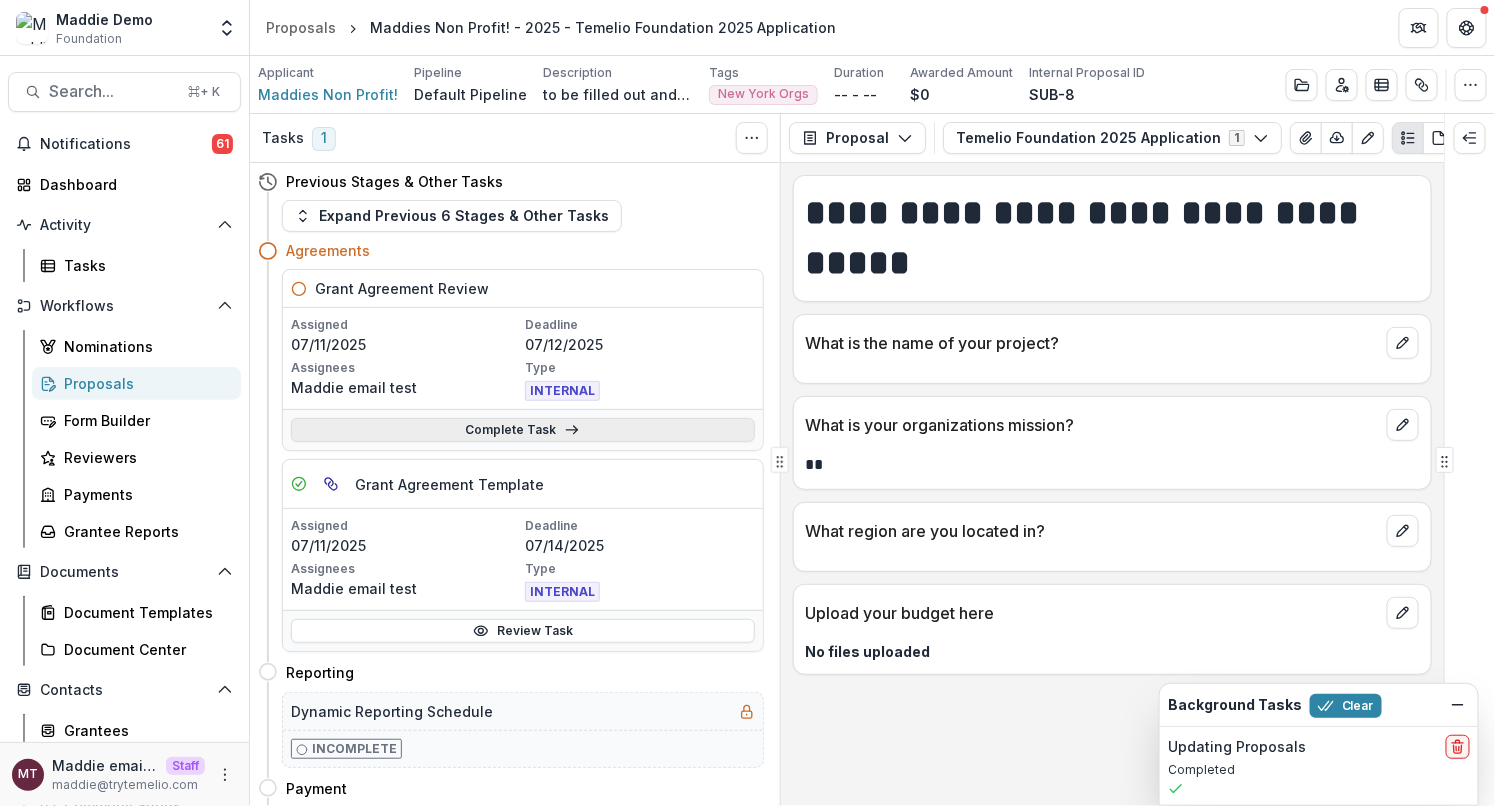 click on "Complete Task" at bounding box center [523, 430] 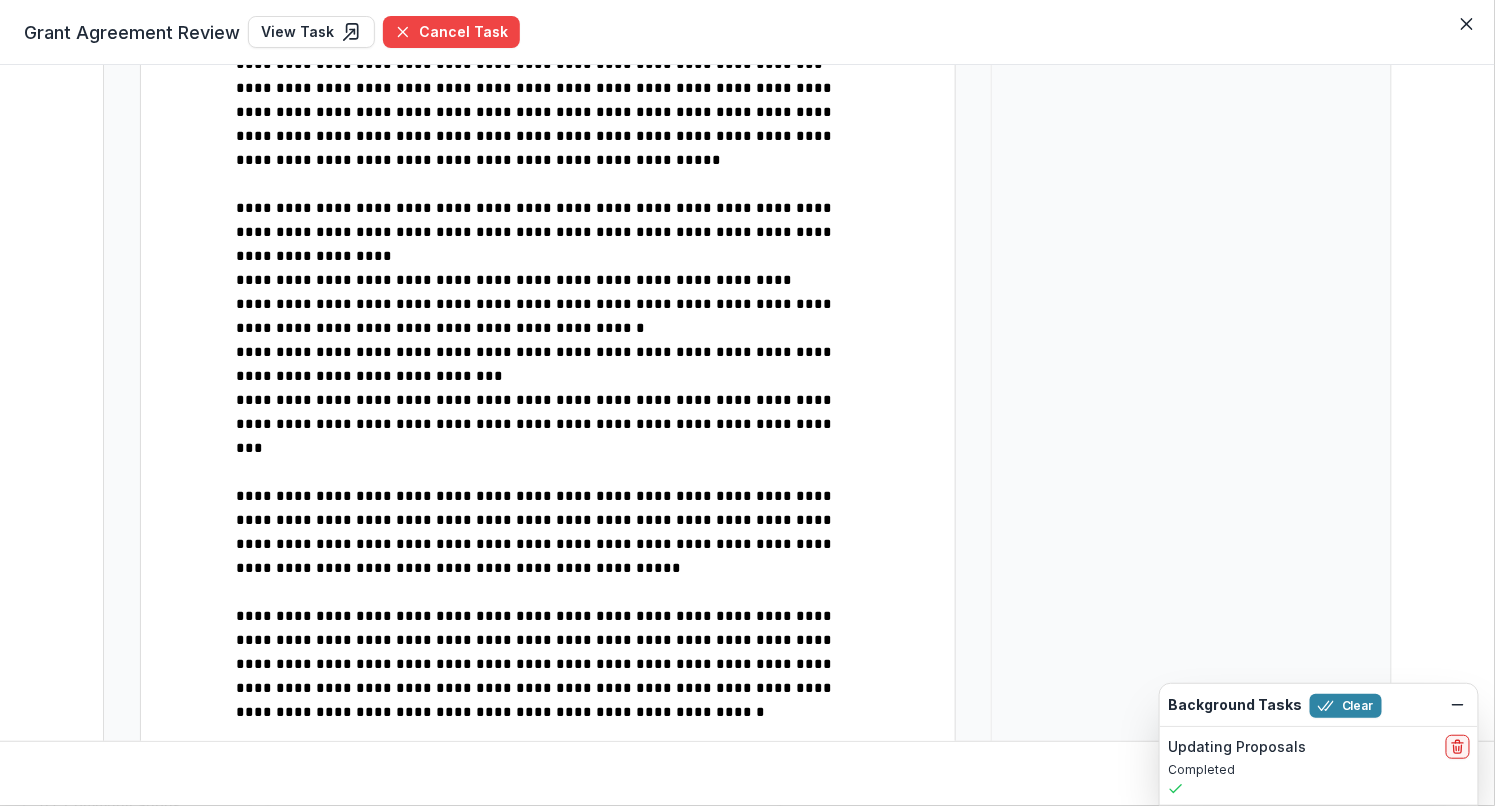 scroll, scrollTop: 1449, scrollLeft: 0, axis: vertical 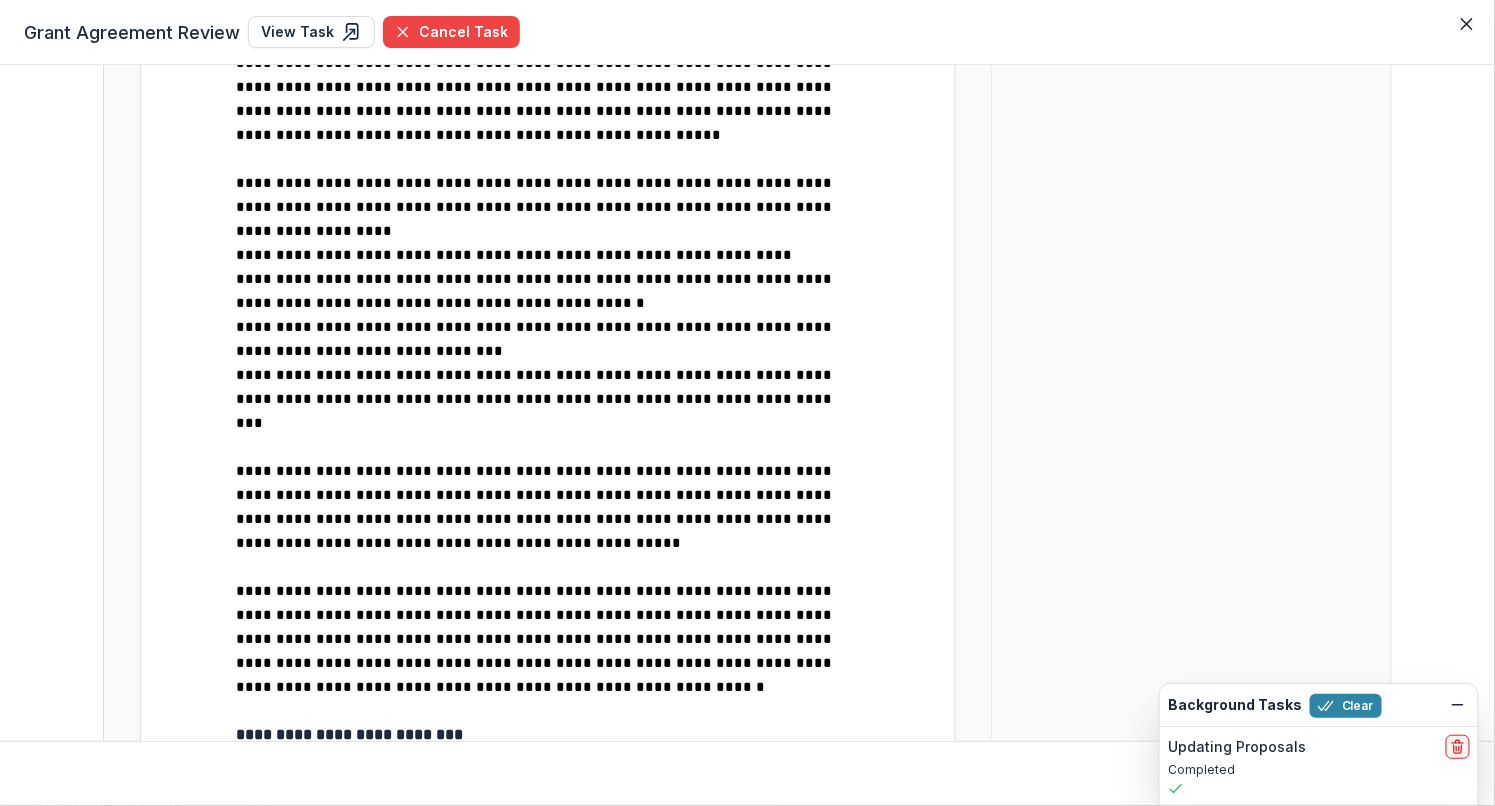 click at bounding box center (548, 783) 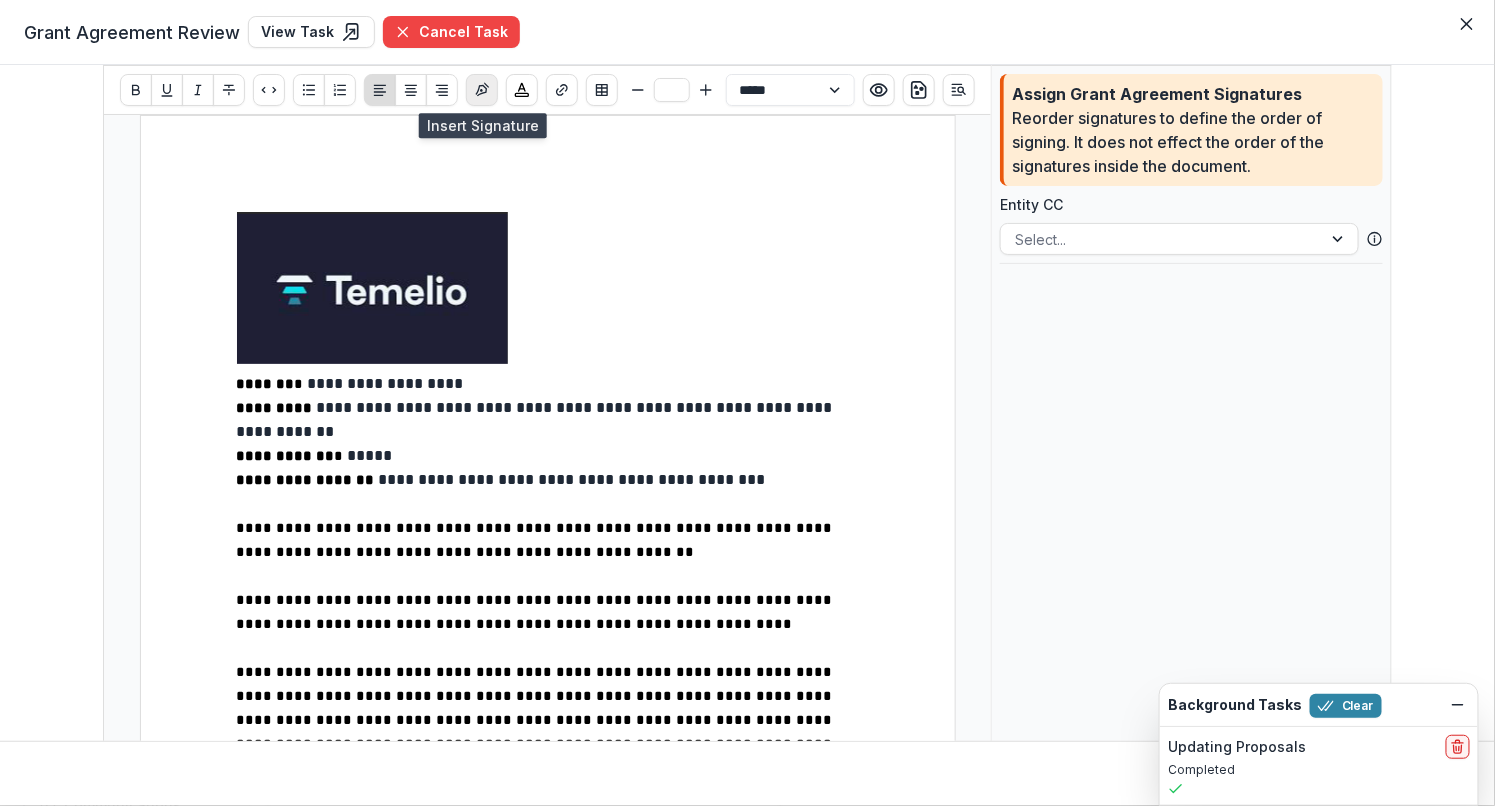 click 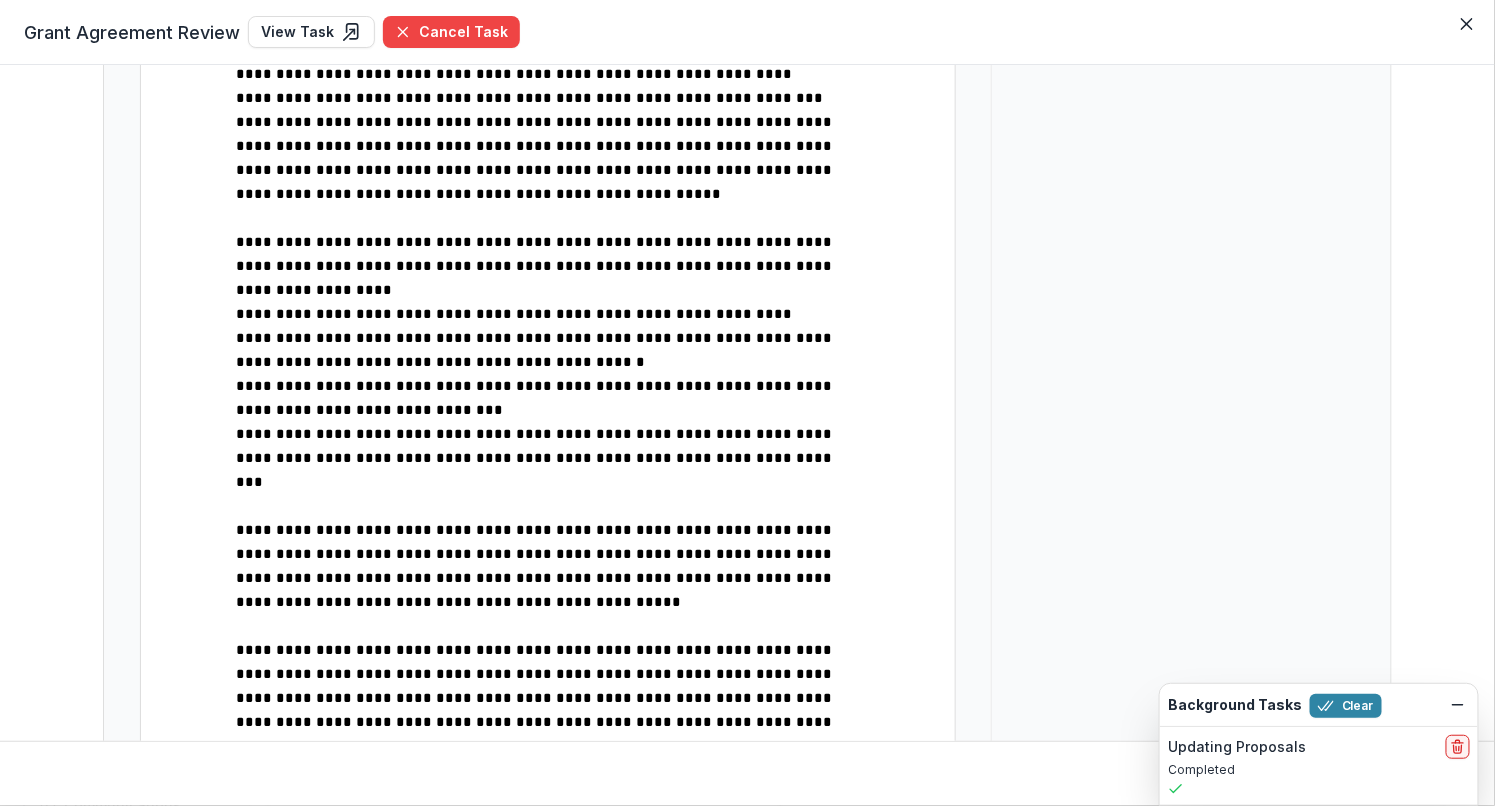 scroll, scrollTop: 1457, scrollLeft: 0, axis: vertical 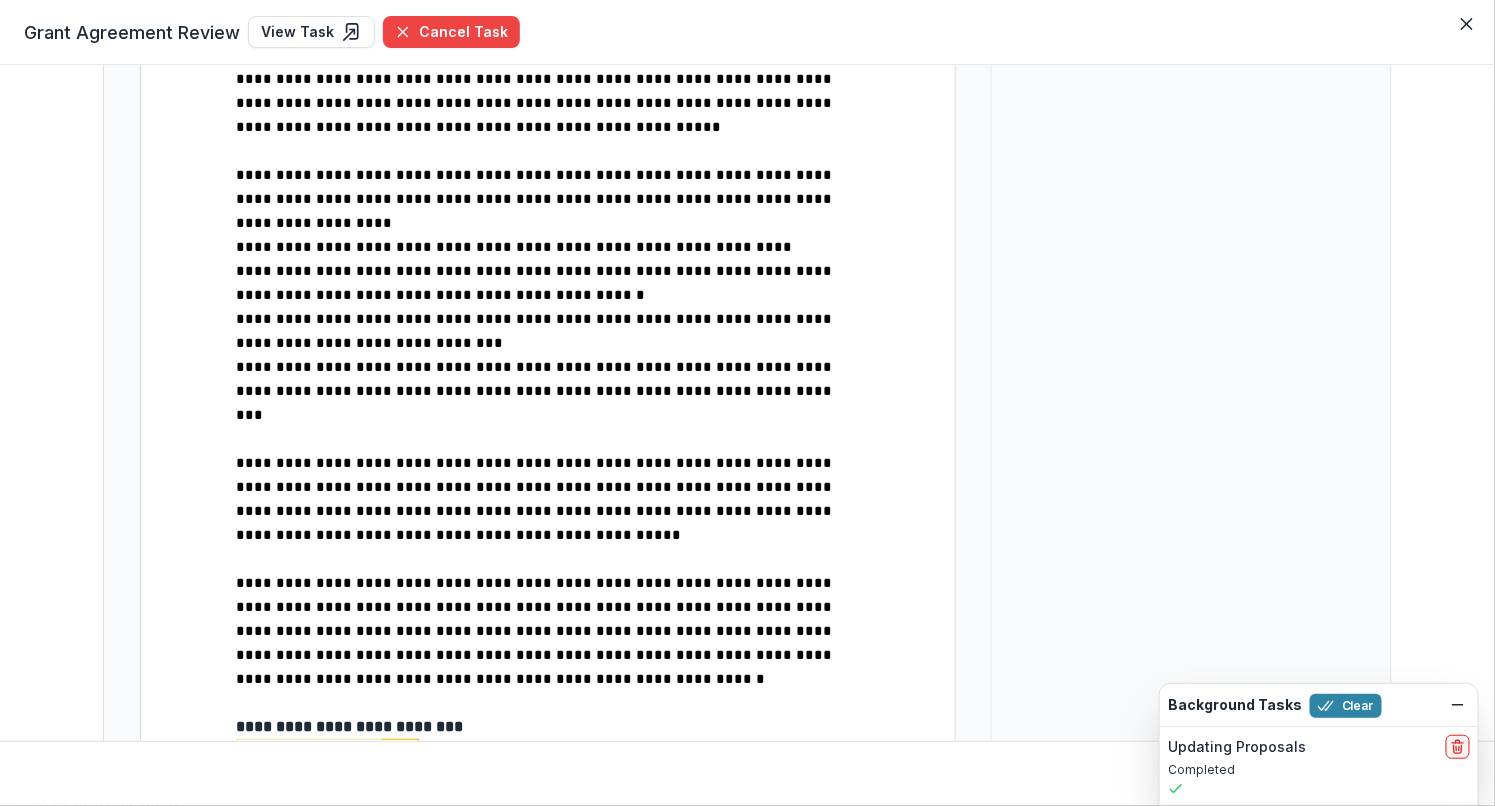 click on "**********" at bounding box center (548, -212) 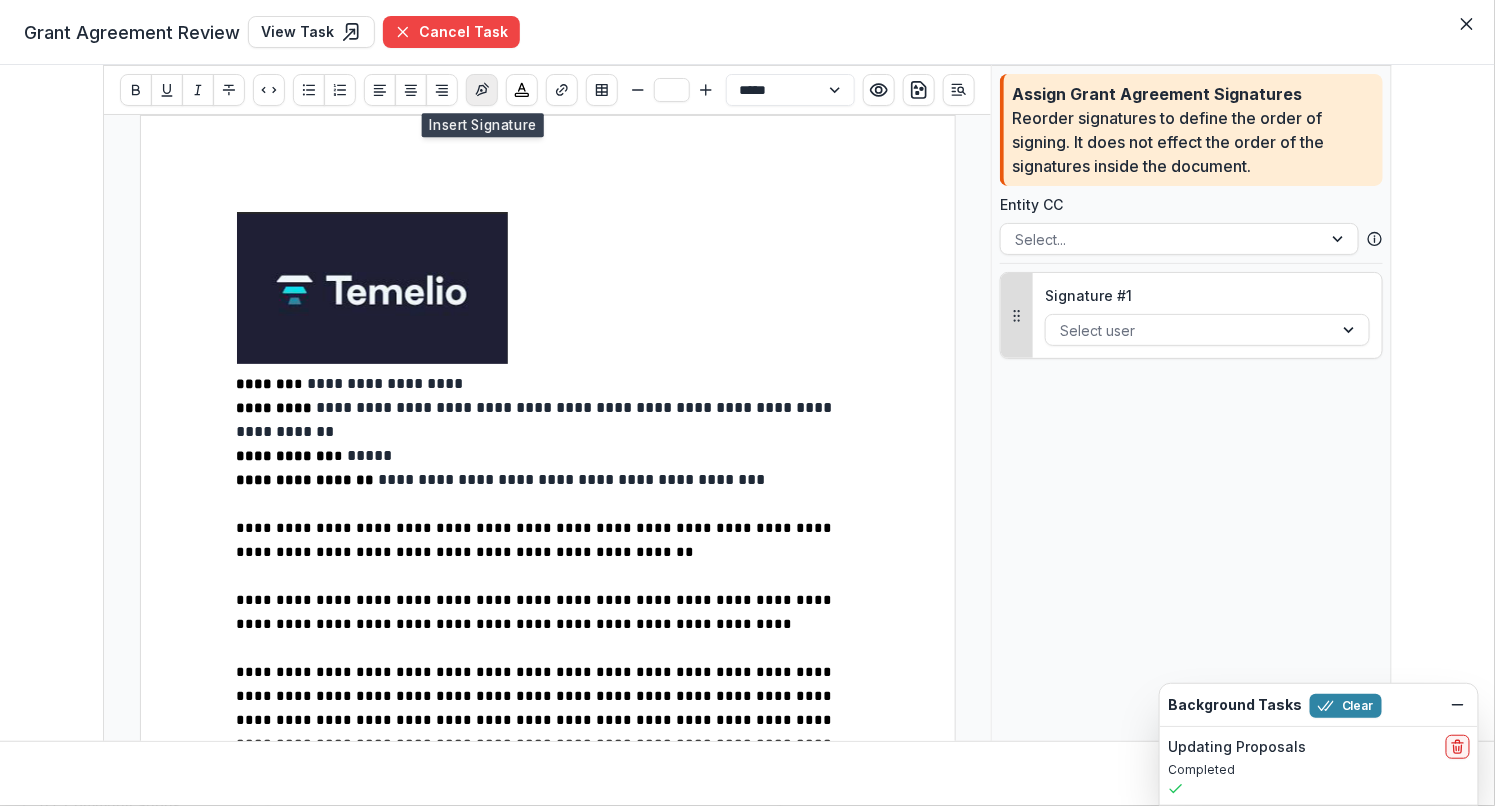 click at bounding box center (482, 90) 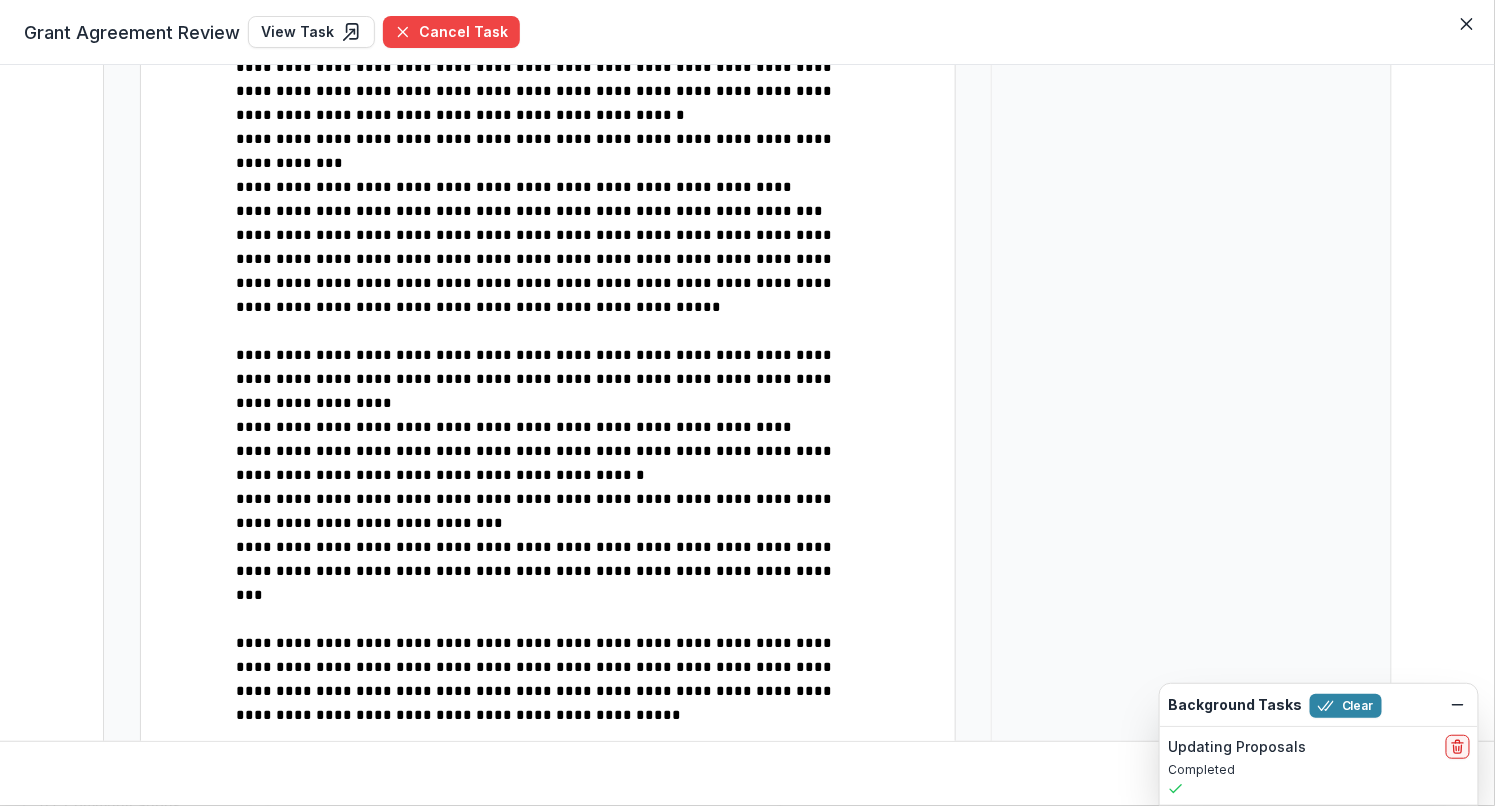 scroll, scrollTop: 1490, scrollLeft: 0, axis: vertical 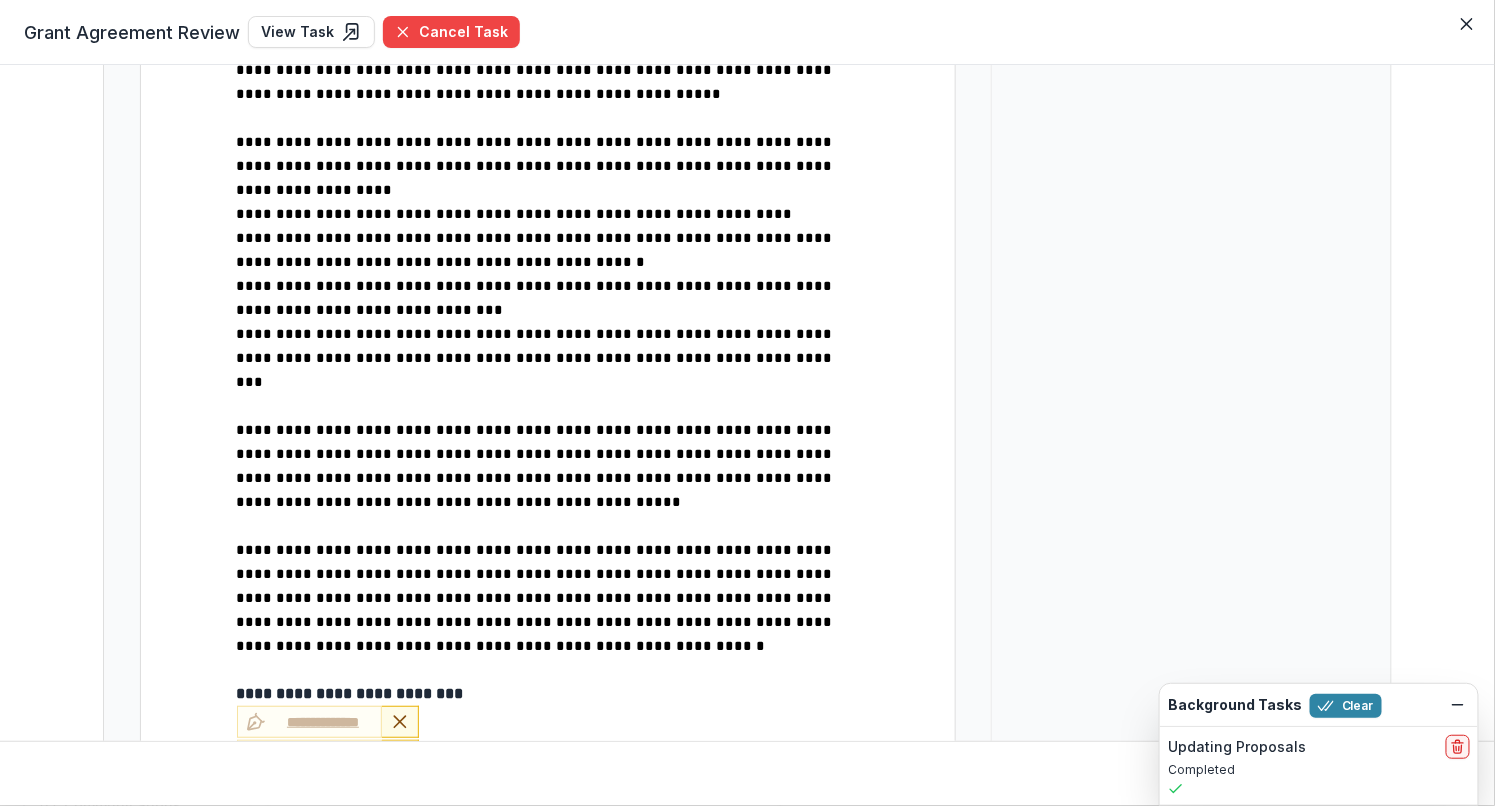click on "**********" at bounding box center (548, -228) 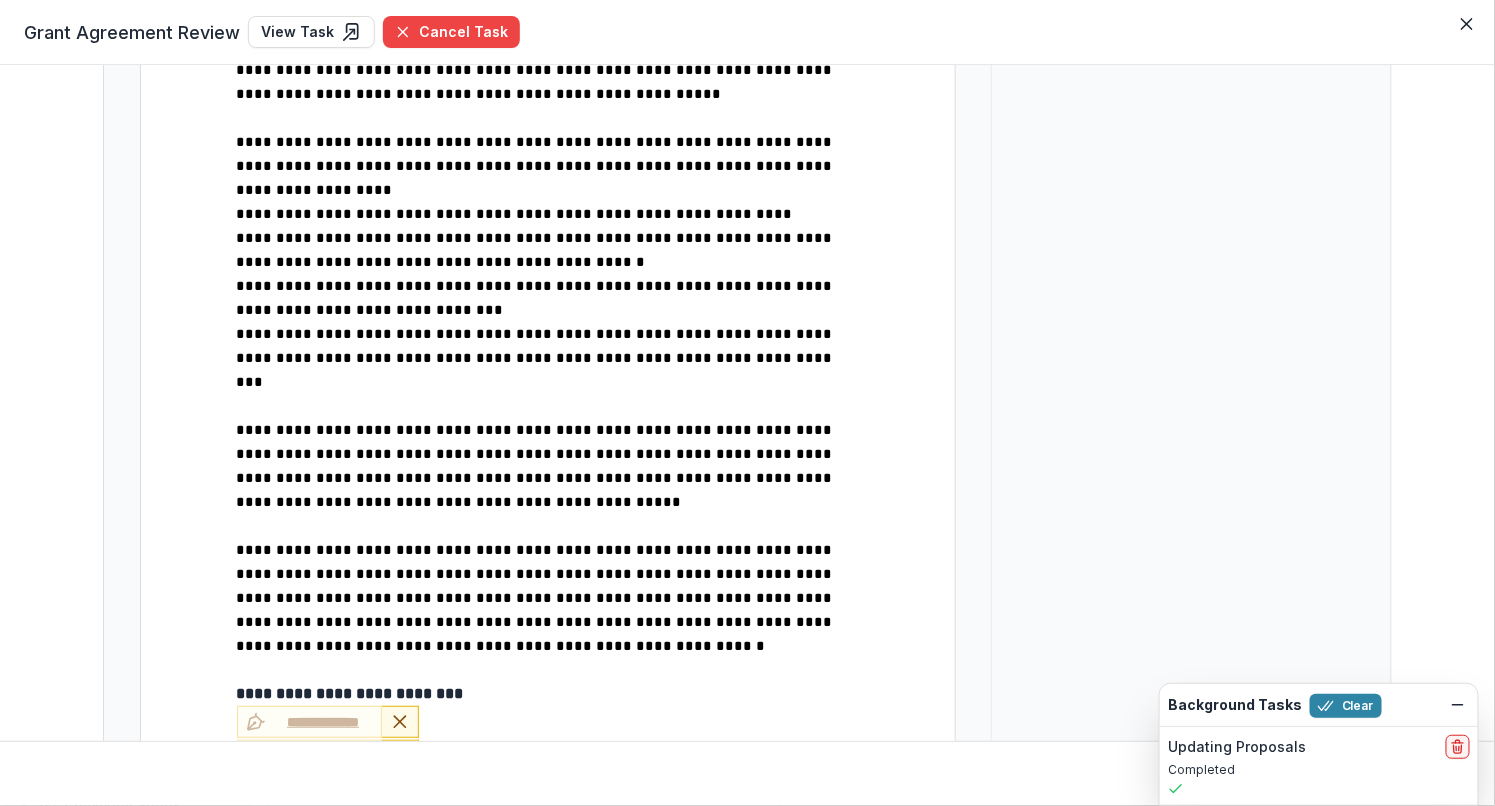 click 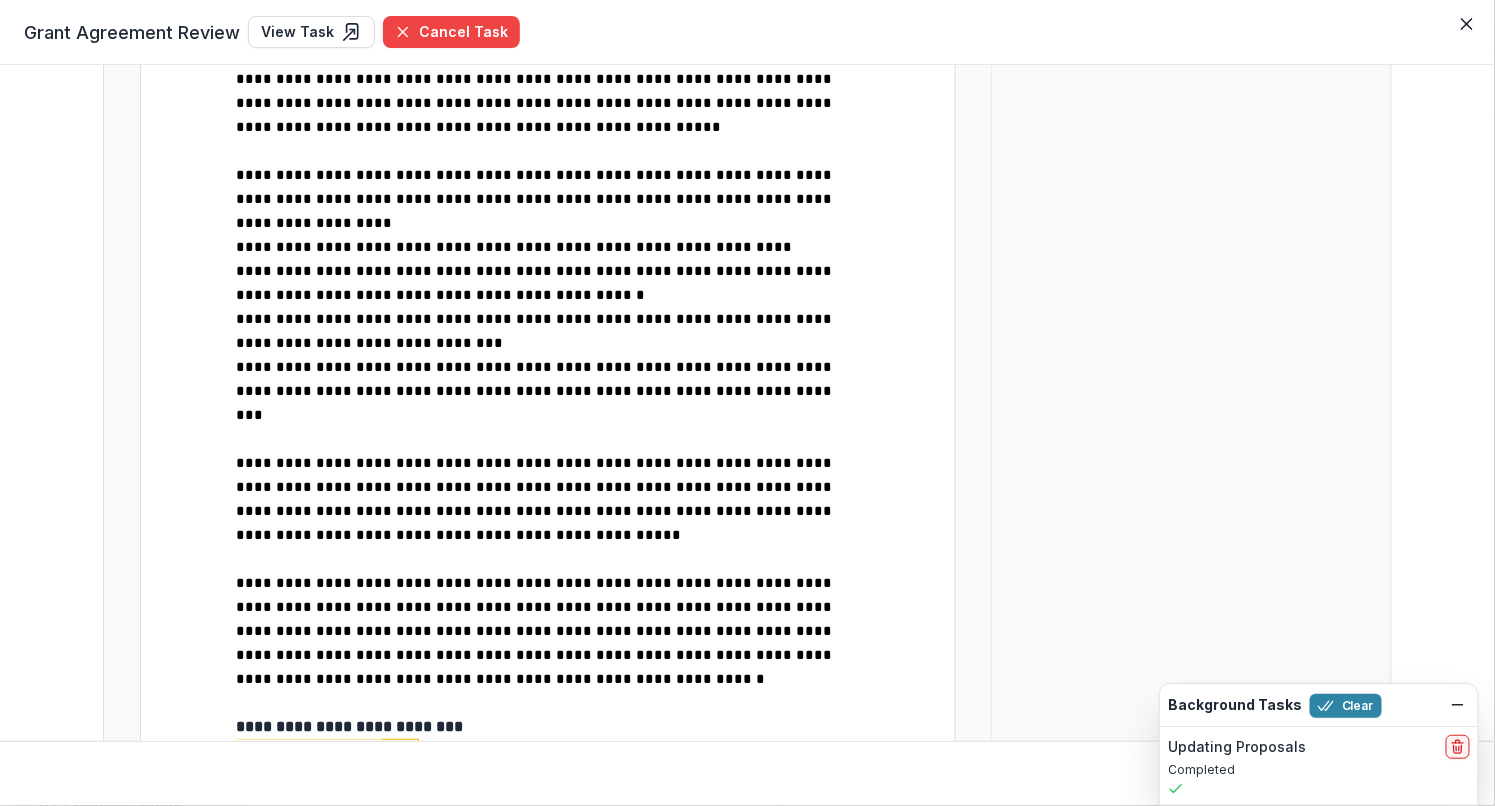 click on "**********" at bounding box center [548, -212] 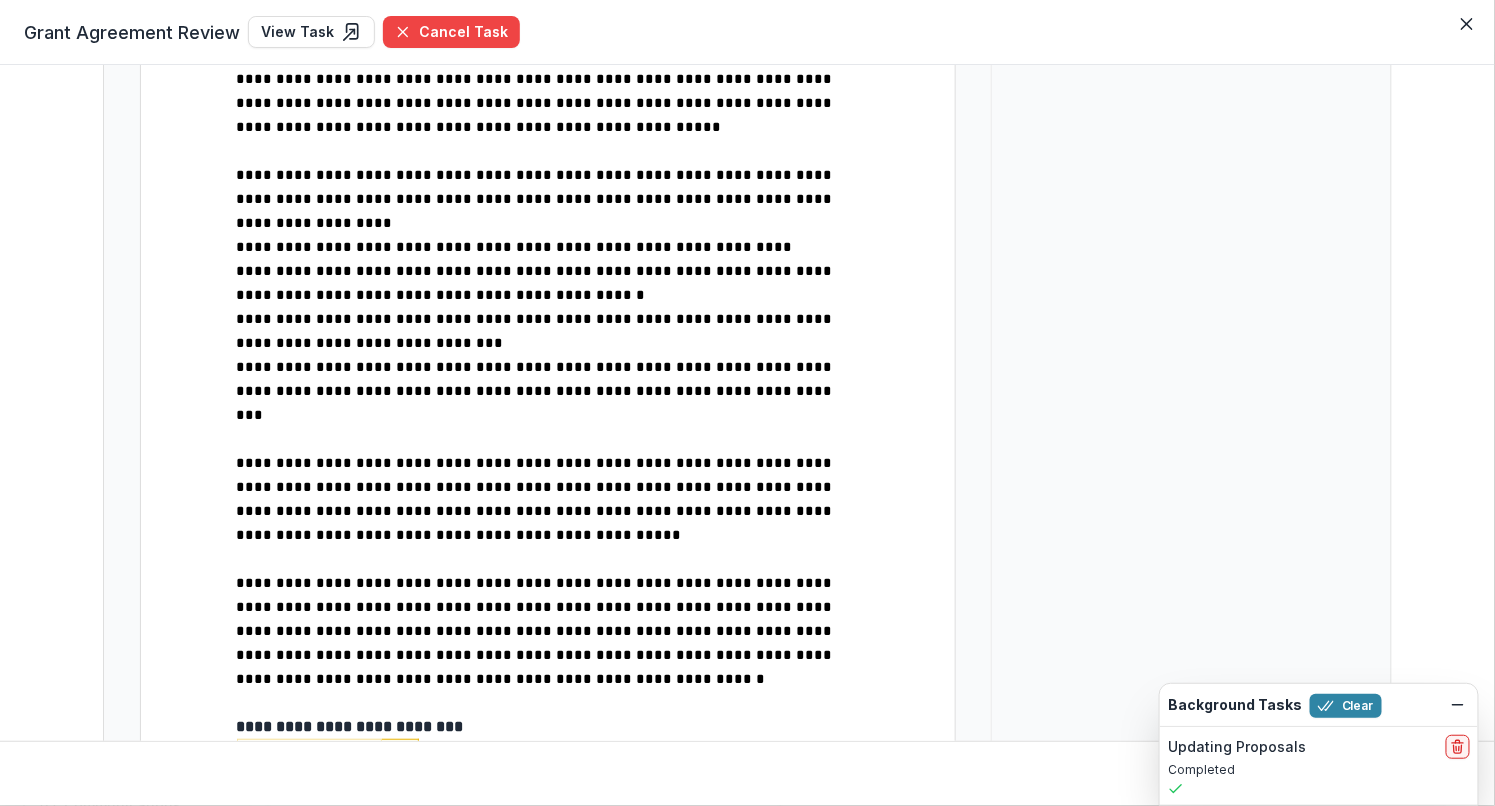 click on "**********" at bounding box center [548, 809] 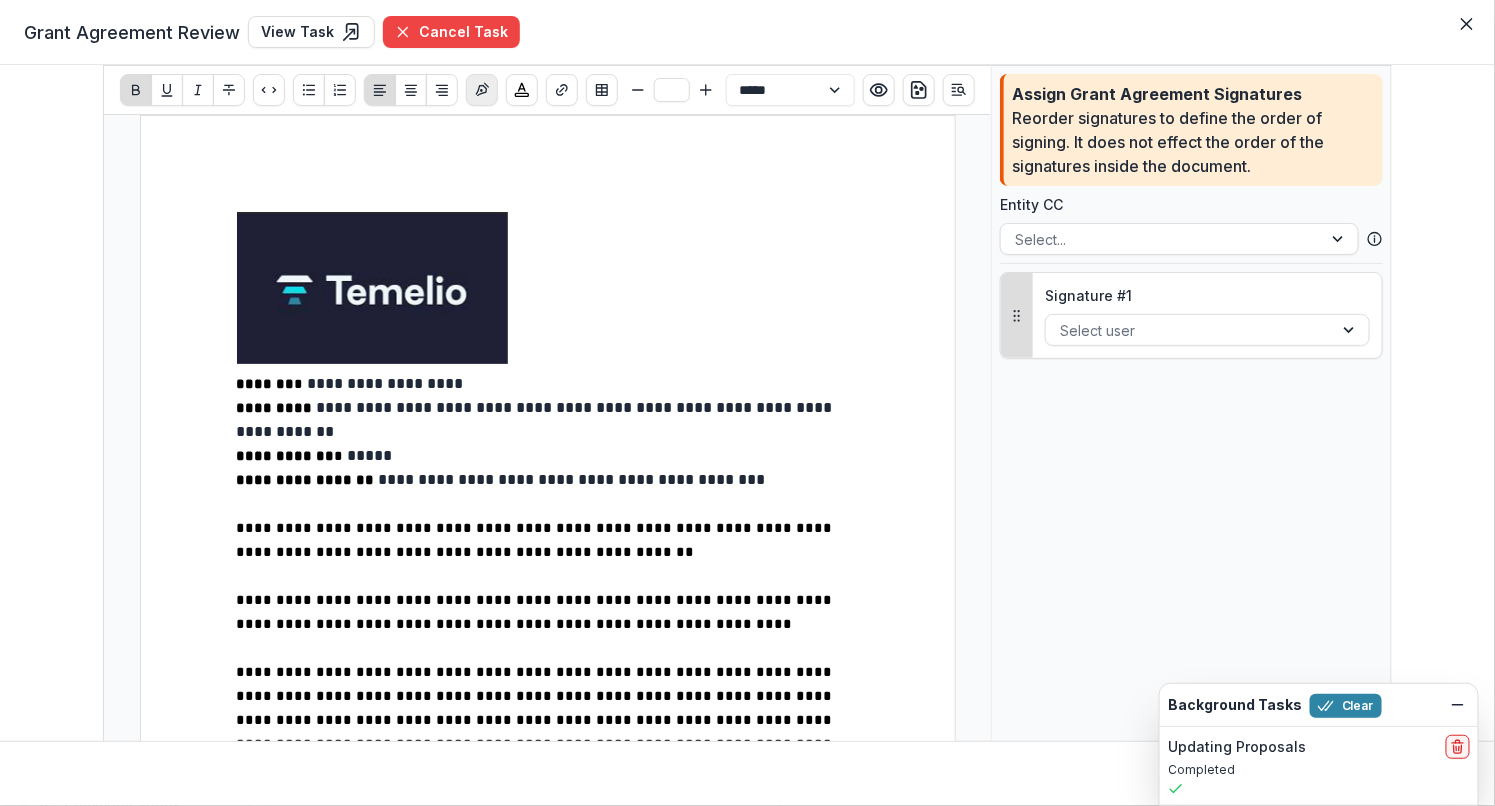 click 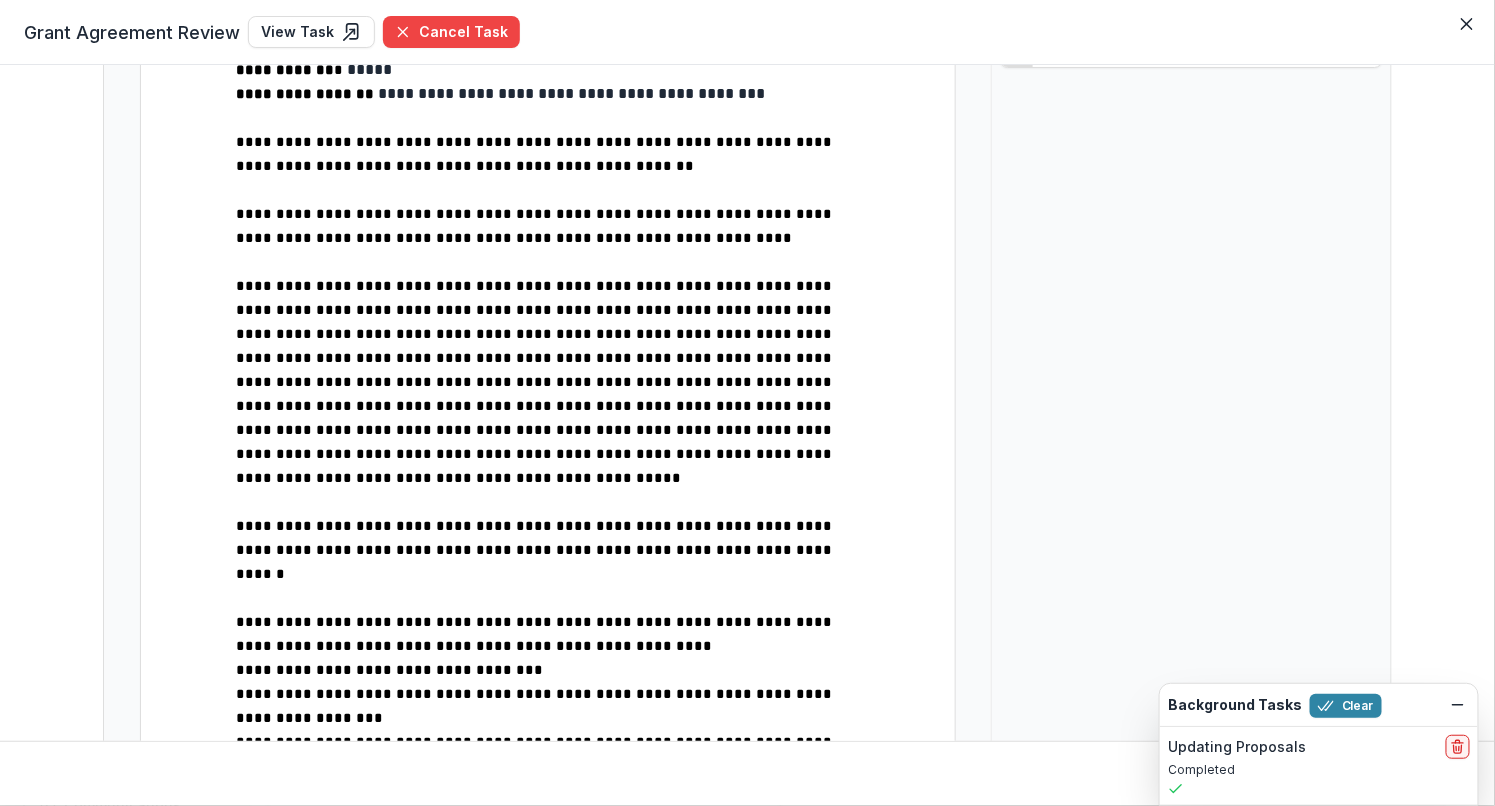 scroll, scrollTop: 0, scrollLeft: 0, axis: both 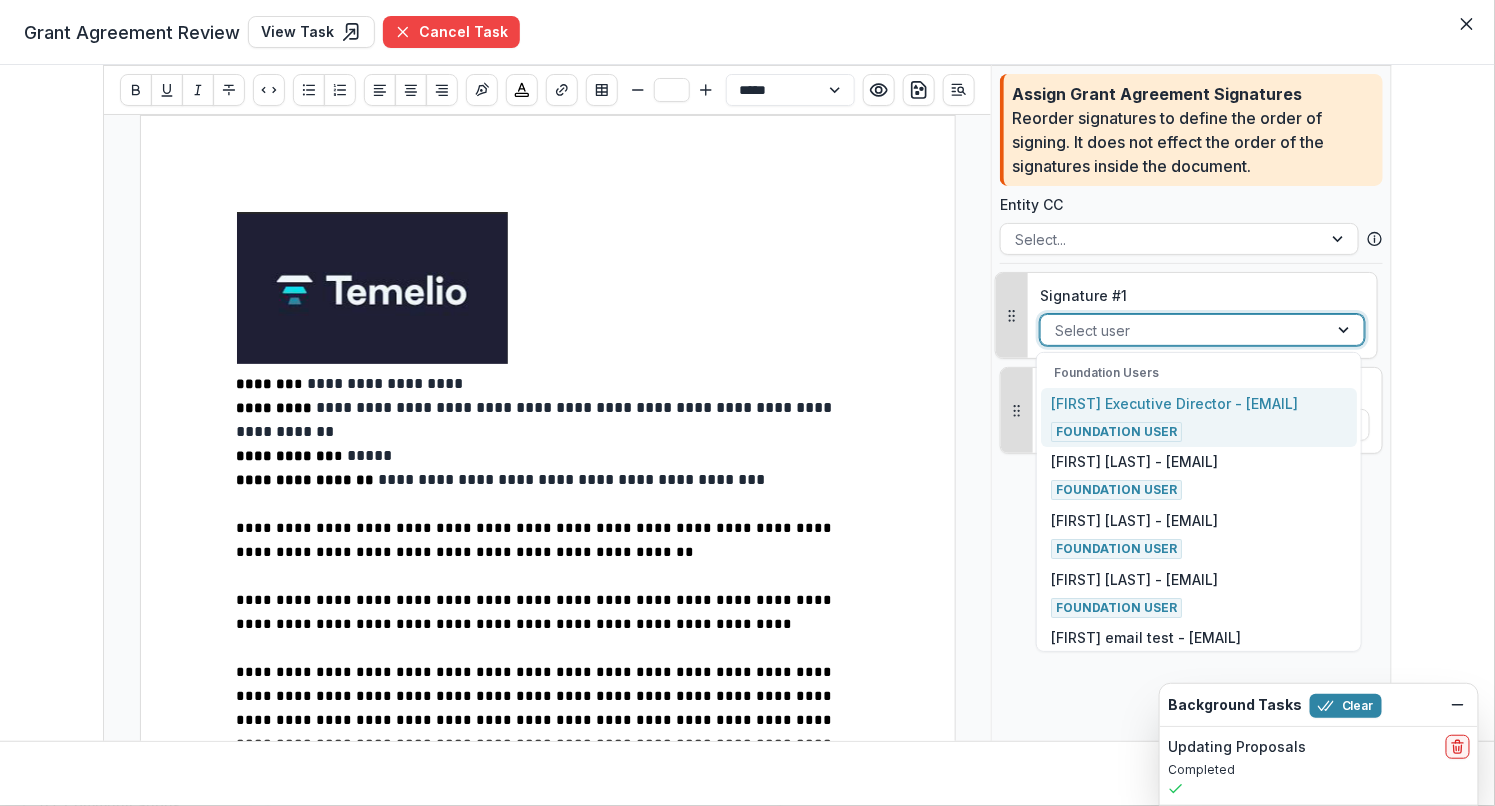 click at bounding box center [1184, 330] 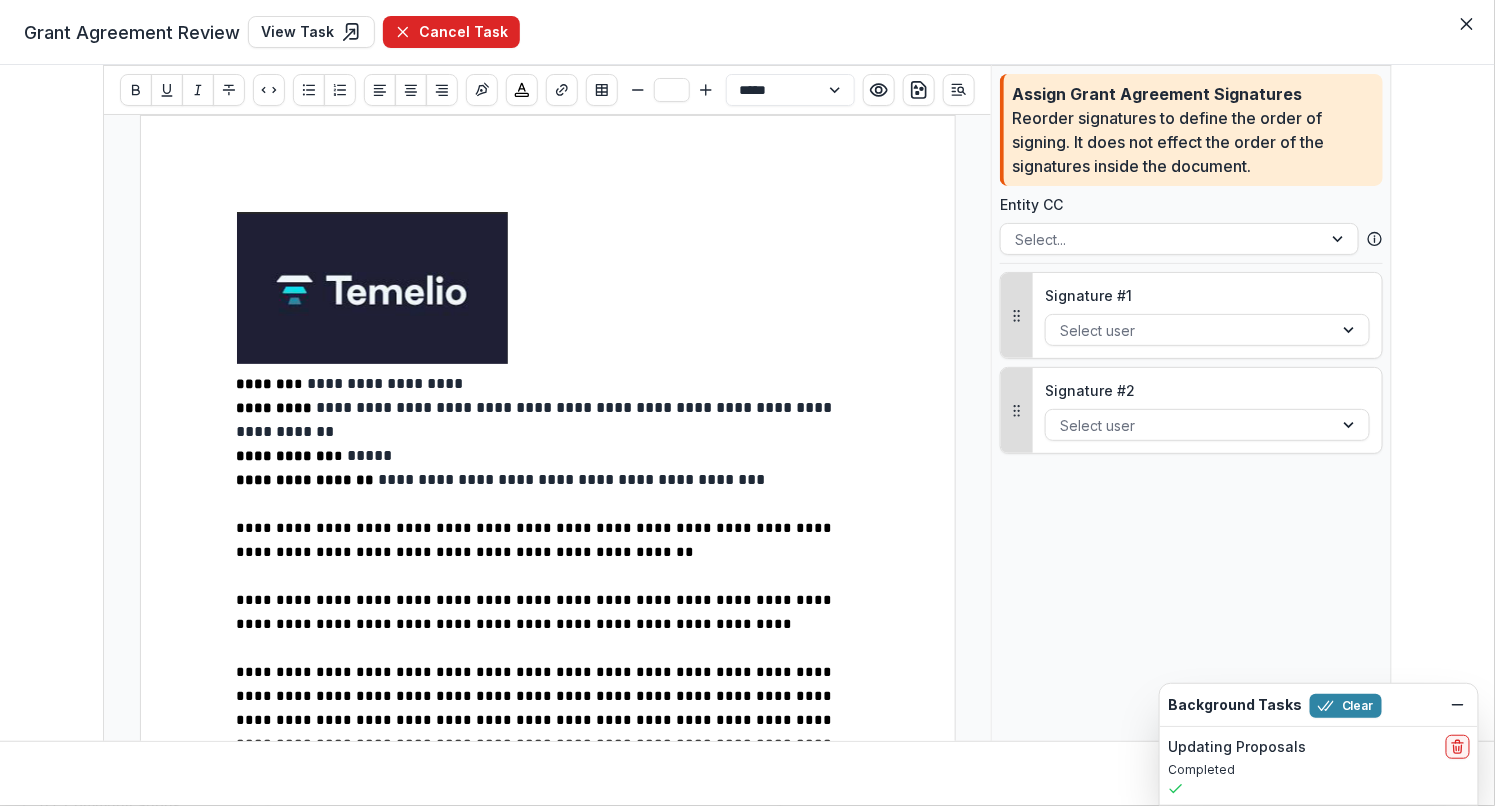 click on "Cancel Task" at bounding box center [451, 32] 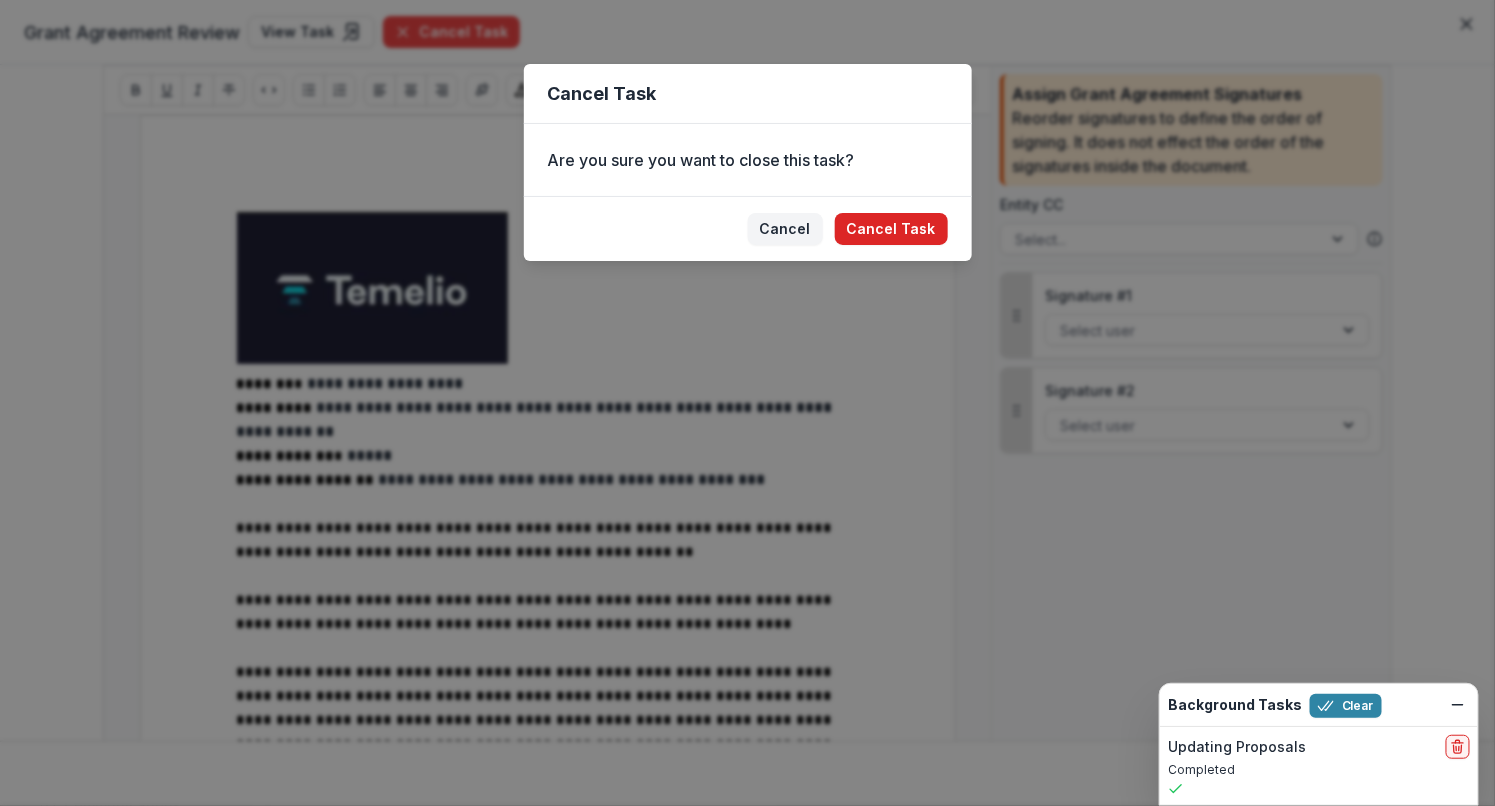 click on "Cancel Task" at bounding box center [891, 229] 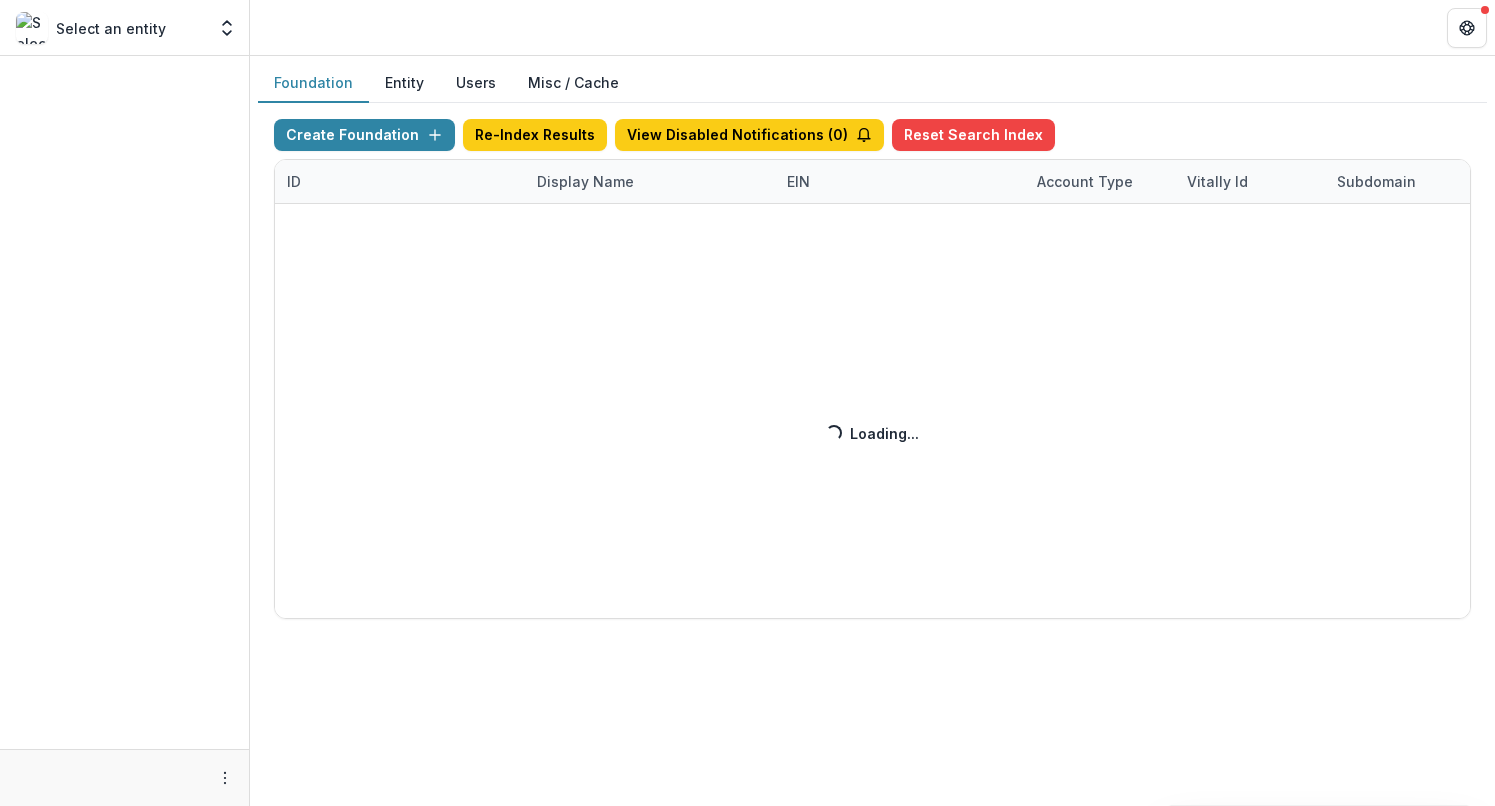 scroll, scrollTop: 0, scrollLeft: 0, axis: both 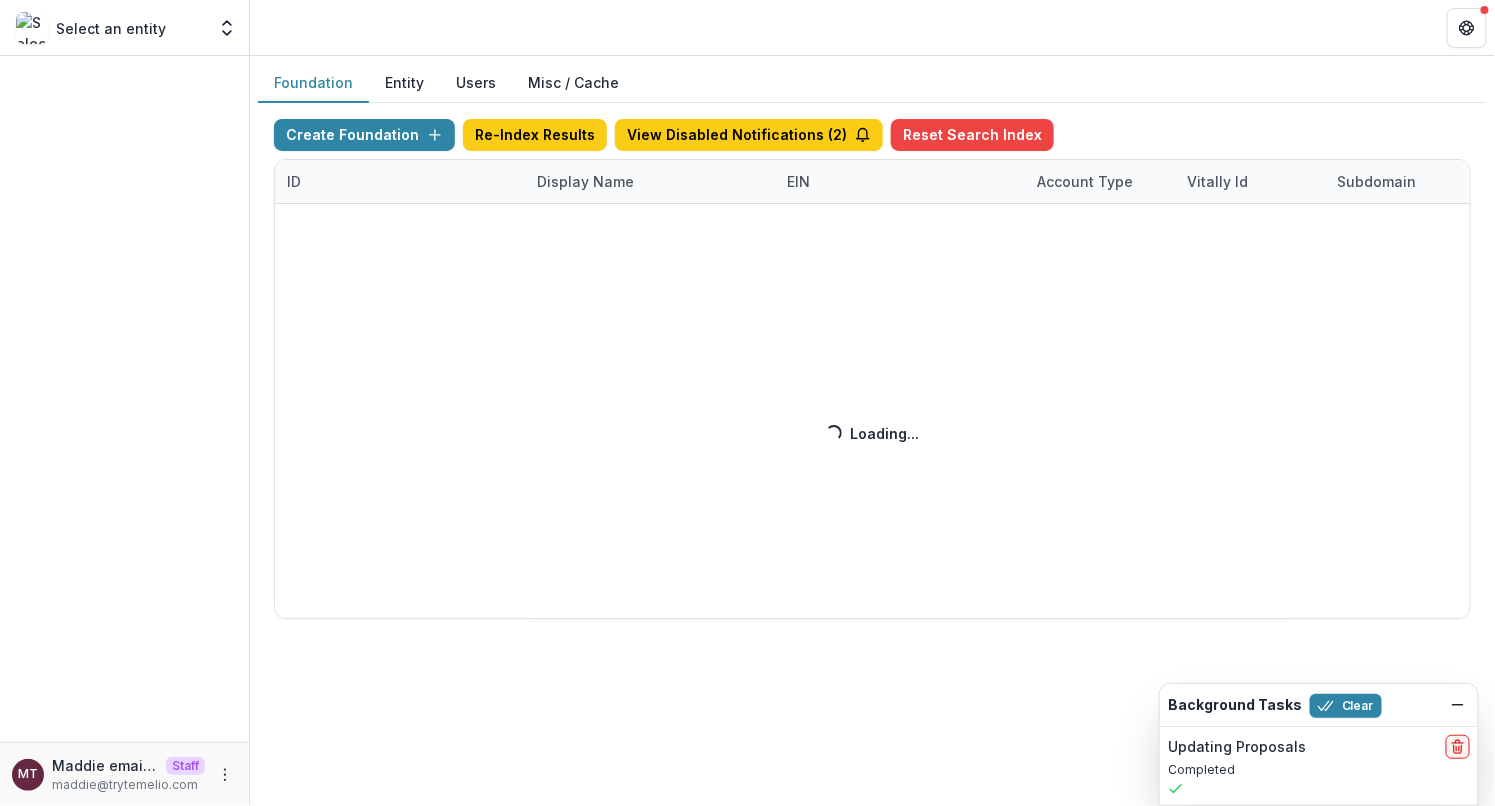 click on "Create Foundation Re-Index Results View Disabled Notifications ( 2 ) Reset Search Index ID Display Name EIN Account Type Vitally Id Subdomain Created on Actions Feature Flags Loading... Loading..." at bounding box center (872, 369) 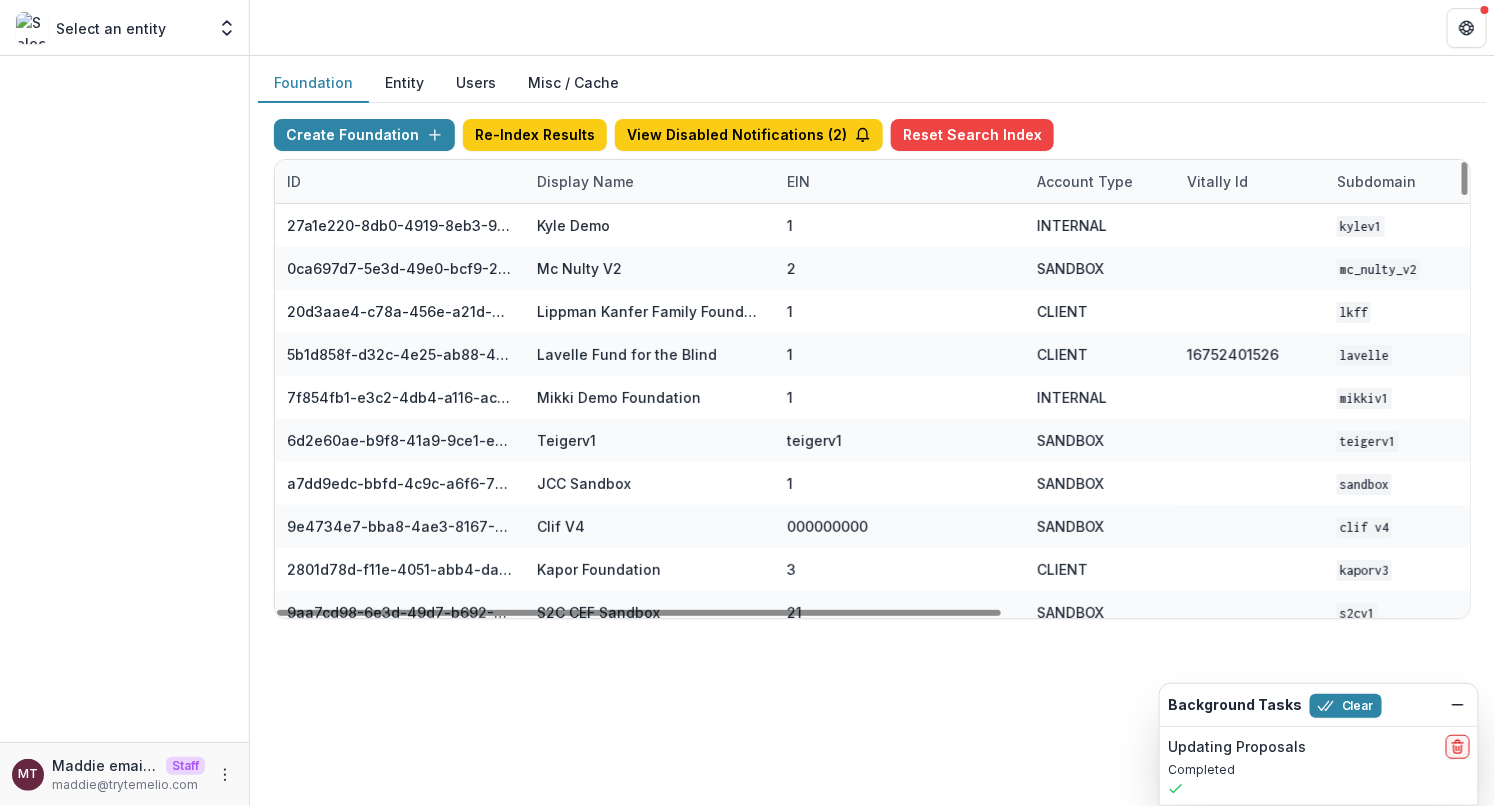 click on "Display Name" at bounding box center [585, 181] 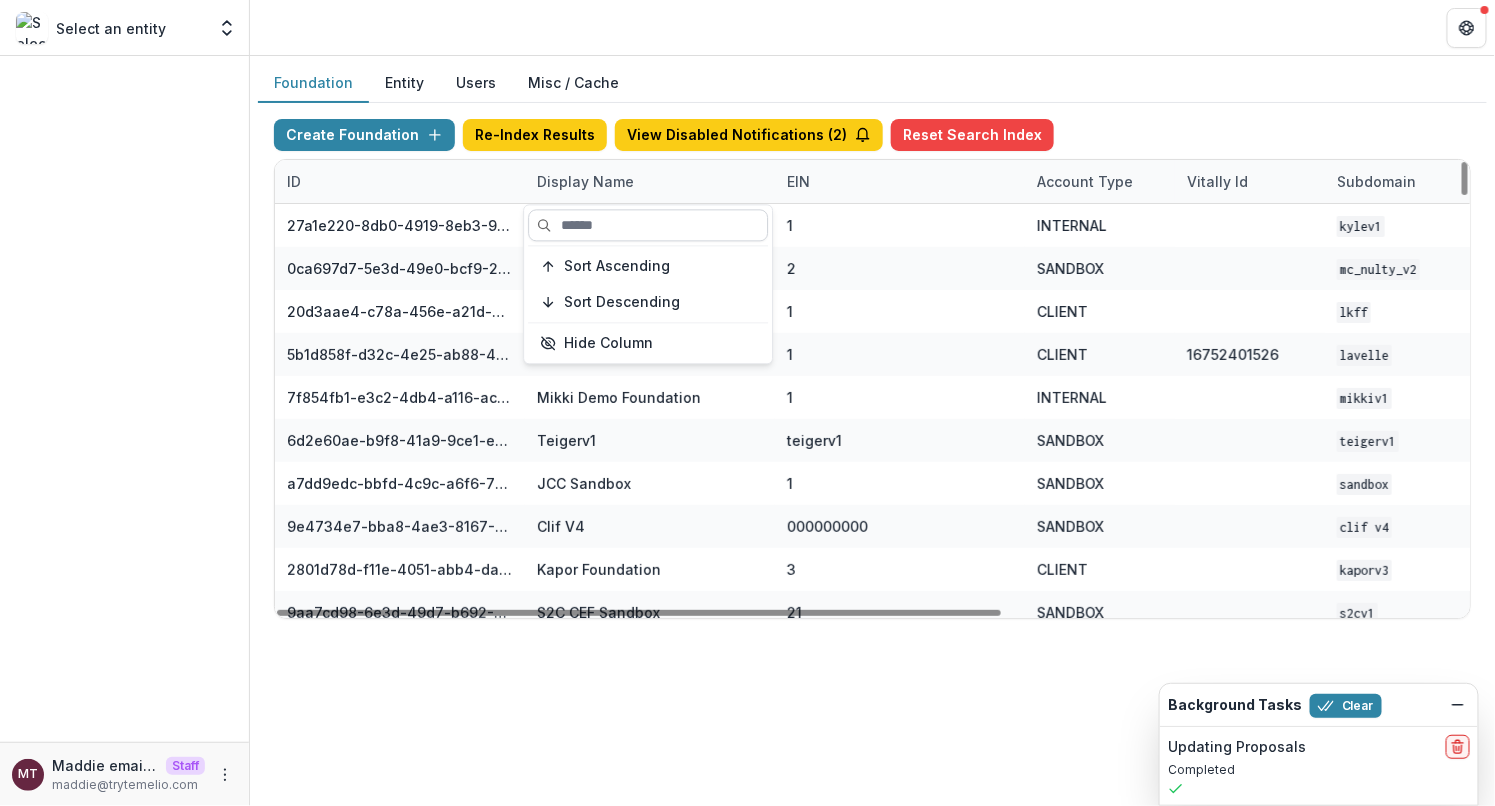 click at bounding box center [648, 225] 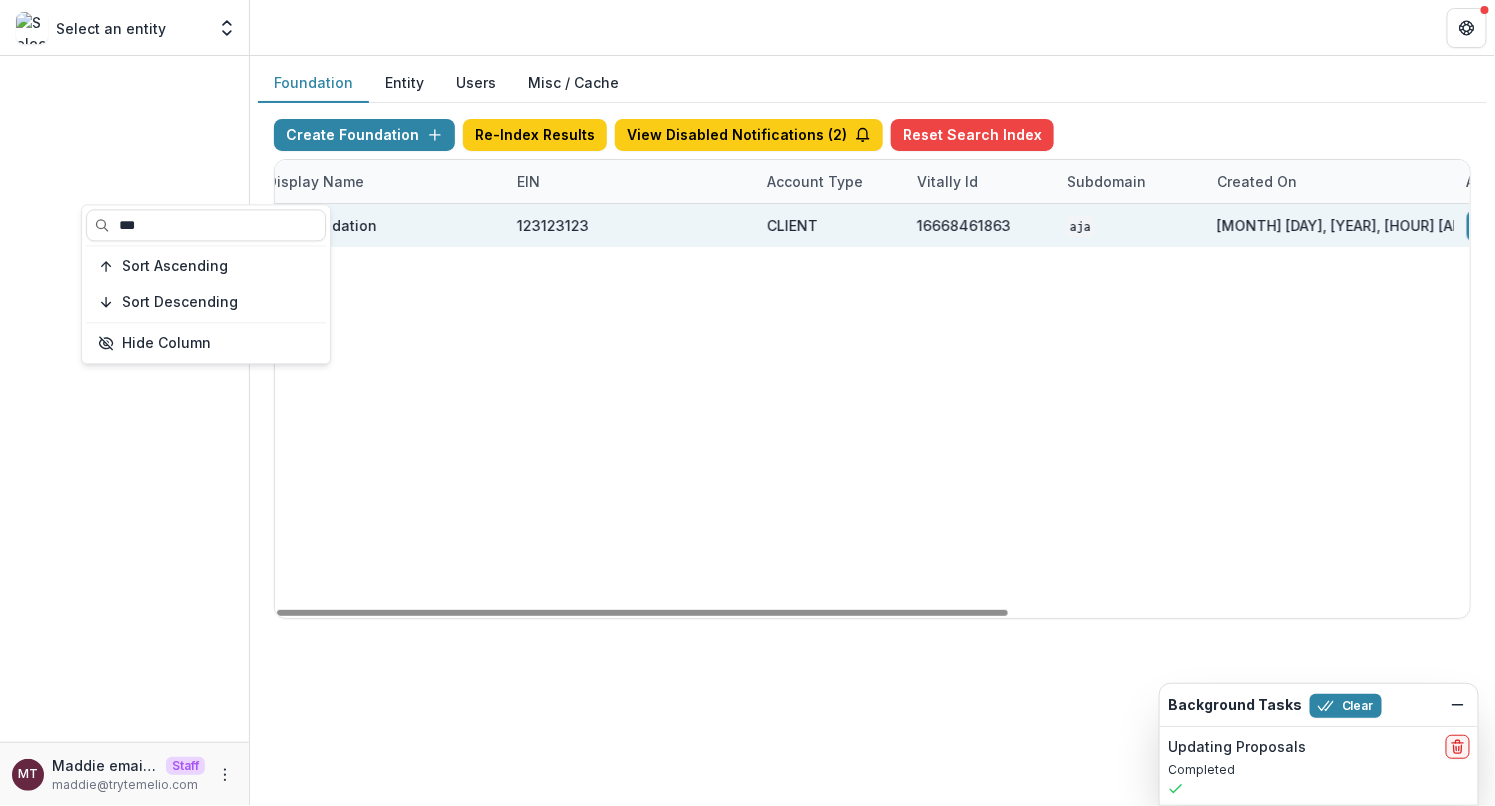 scroll, scrollTop: 0, scrollLeft: 598, axis: horizontal 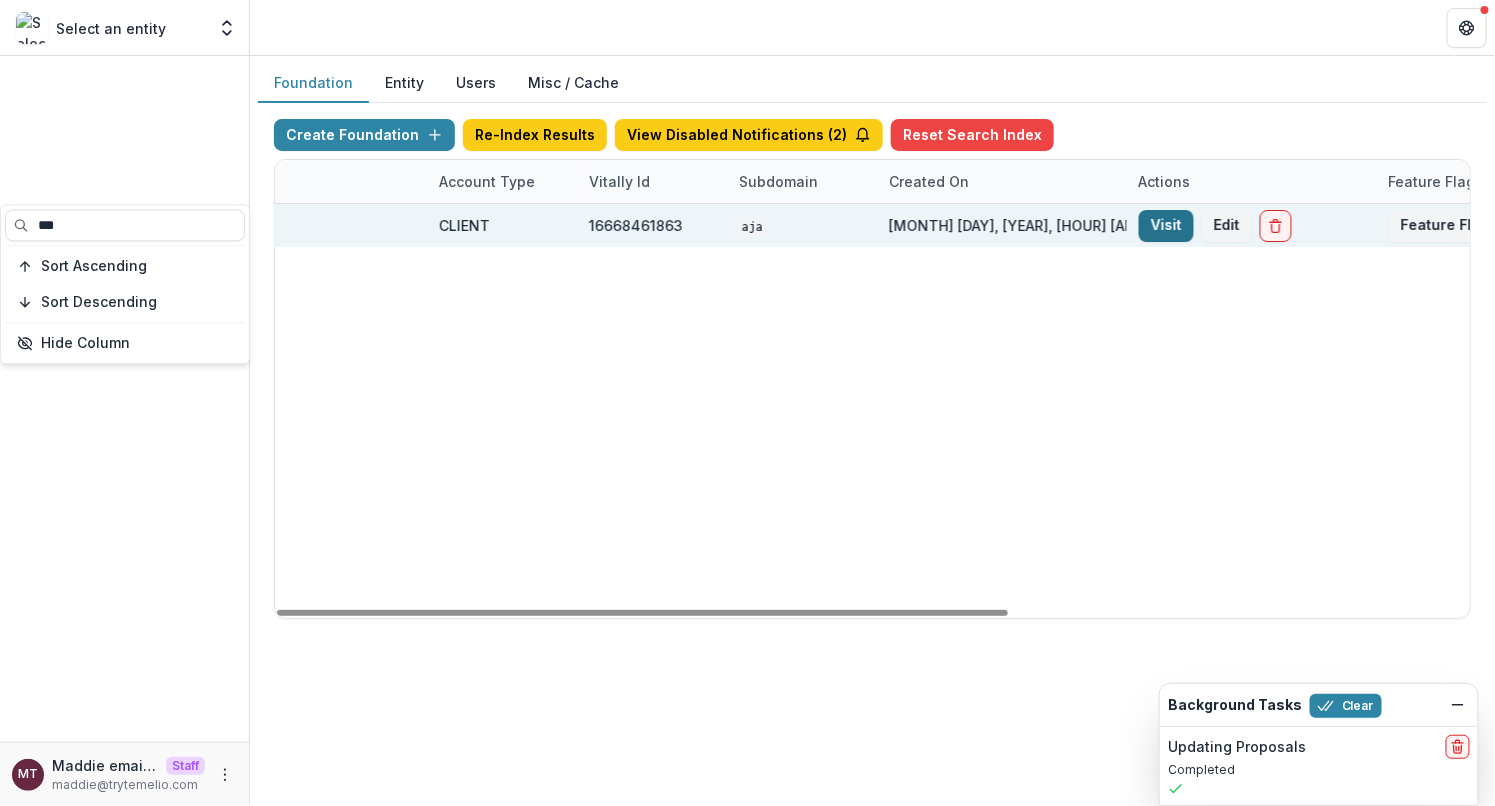 type on "***" 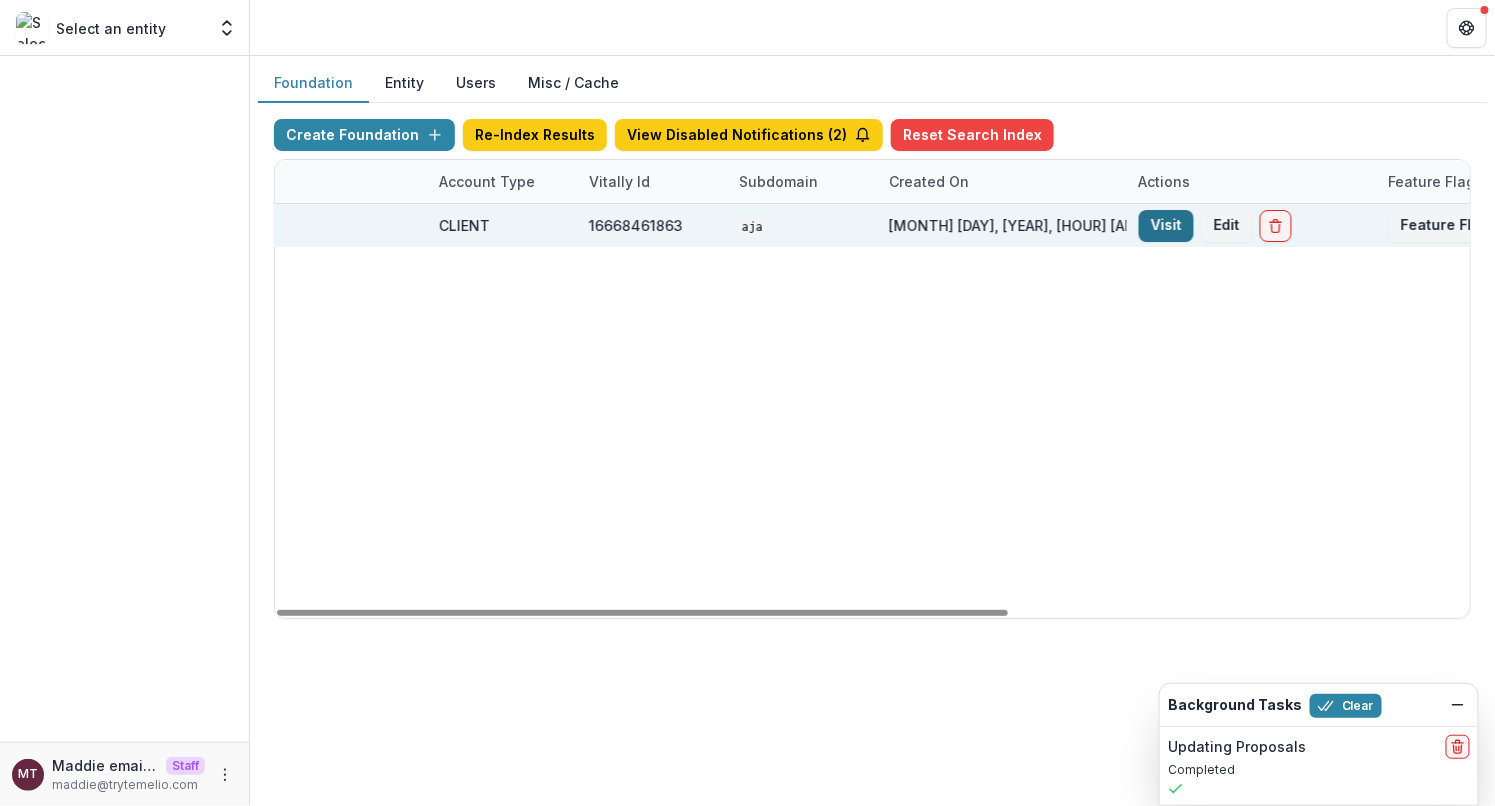 click on "Visit" at bounding box center (1166, 226) 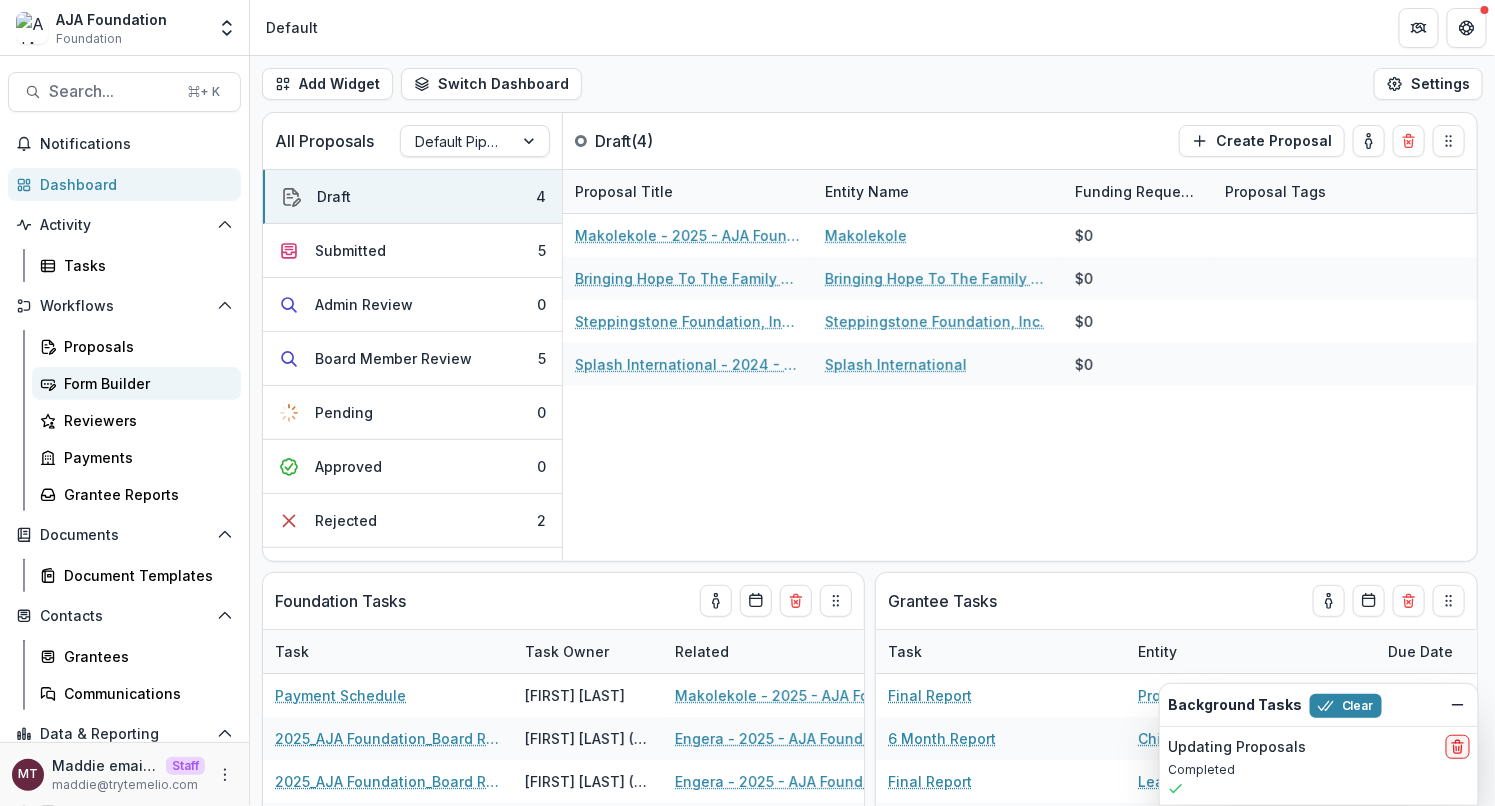 click on "Form Builder" at bounding box center [144, 383] 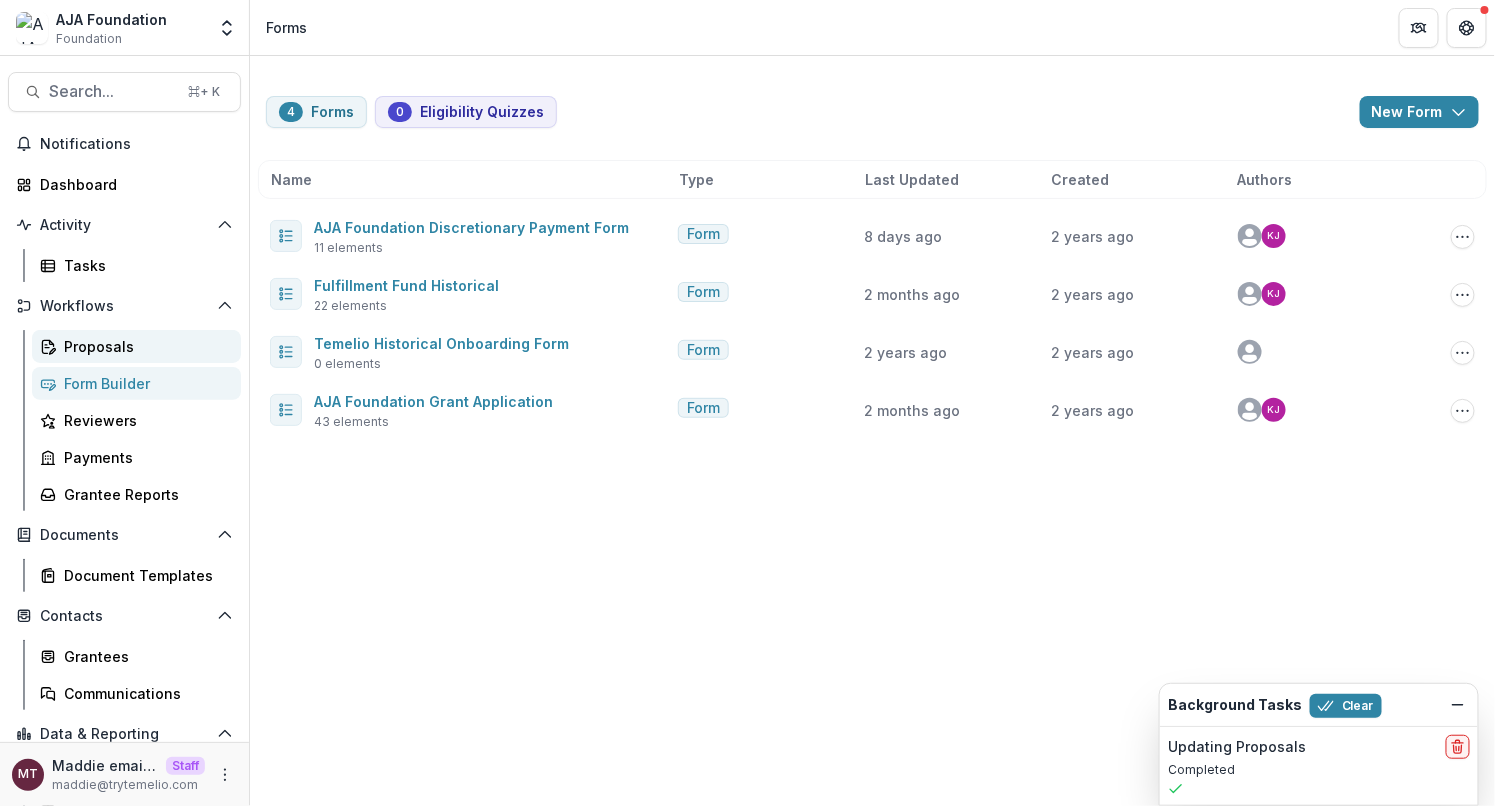 click on "Proposals" at bounding box center [144, 346] 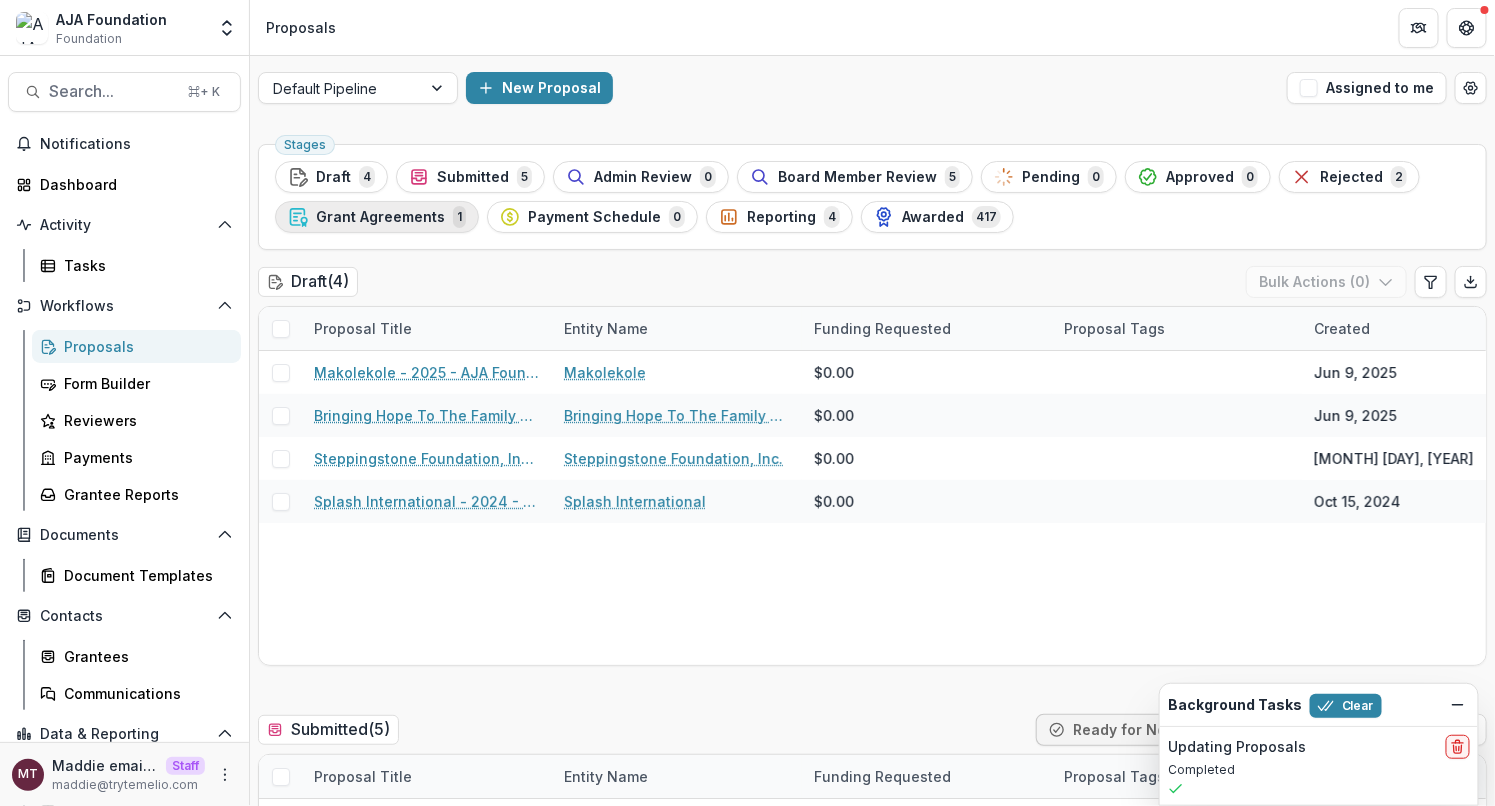 click on "Grant Agreements" at bounding box center [380, 217] 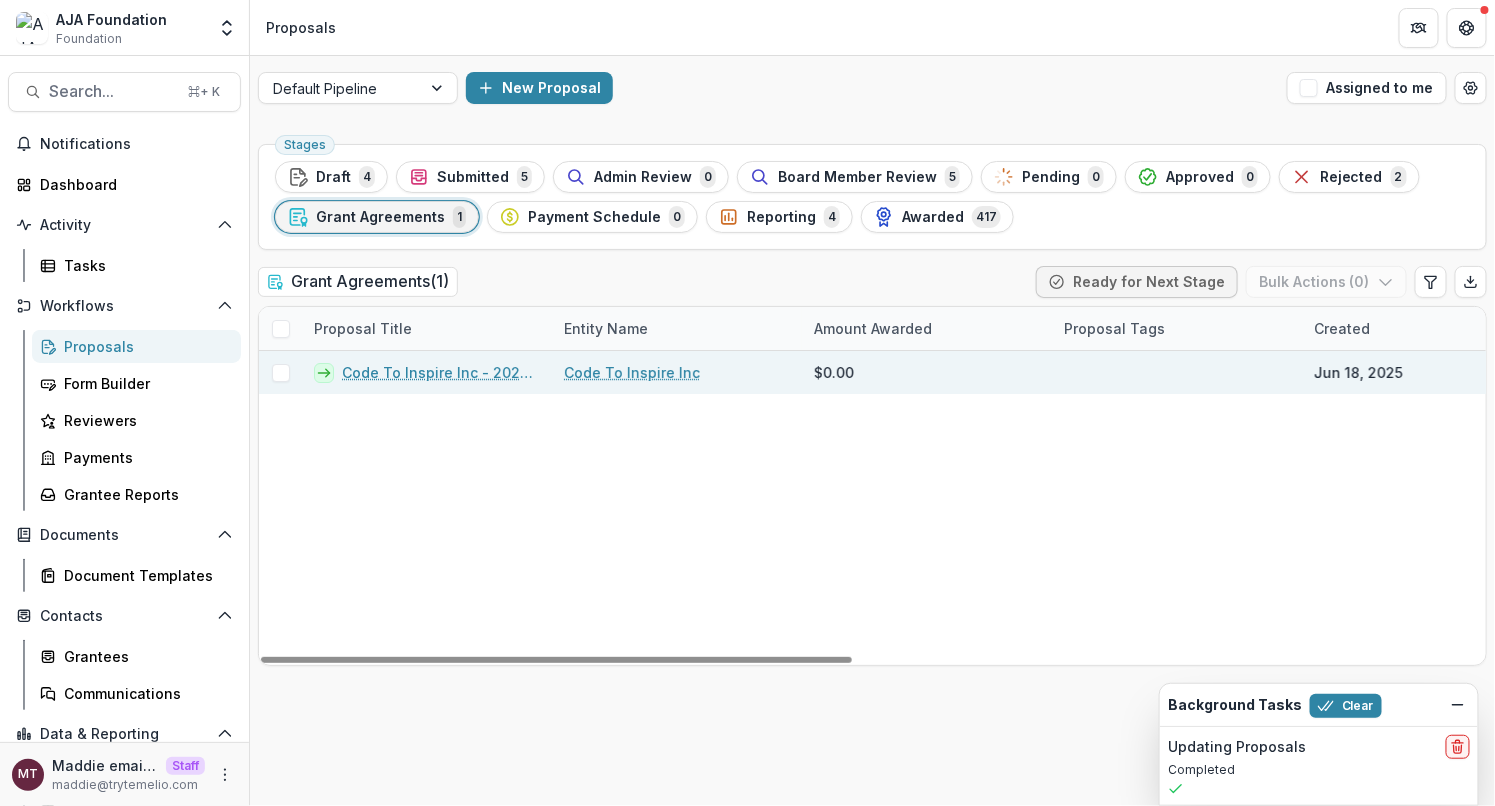 click on "Code To Inspire Inc - 2025 - AJA Foundation Grant Application" at bounding box center [441, 372] 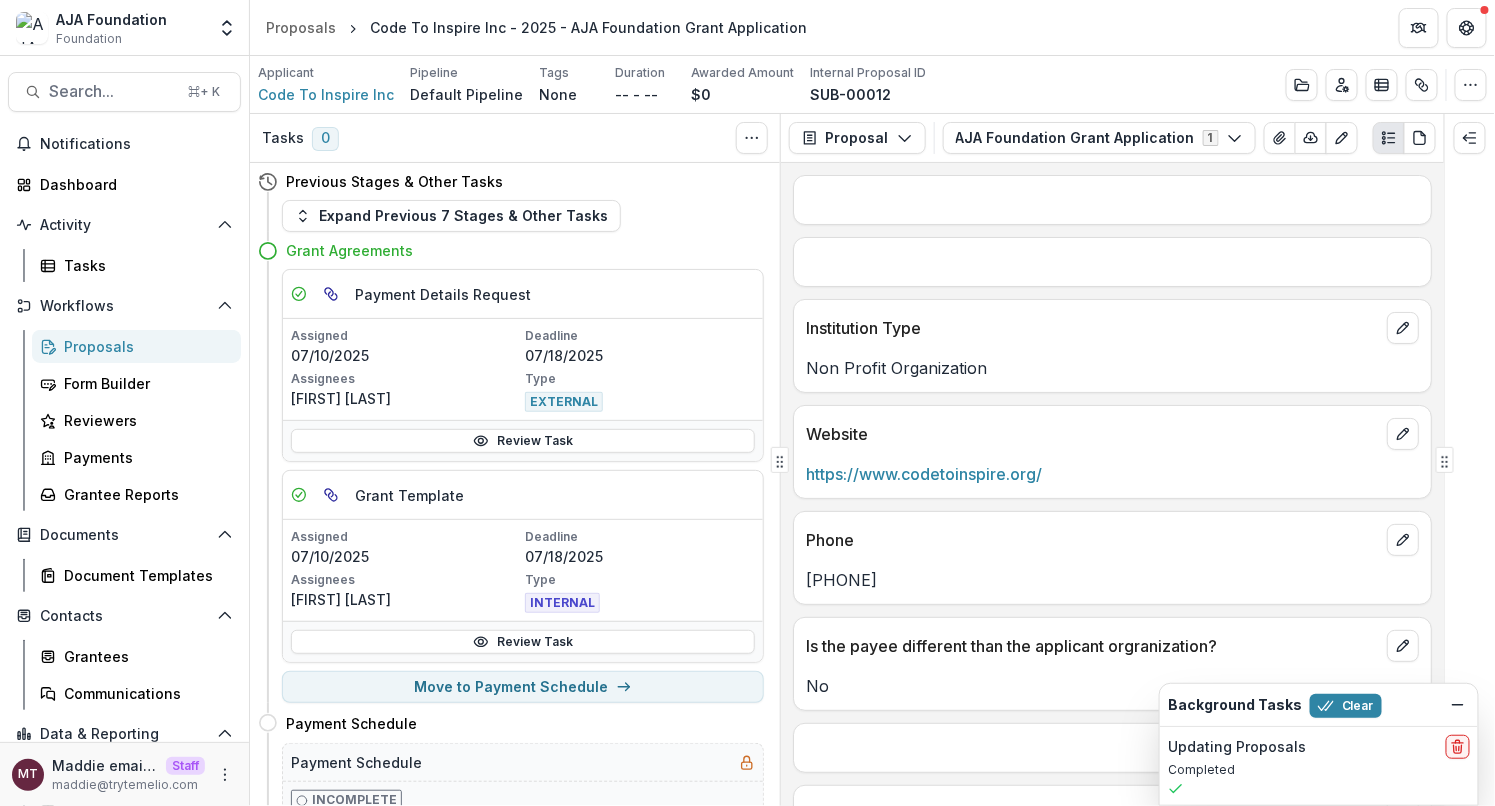 scroll, scrollTop: 26, scrollLeft: 0, axis: vertical 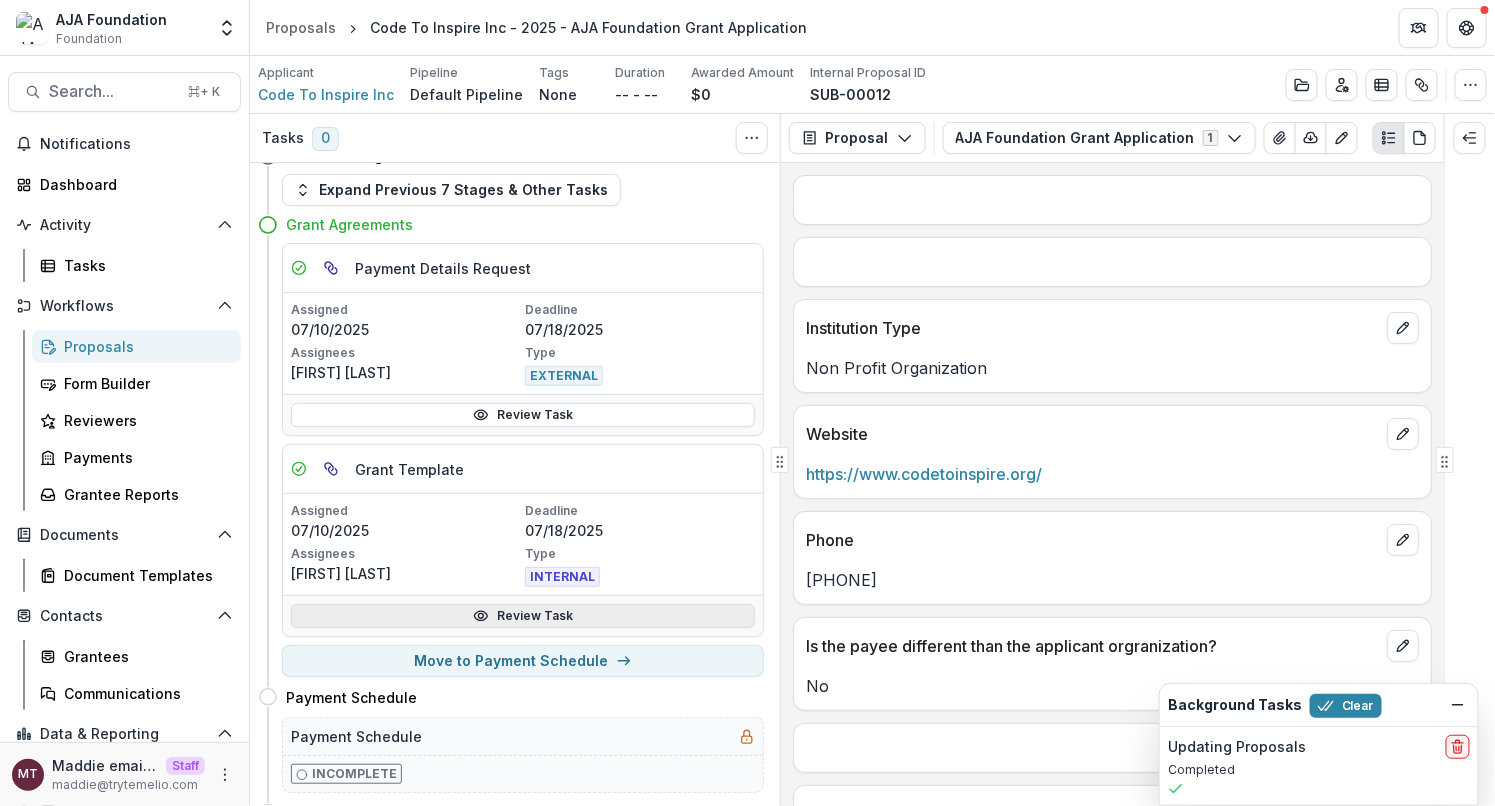 click on "Review Task" at bounding box center [523, 616] 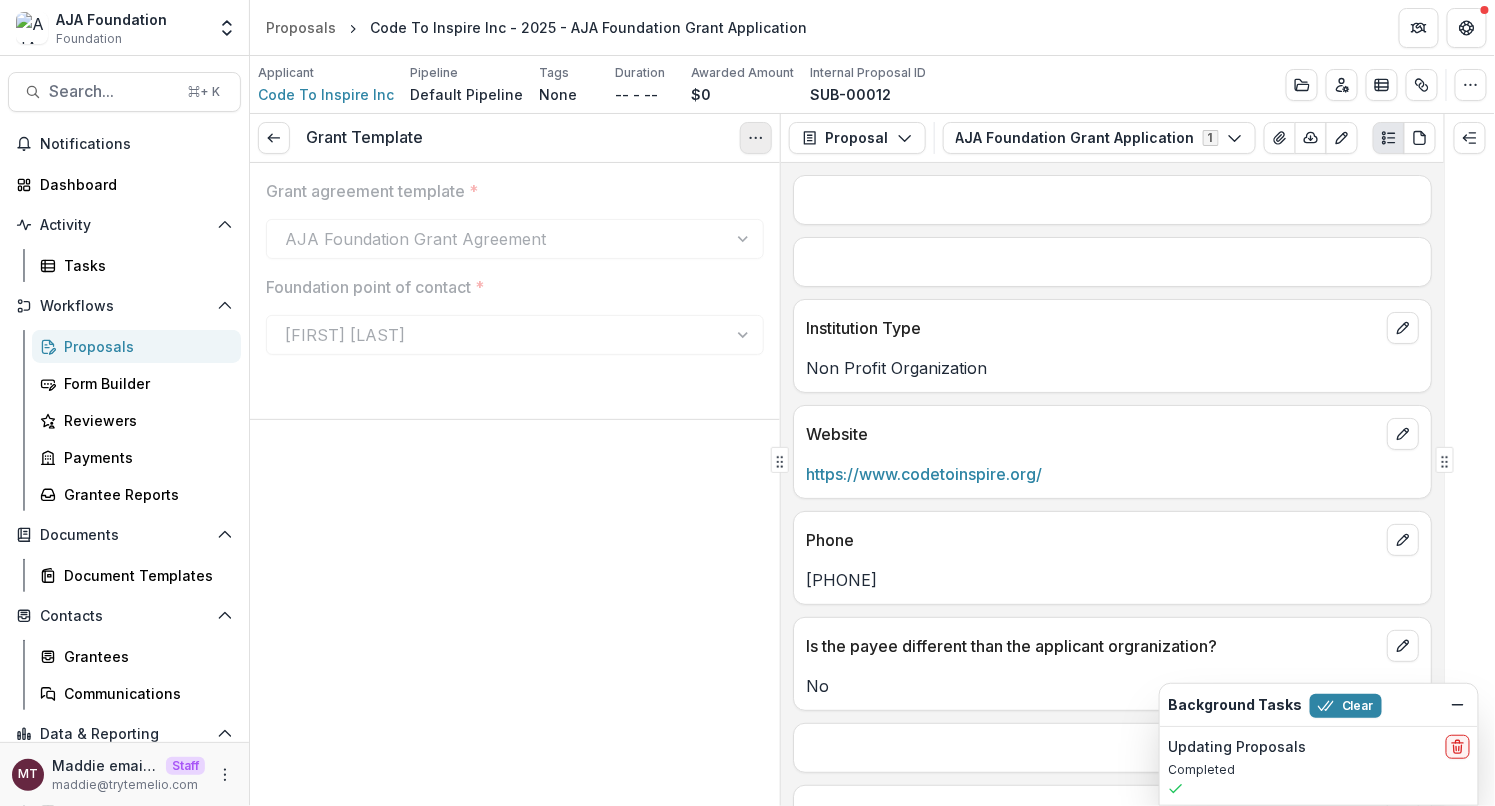 click 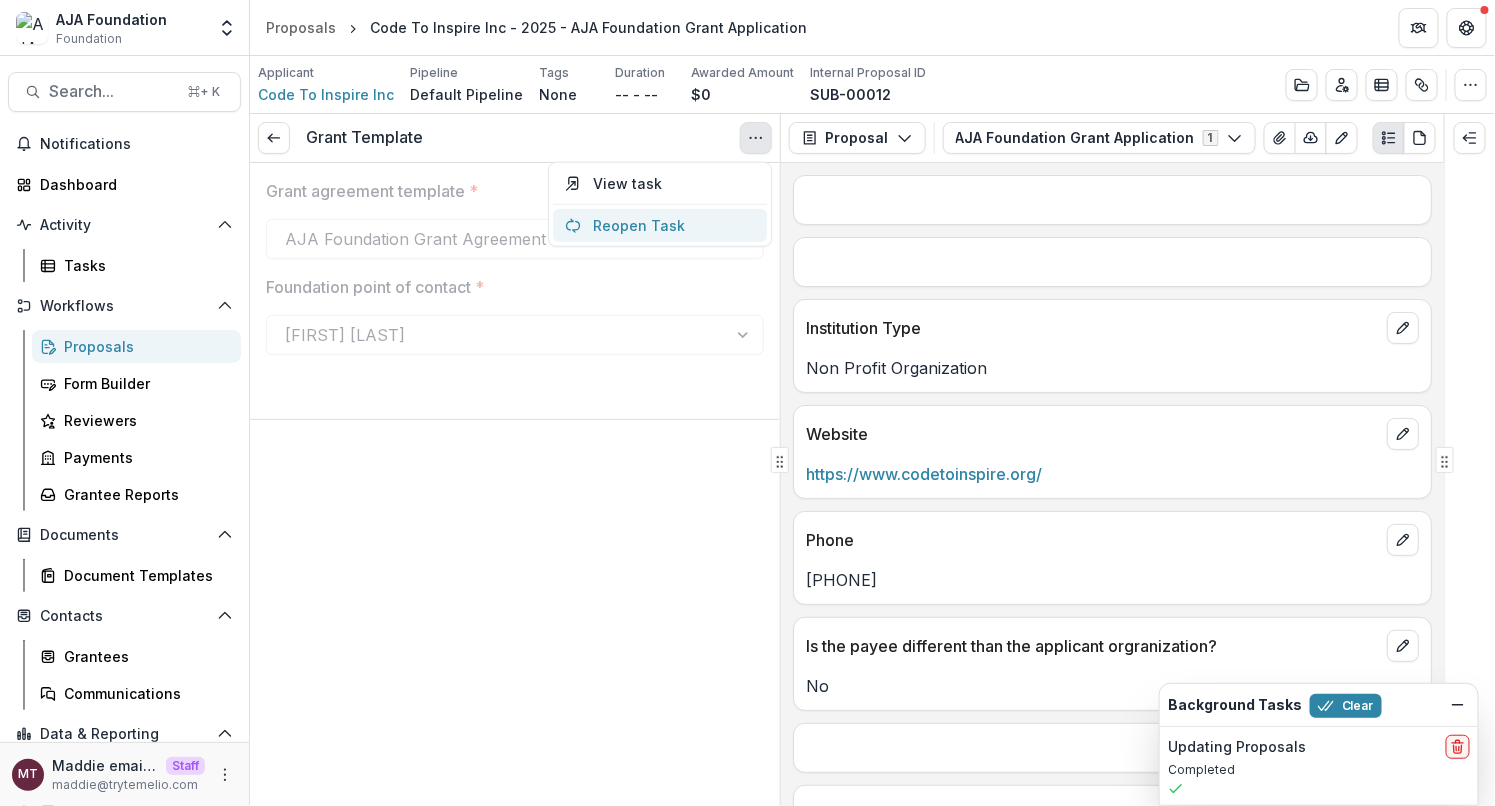 click on "Reopen Task" at bounding box center [660, 225] 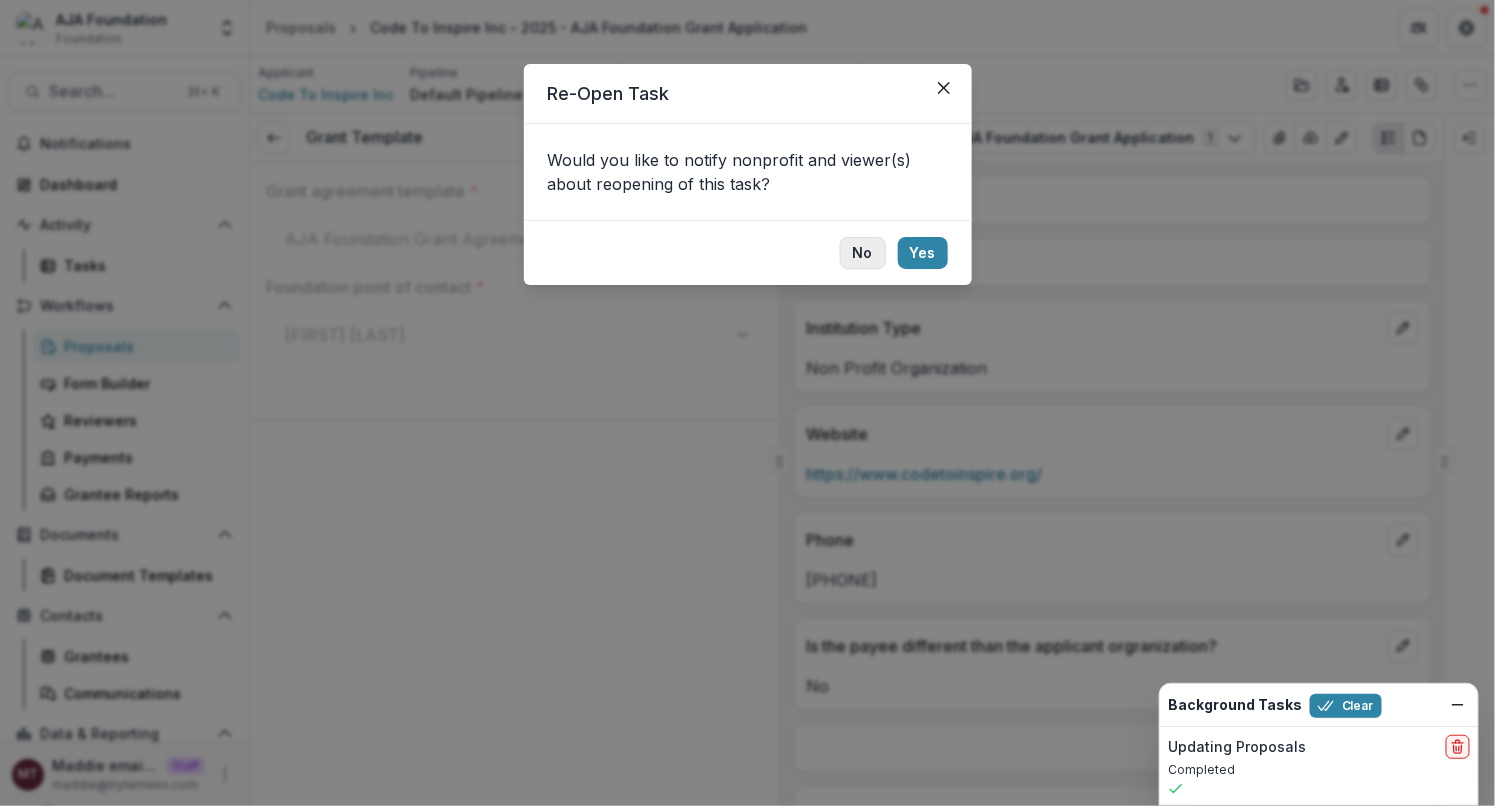 click on "No" at bounding box center (863, 253) 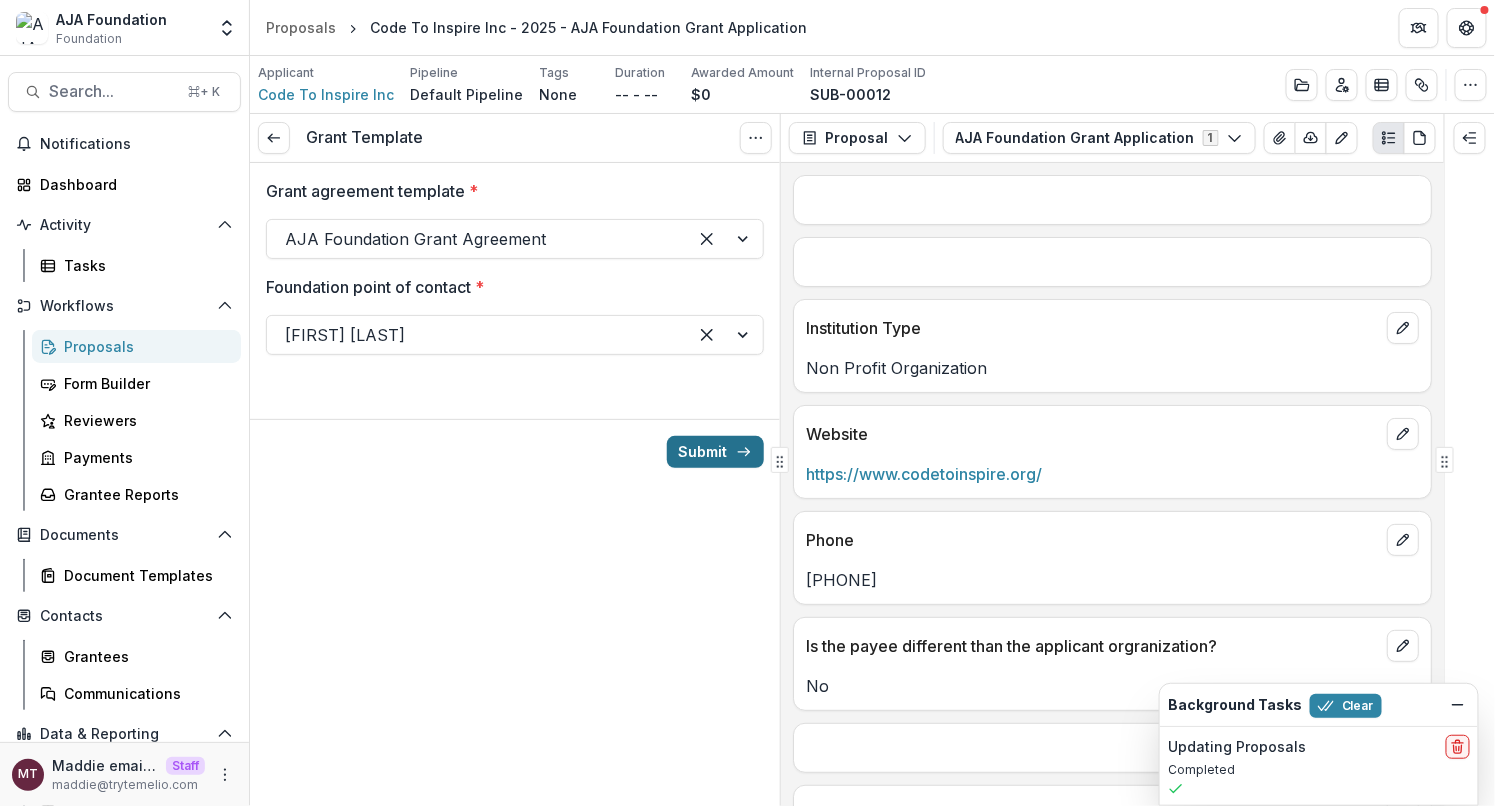 click on "Submit" at bounding box center (715, 452) 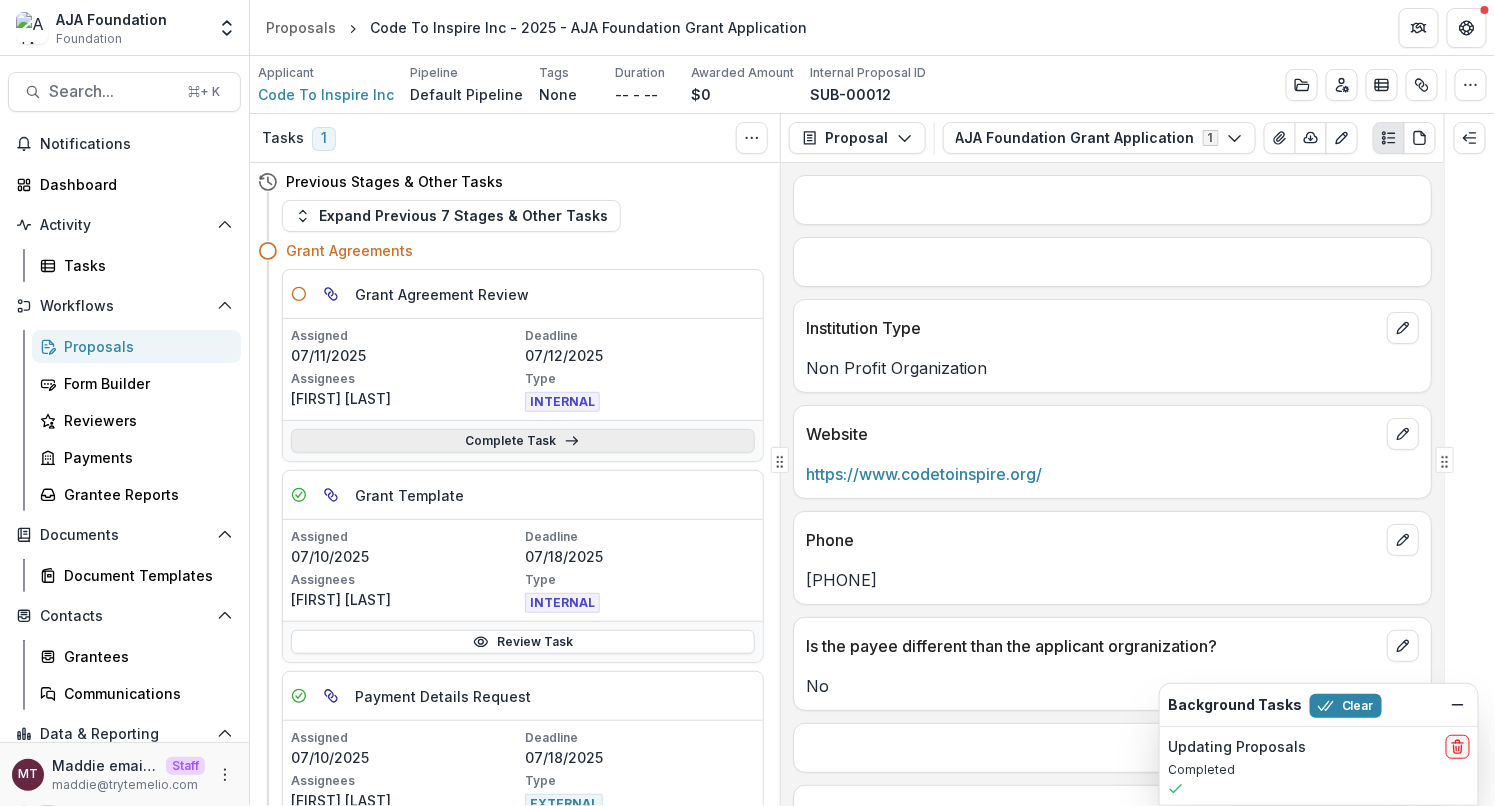 click on "Complete Task" at bounding box center [523, 441] 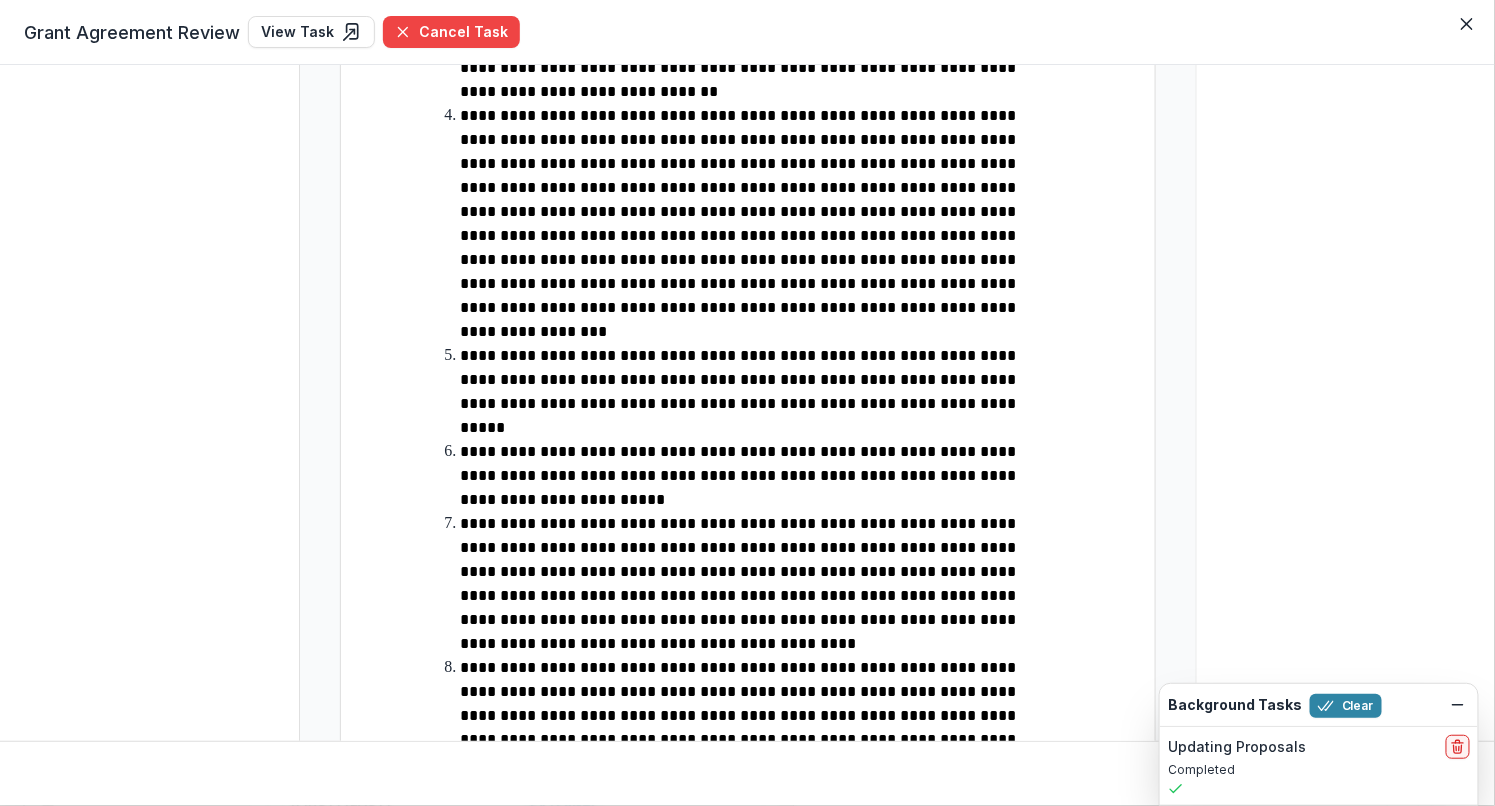 scroll, scrollTop: 2221, scrollLeft: 0, axis: vertical 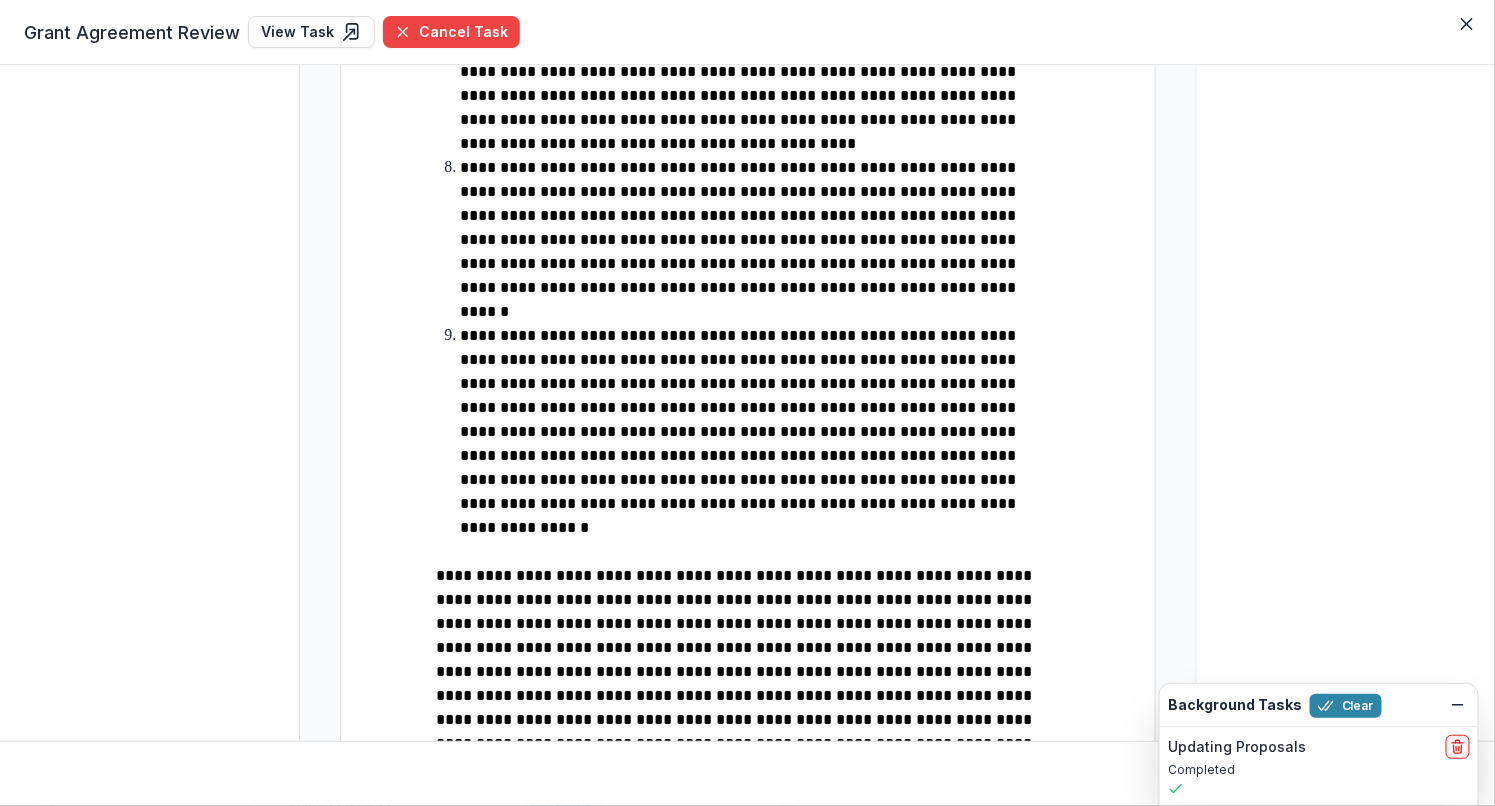 click on "**********" at bounding box center (748, -520) 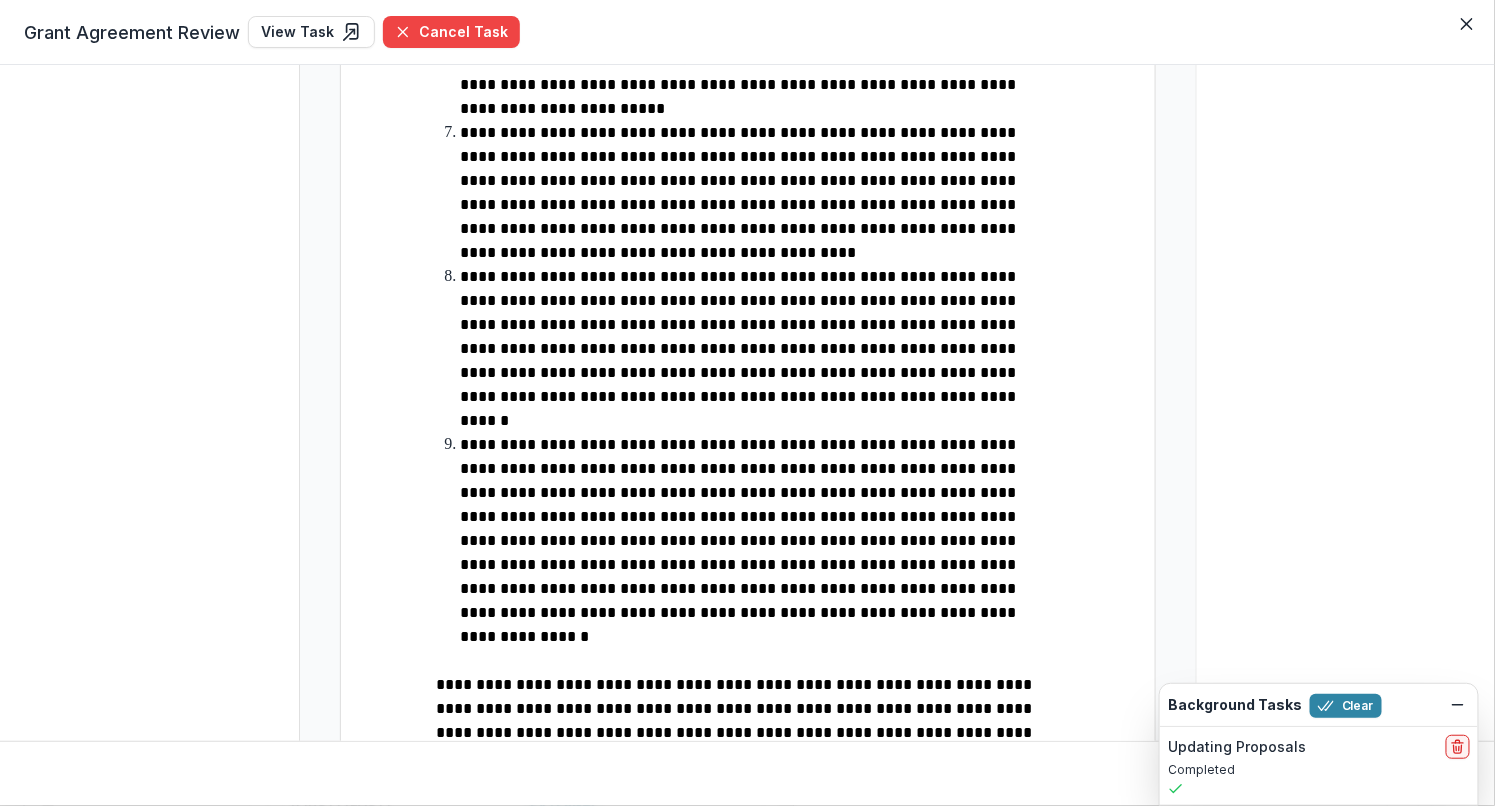 scroll, scrollTop: 2221, scrollLeft: 0, axis: vertical 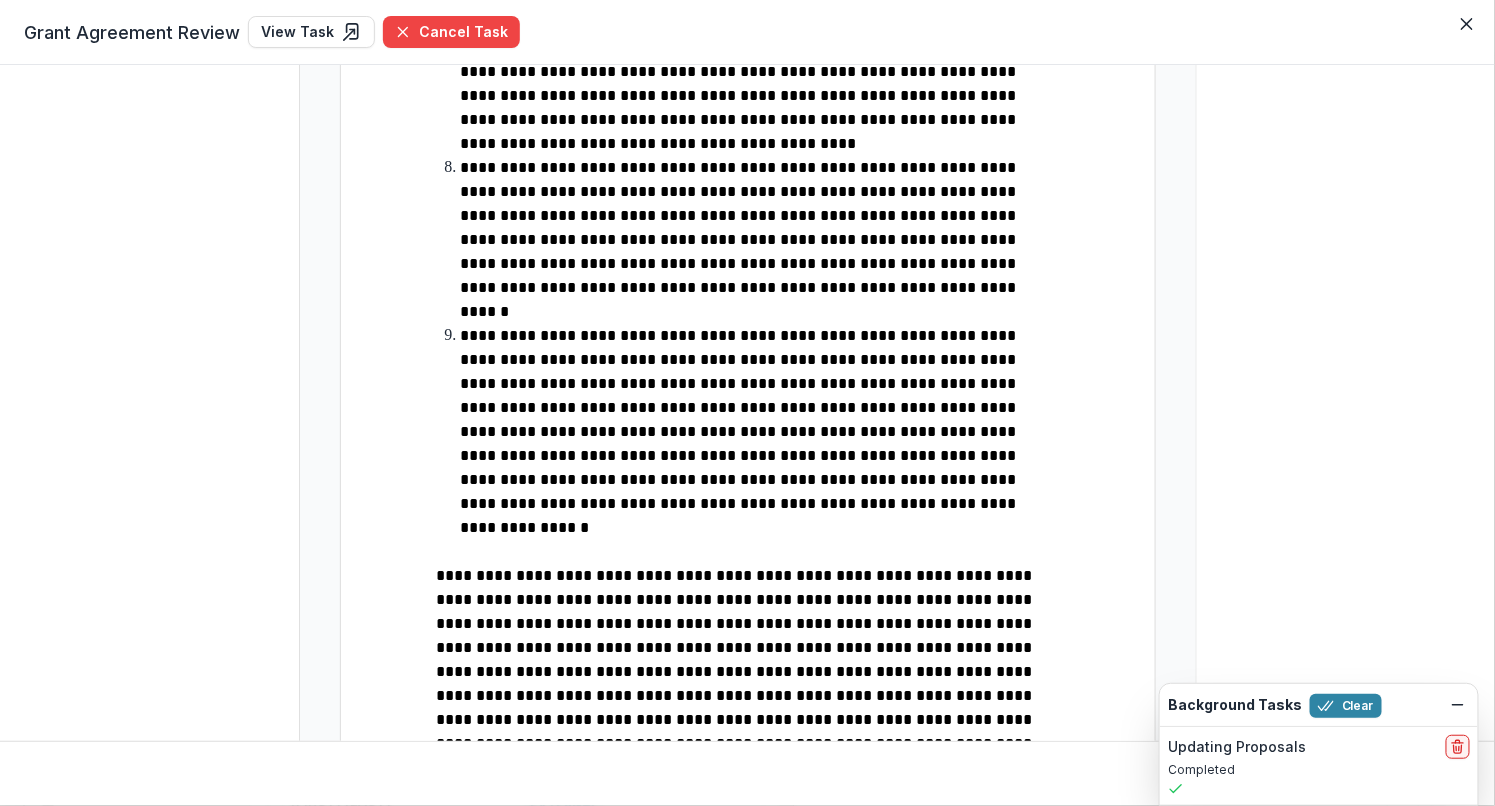 click on "**********" at bounding box center [748, -520] 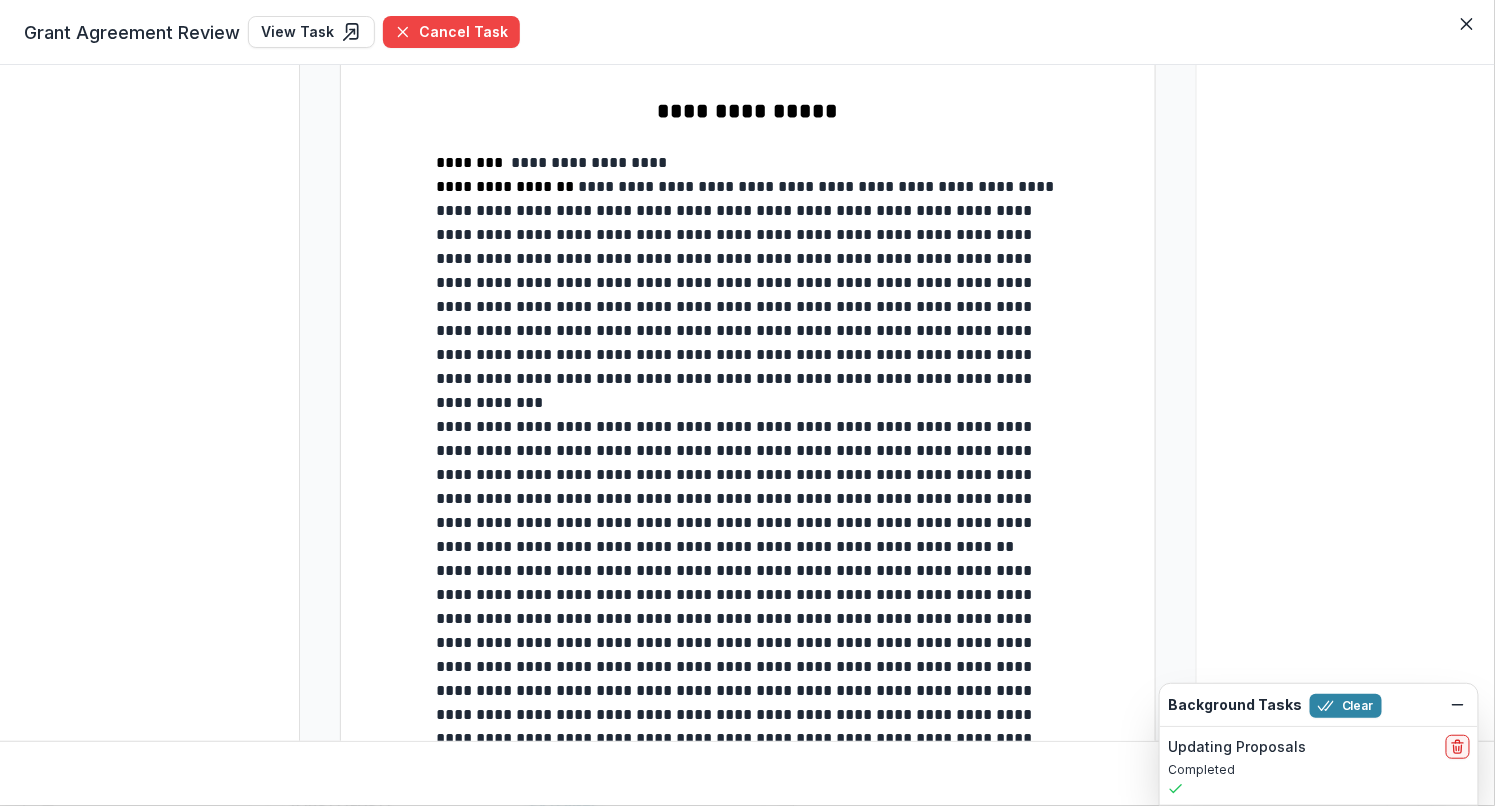 click on "**********" at bounding box center [748, 1443] 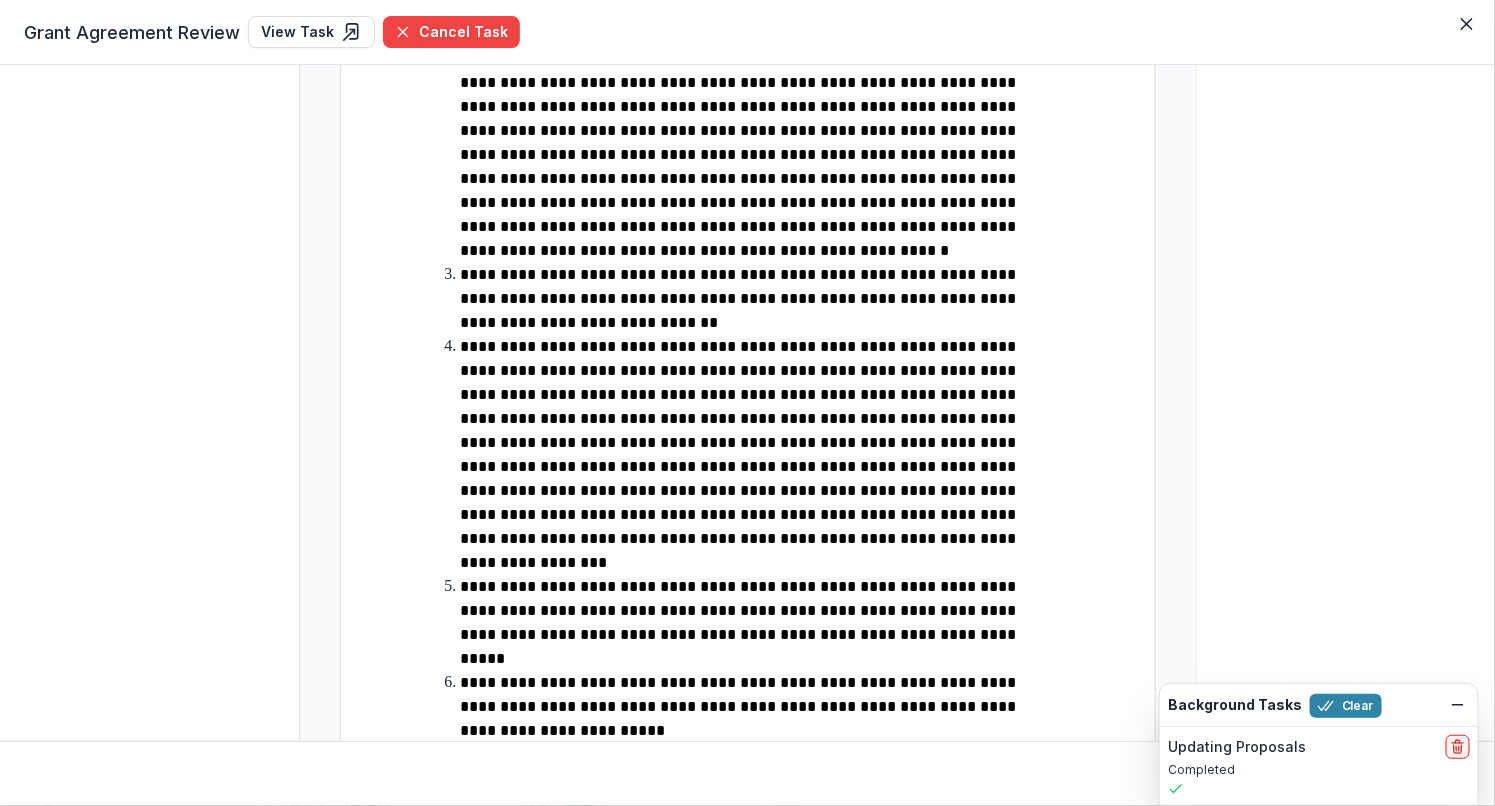 click on "**********" at bounding box center (760, 707) 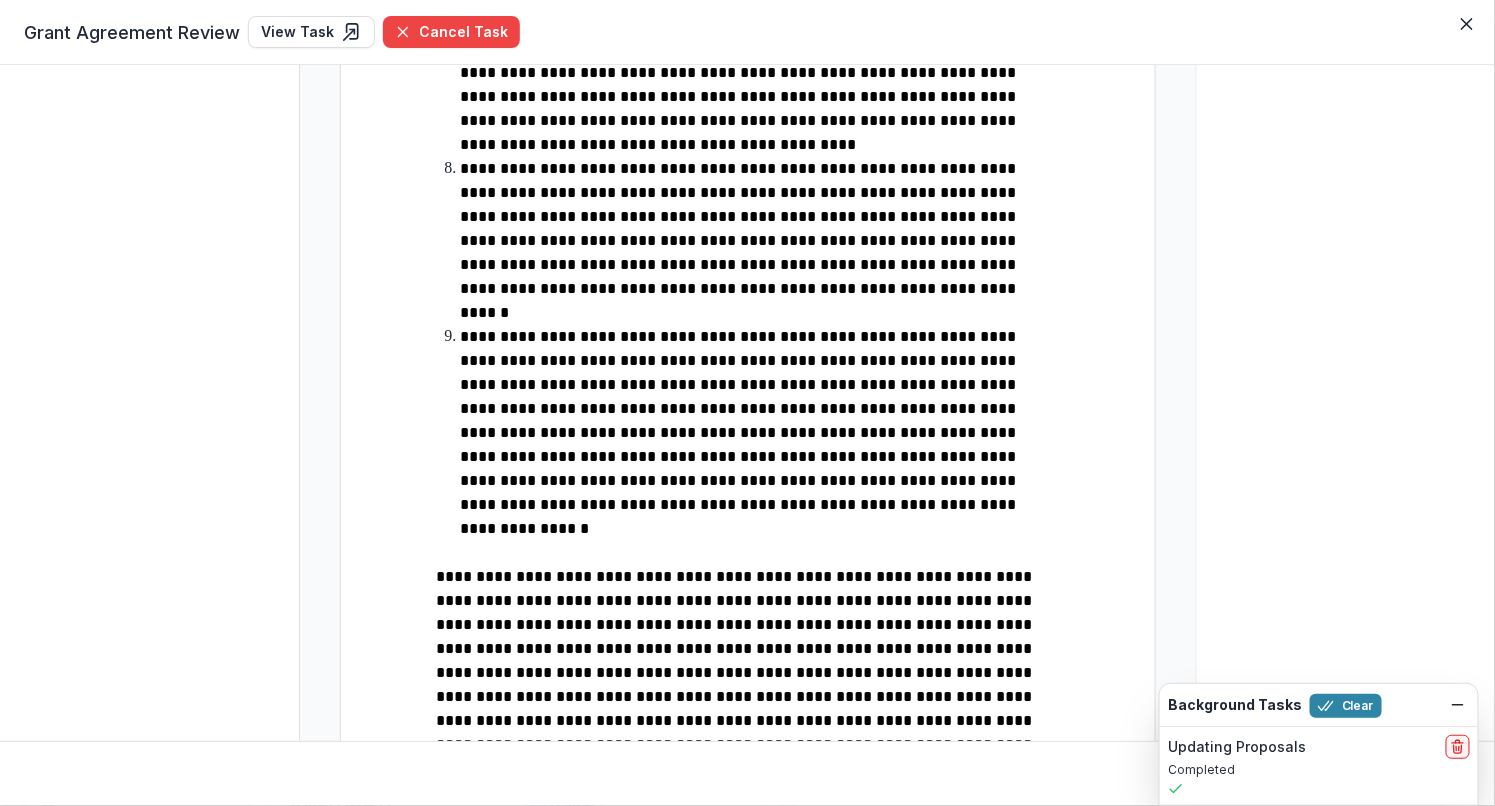scroll, scrollTop: 2221, scrollLeft: 0, axis: vertical 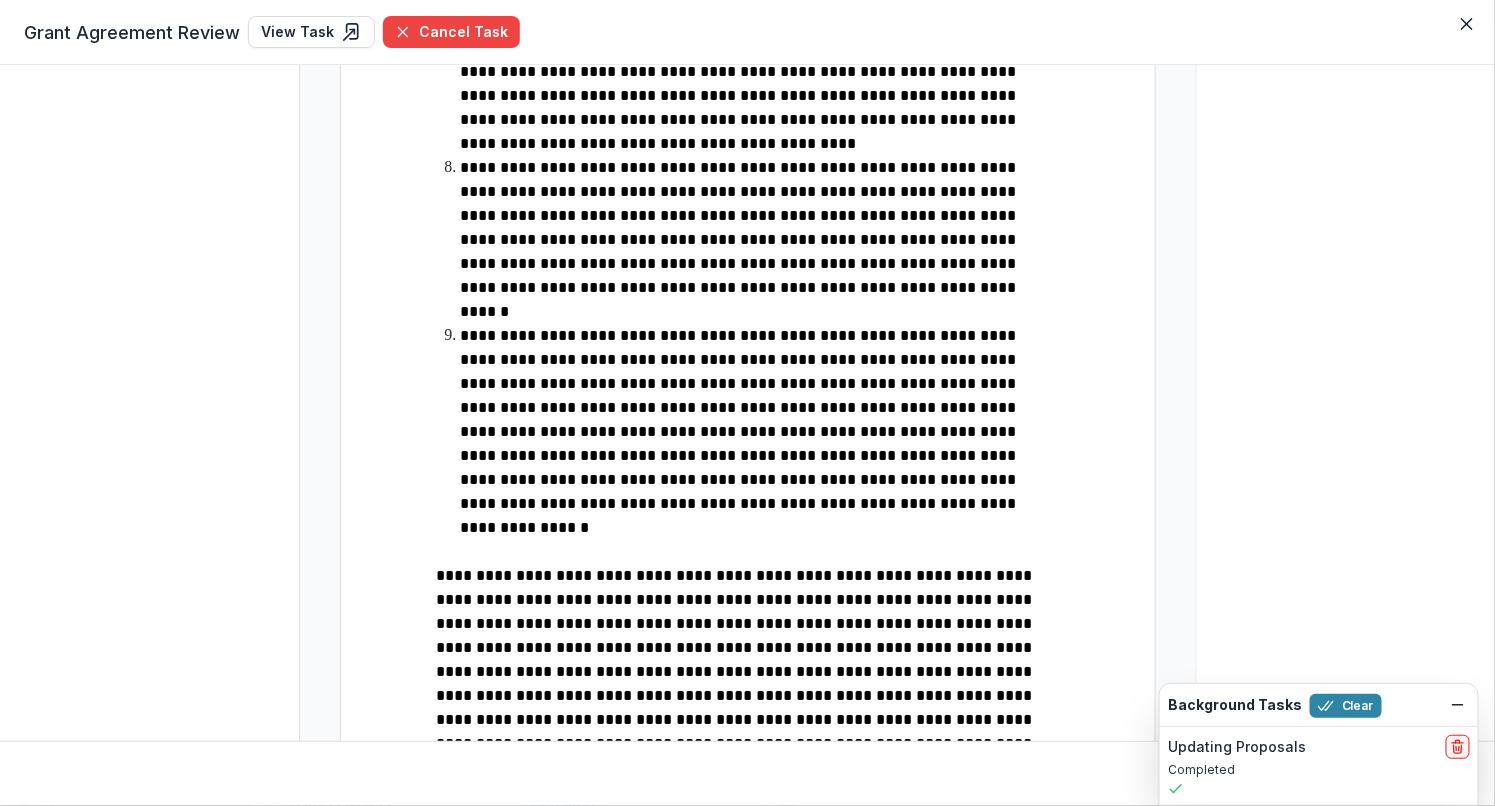 click at bounding box center [748, 804] 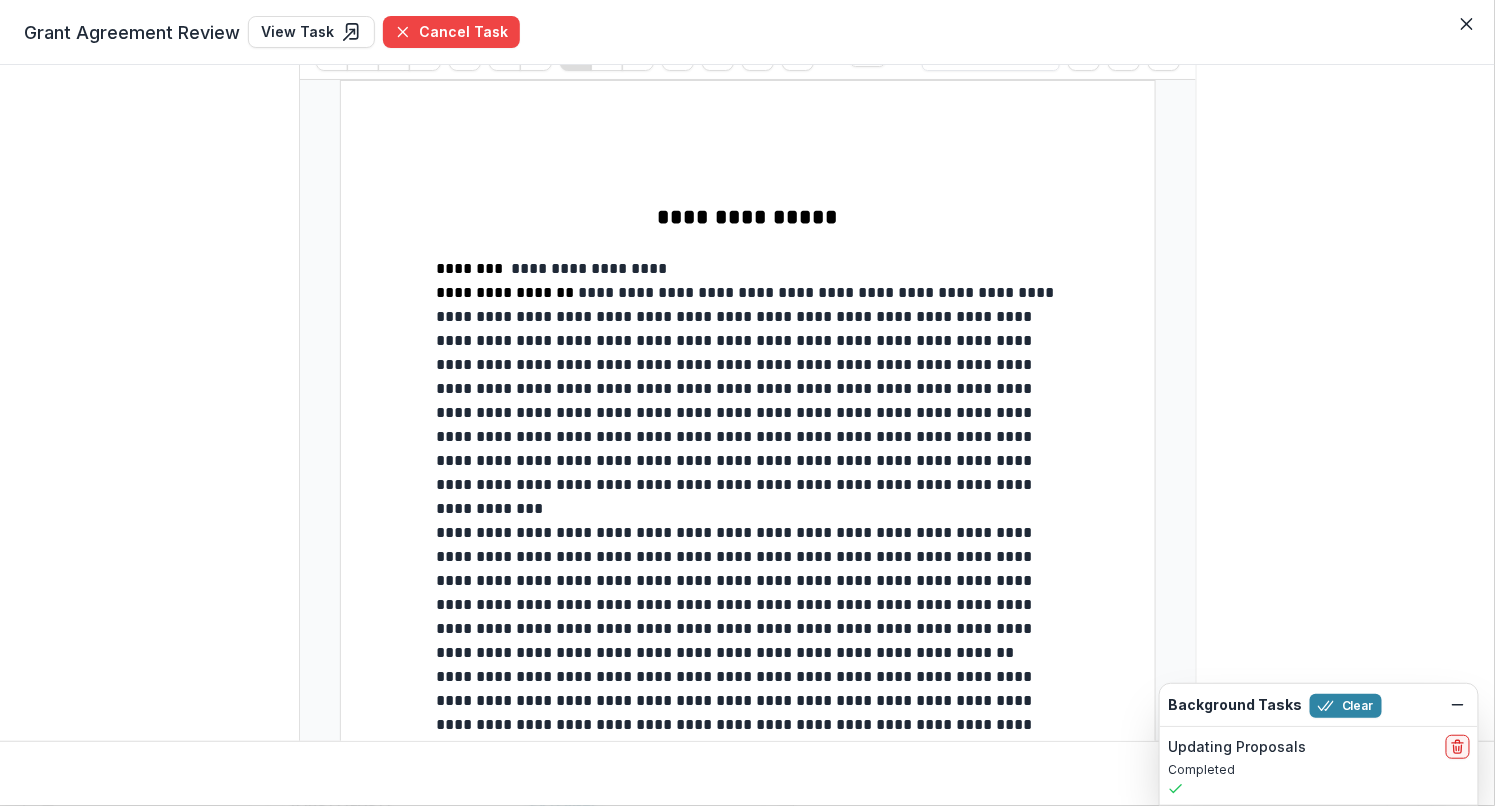 scroll, scrollTop: 0, scrollLeft: 0, axis: both 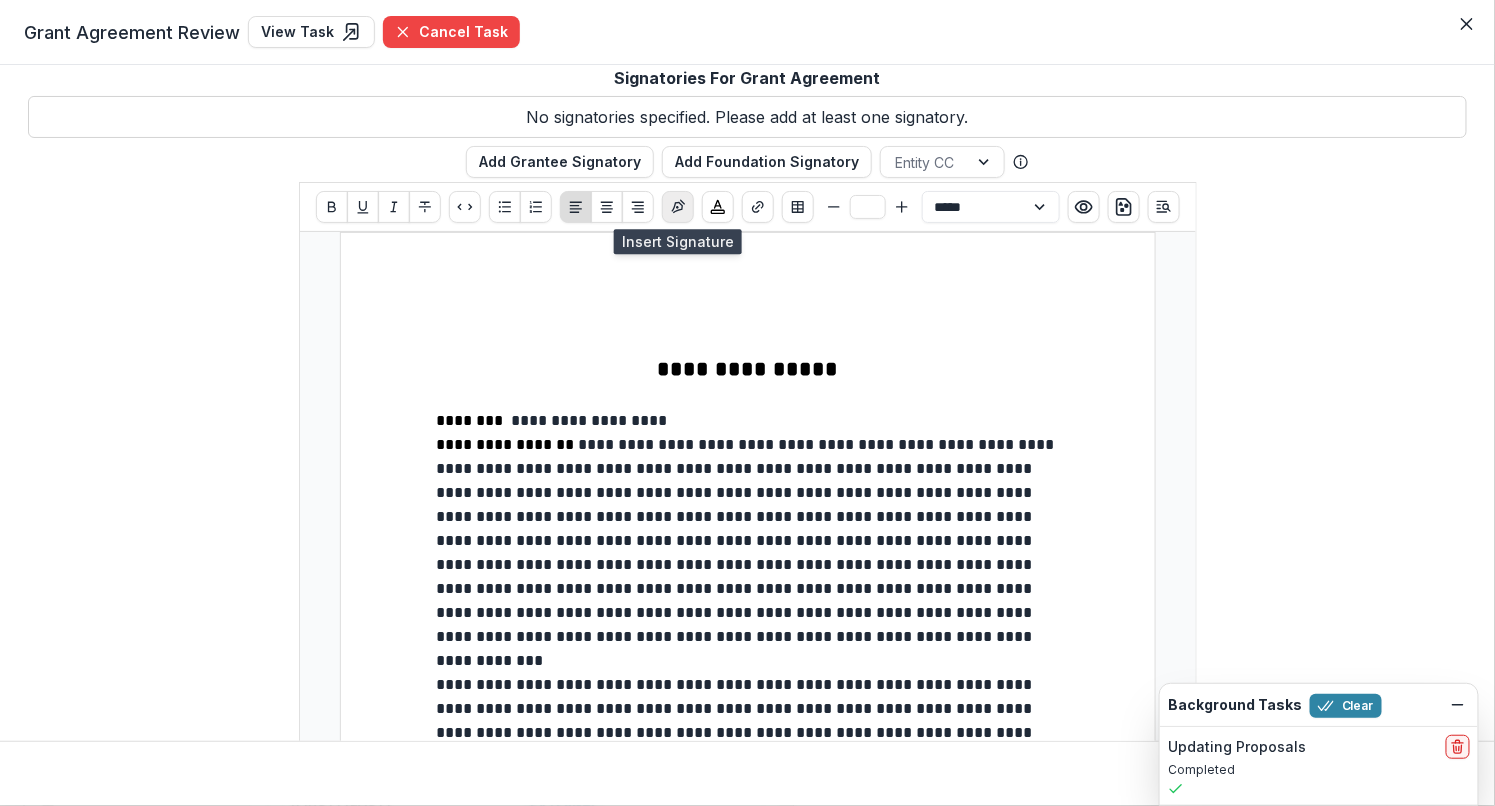 click 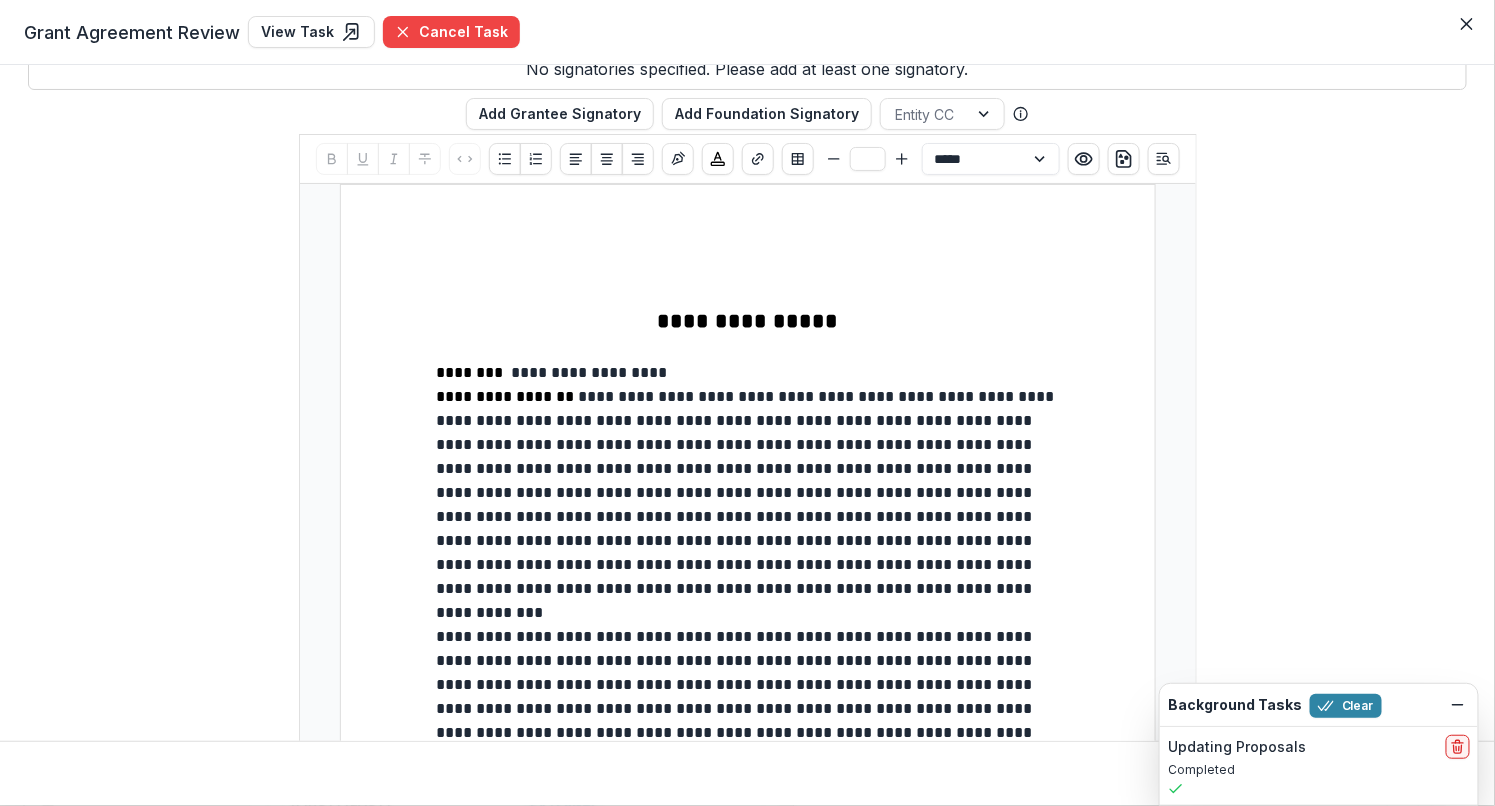 scroll, scrollTop: 0, scrollLeft: 0, axis: both 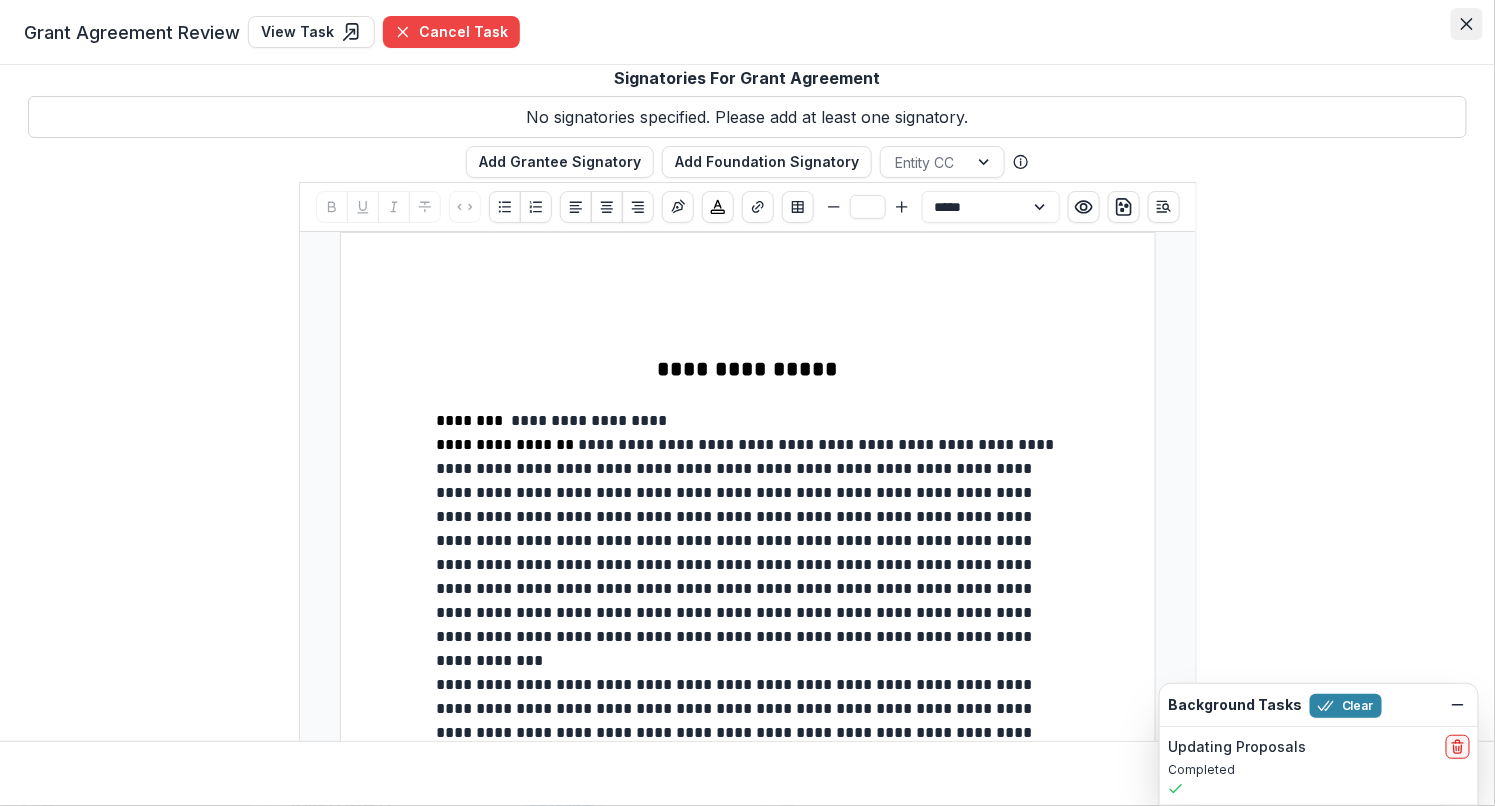 click at bounding box center (1467, 24) 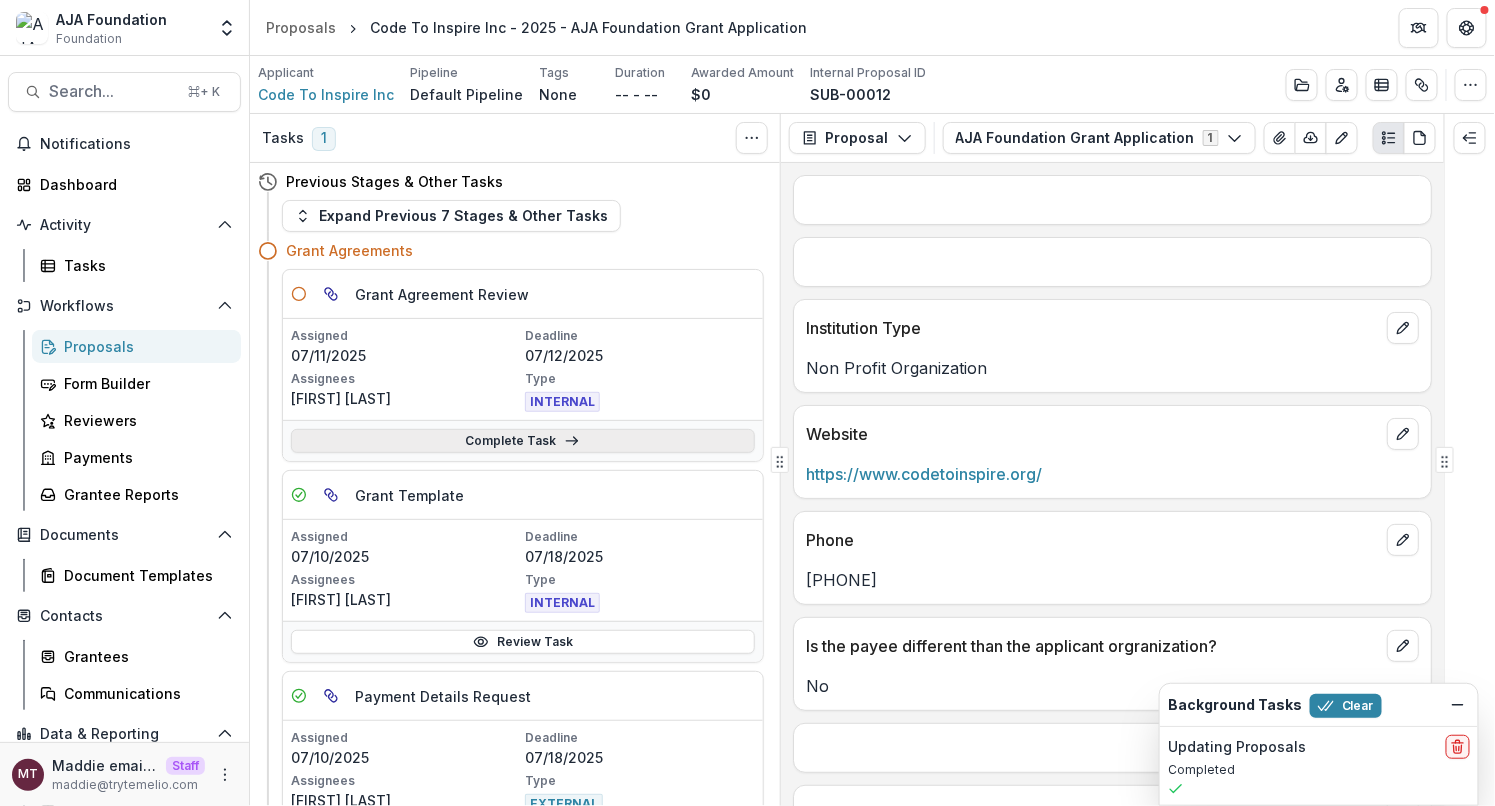 click on "Complete Task" at bounding box center (523, 441) 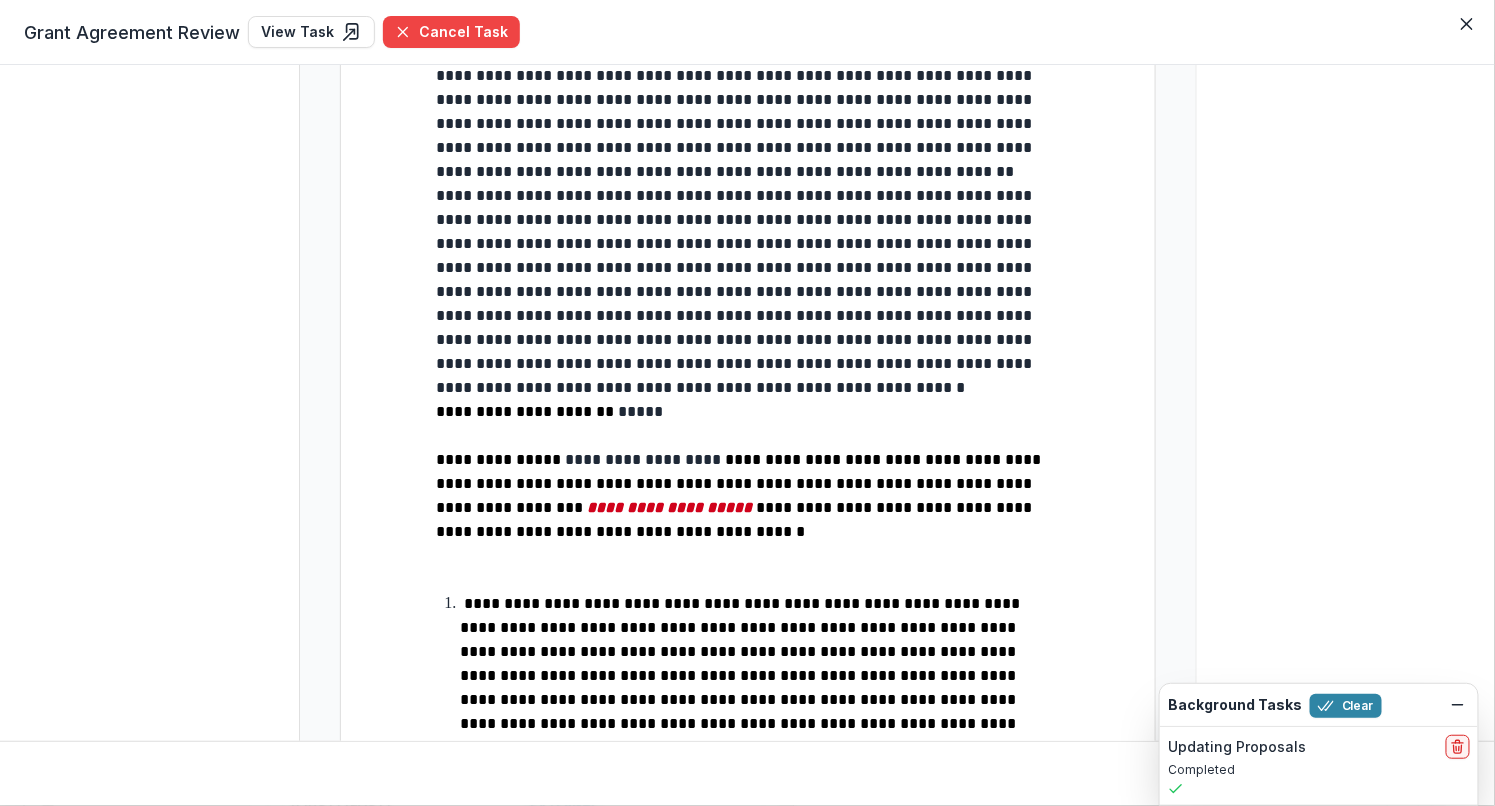 scroll, scrollTop: 0, scrollLeft: 0, axis: both 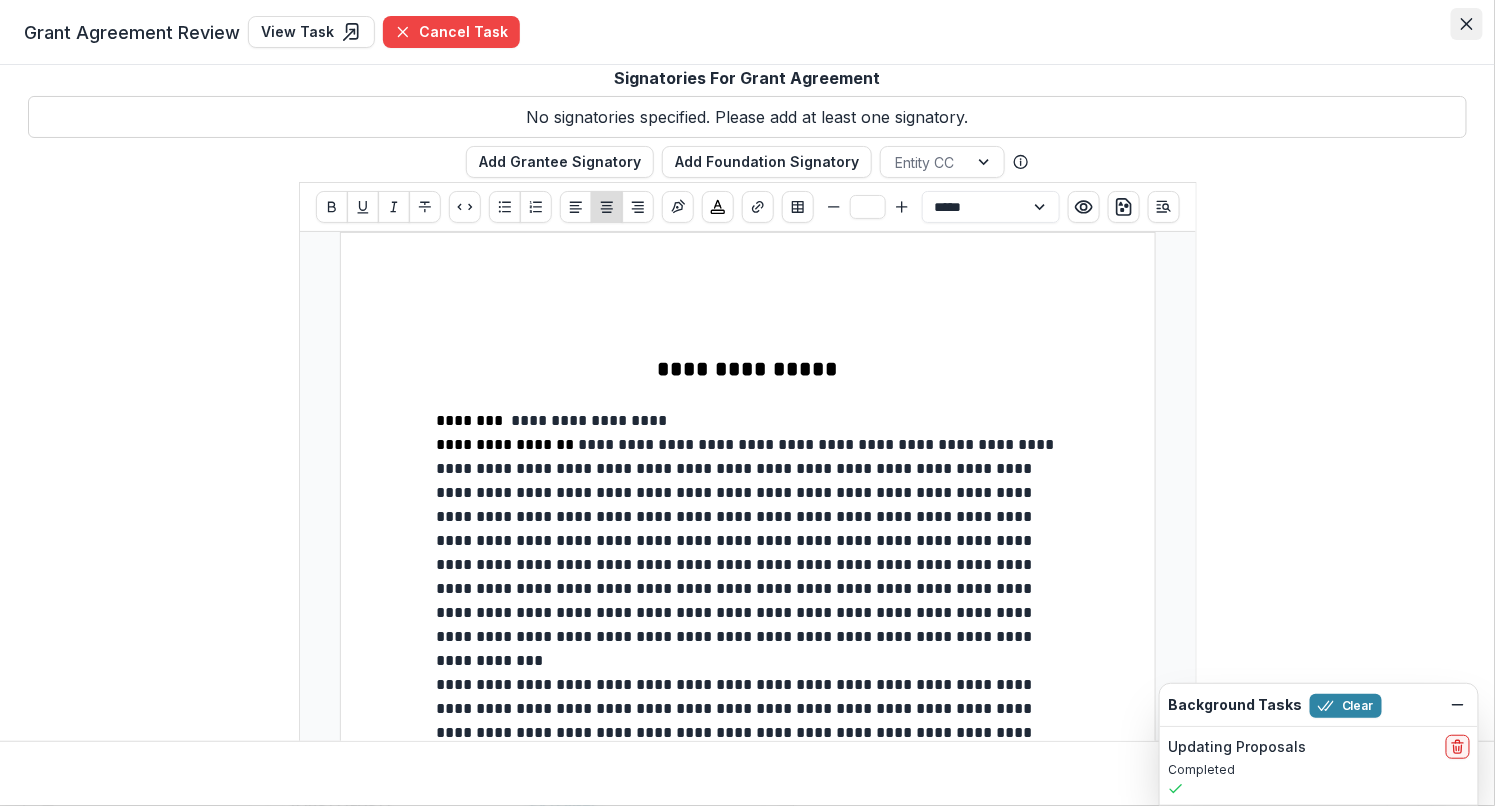 click 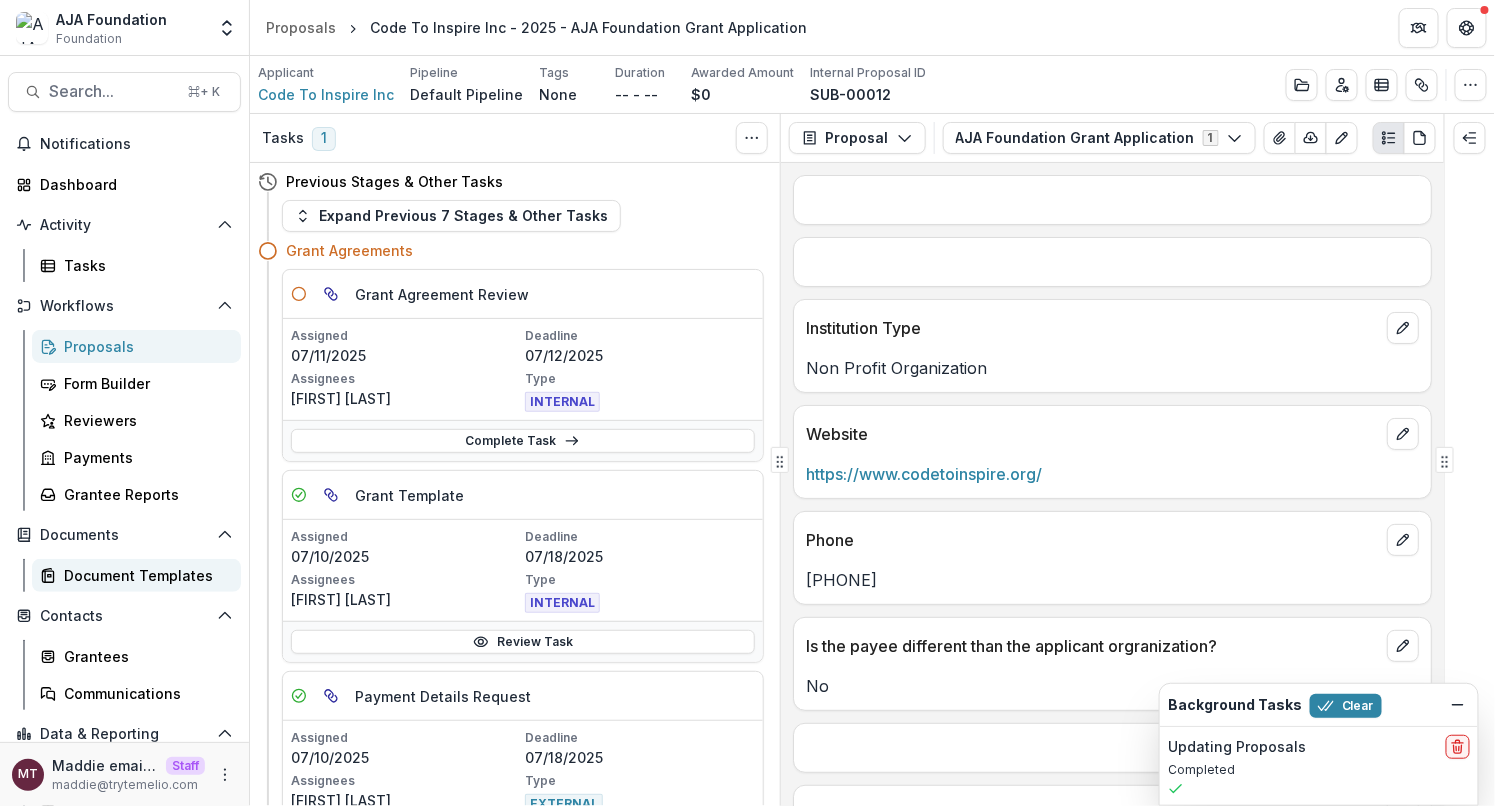 click on "Document Templates" at bounding box center [144, 575] 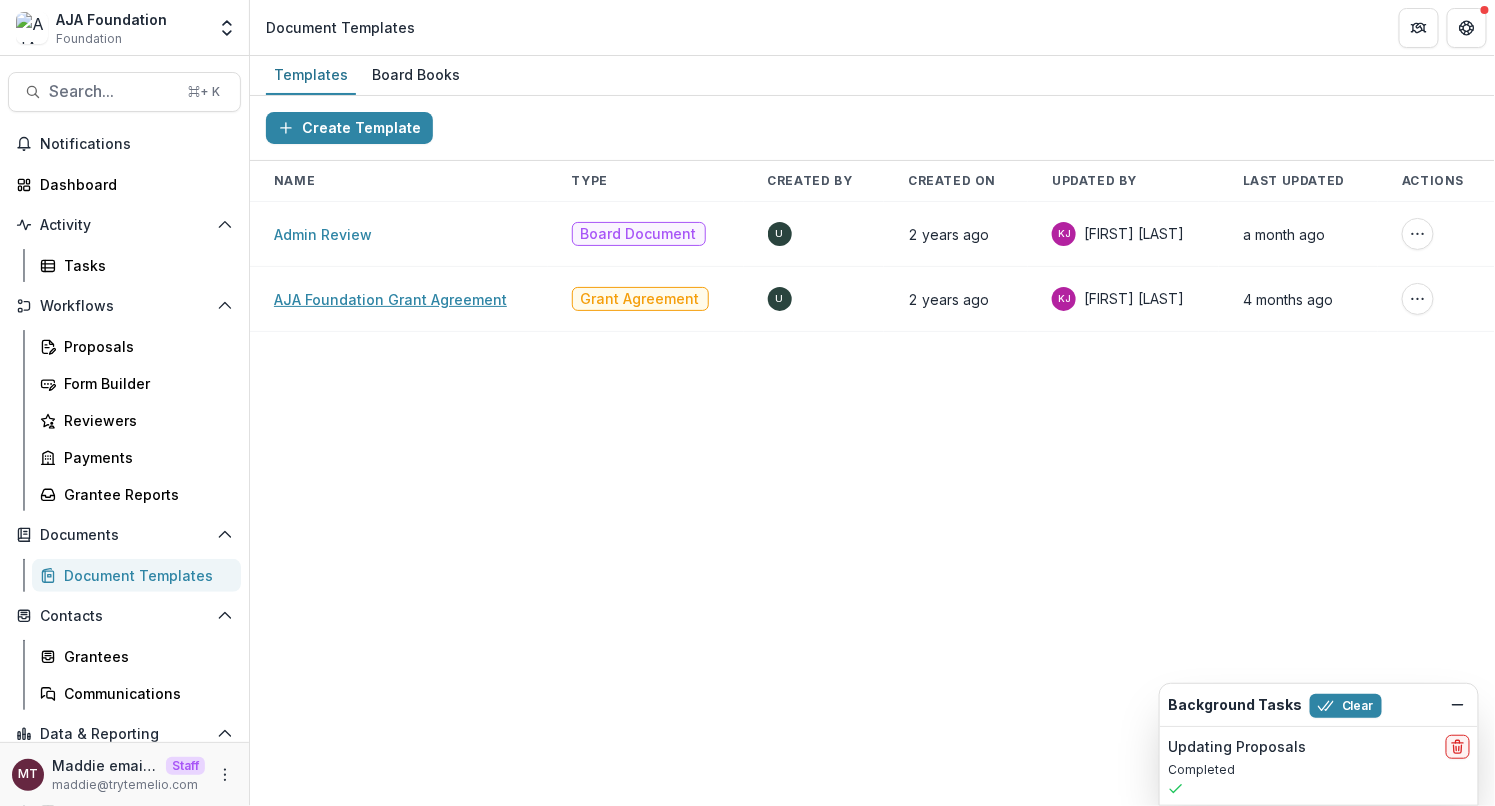 click on "AJA Foundation Grant Agreement" at bounding box center (390, 299) 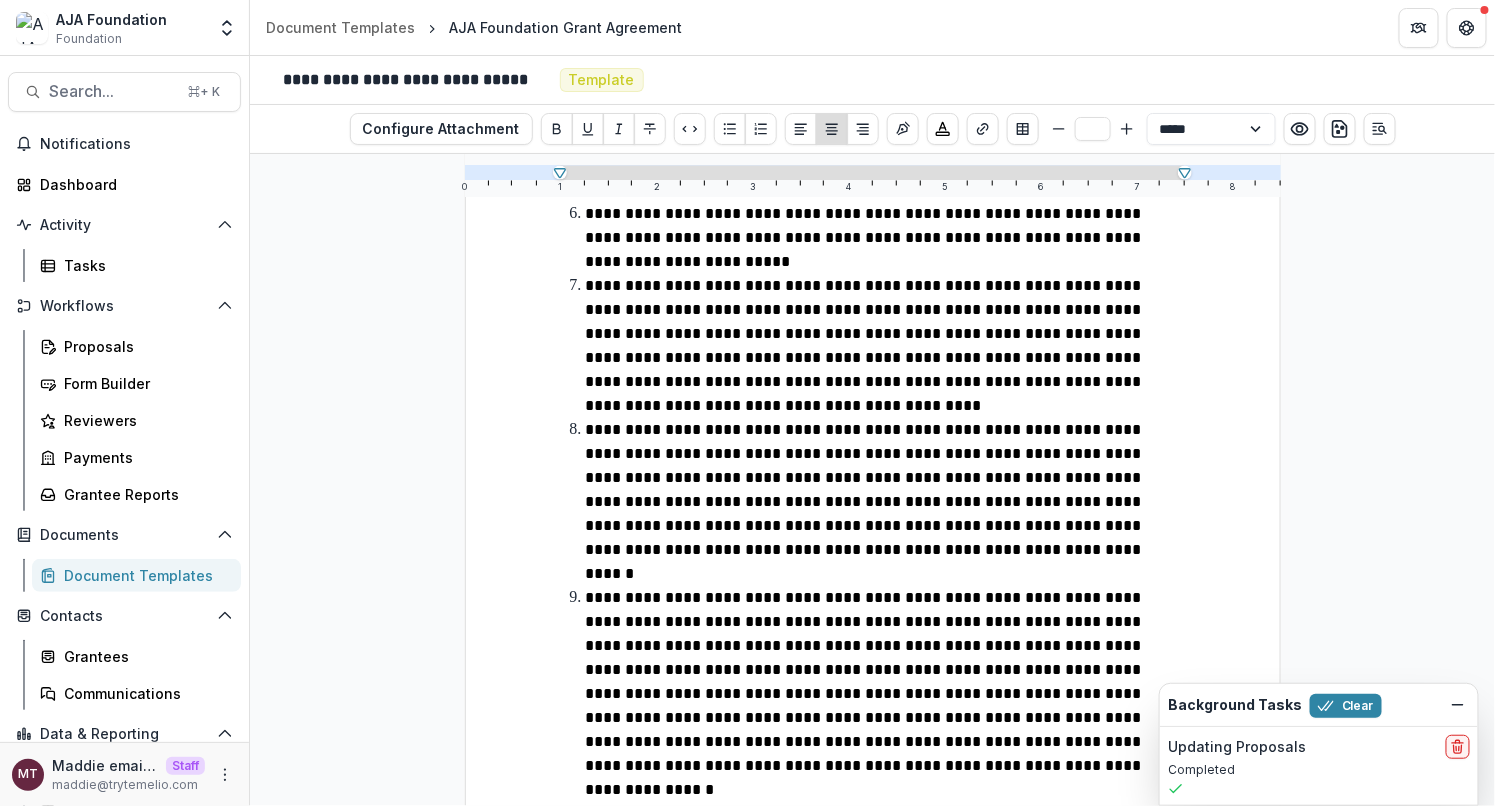 scroll, scrollTop: 1566, scrollLeft: 0, axis: vertical 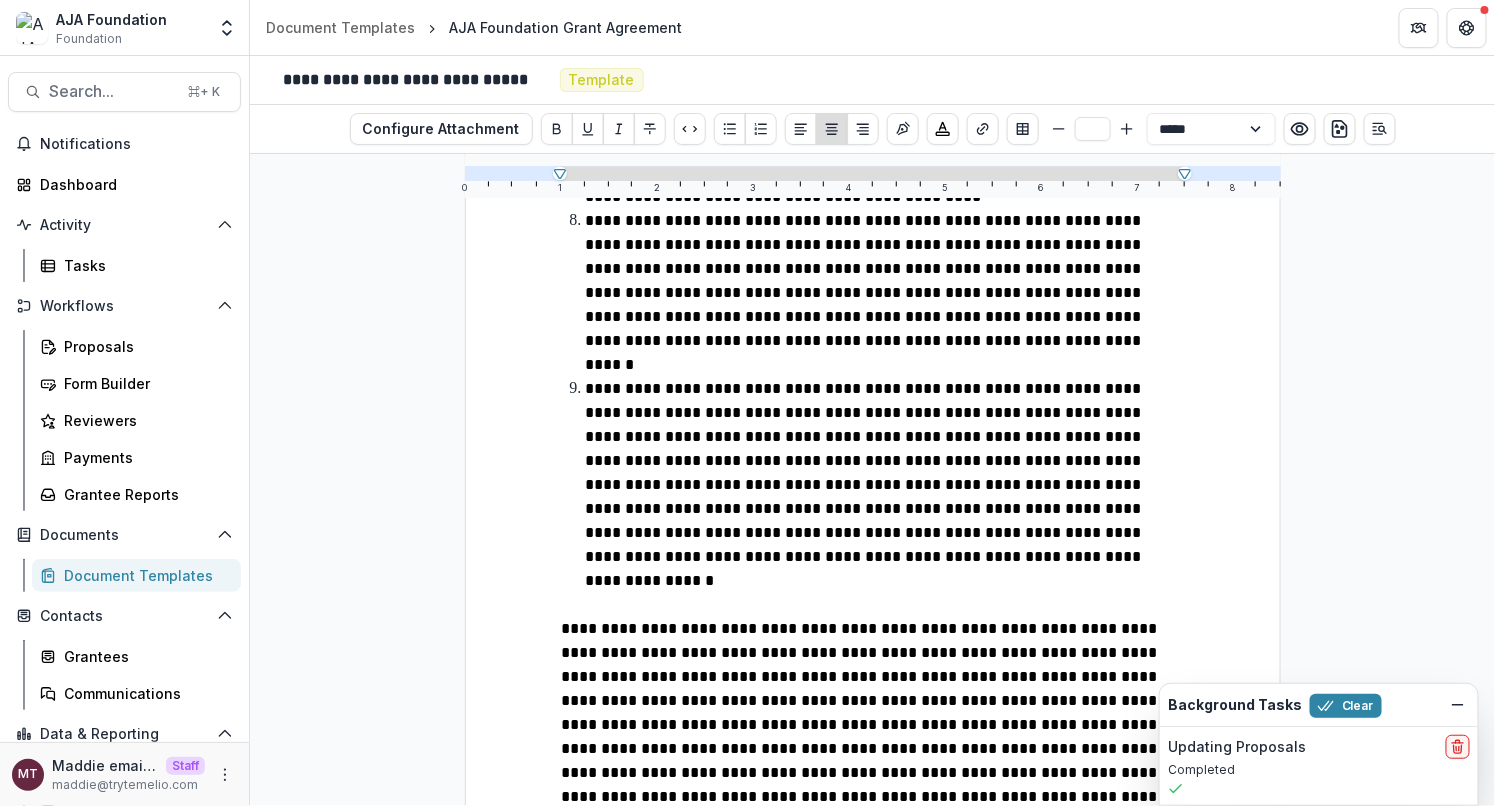 click on "**********" at bounding box center [873, -179] 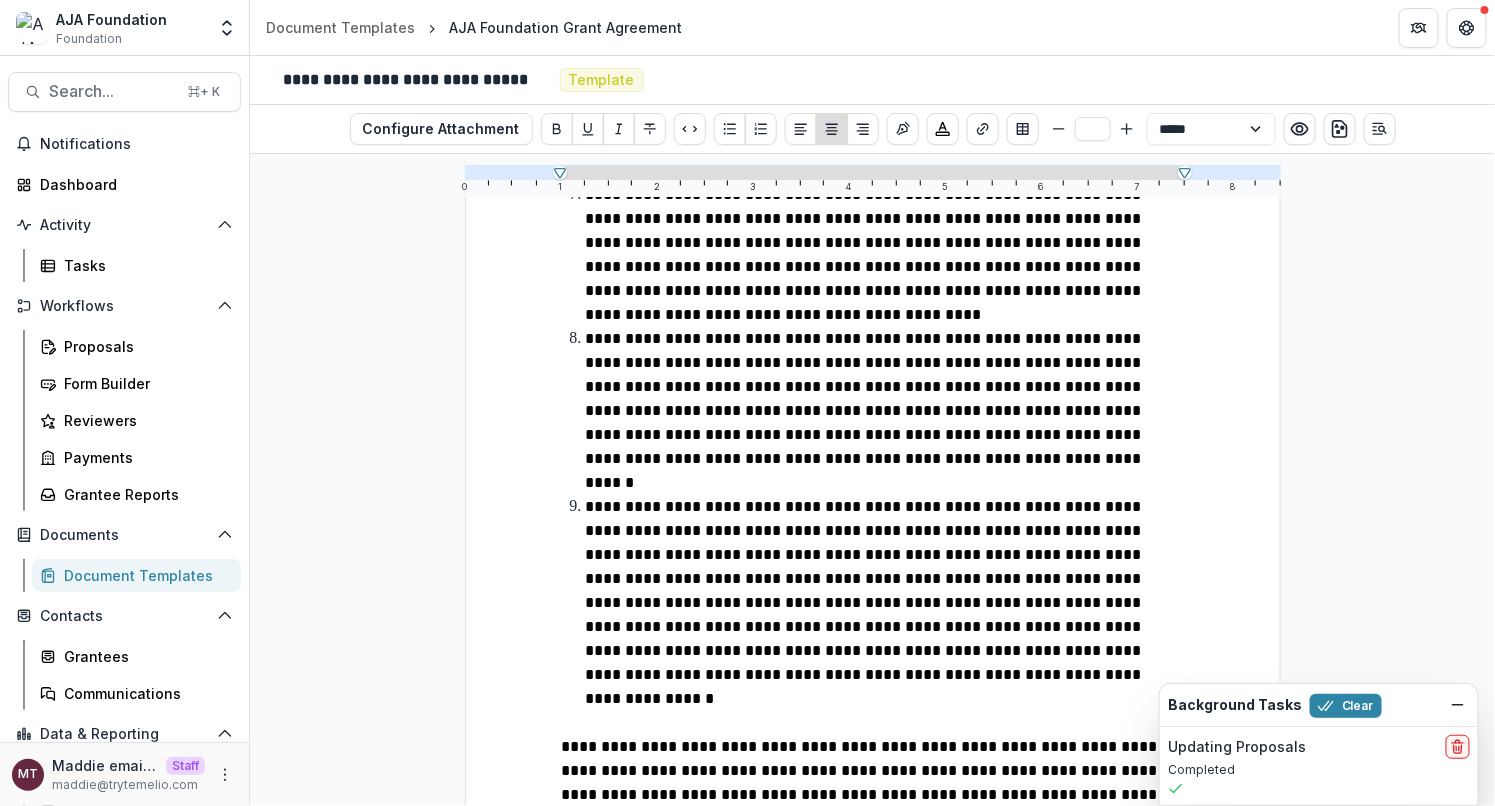 scroll, scrollTop: 1566, scrollLeft: 0, axis: vertical 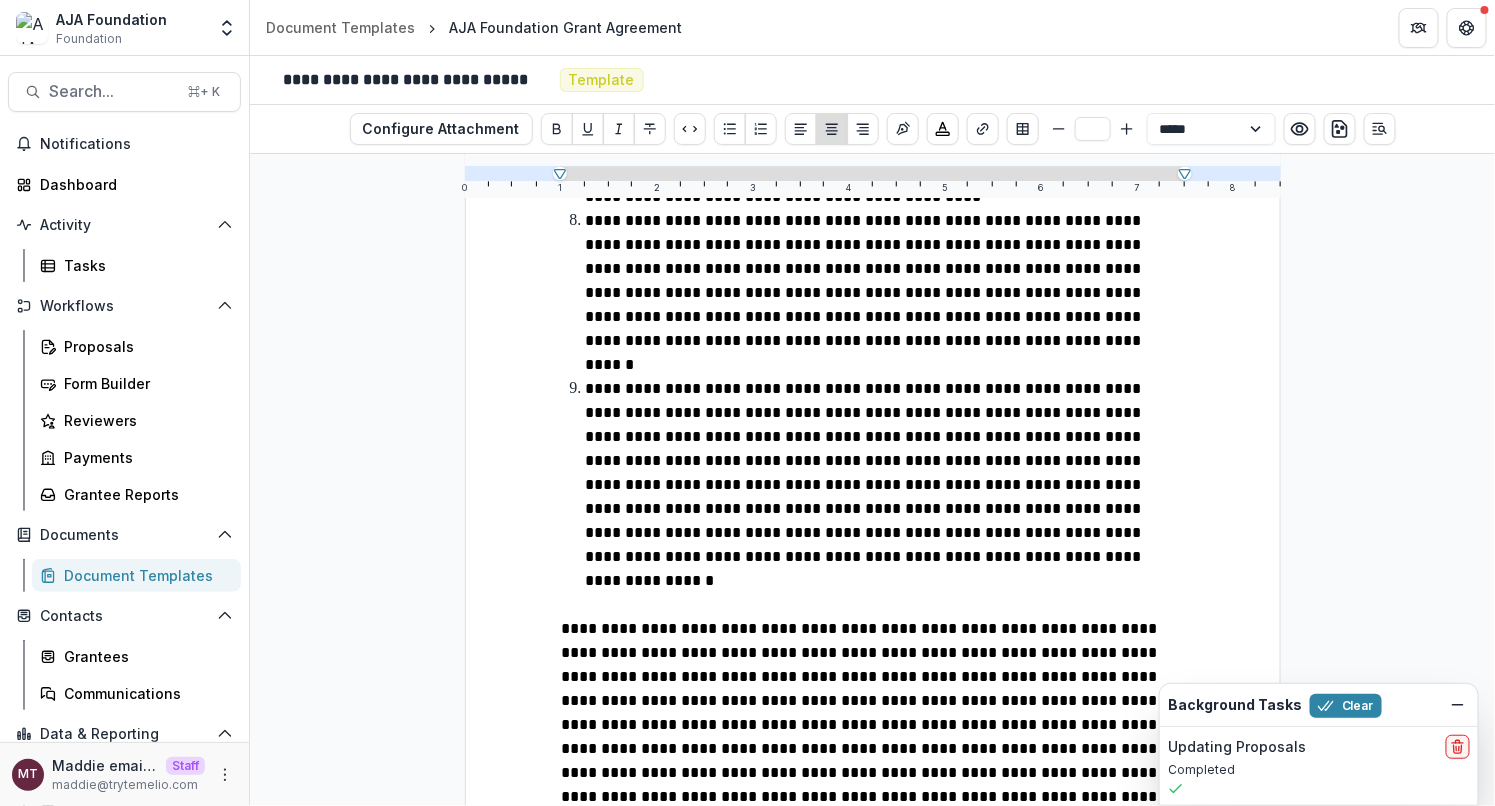 click on "**********" at bounding box center [873, 893] 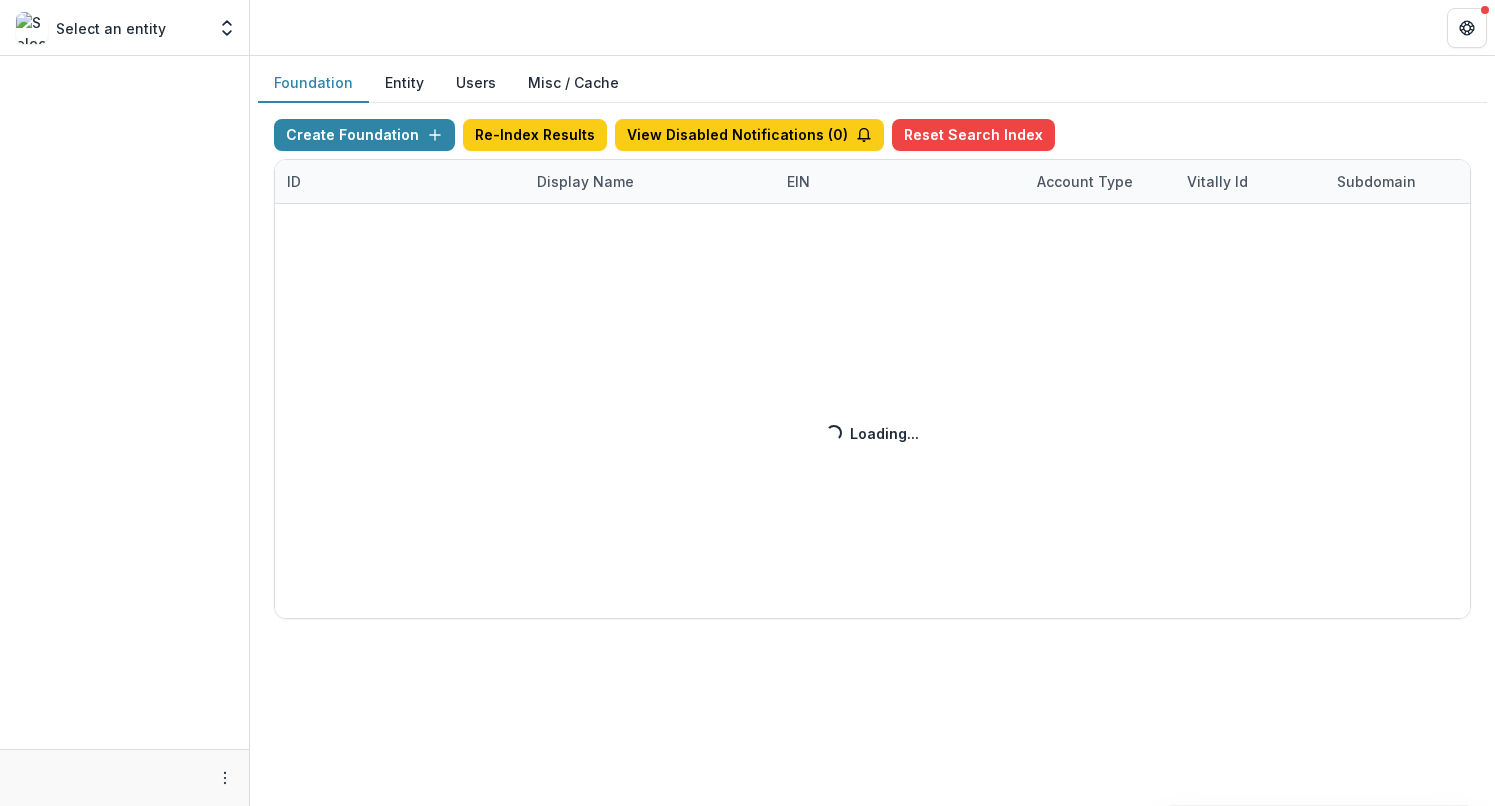 scroll, scrollTop: 0, scrollLeft: 0, axis: both 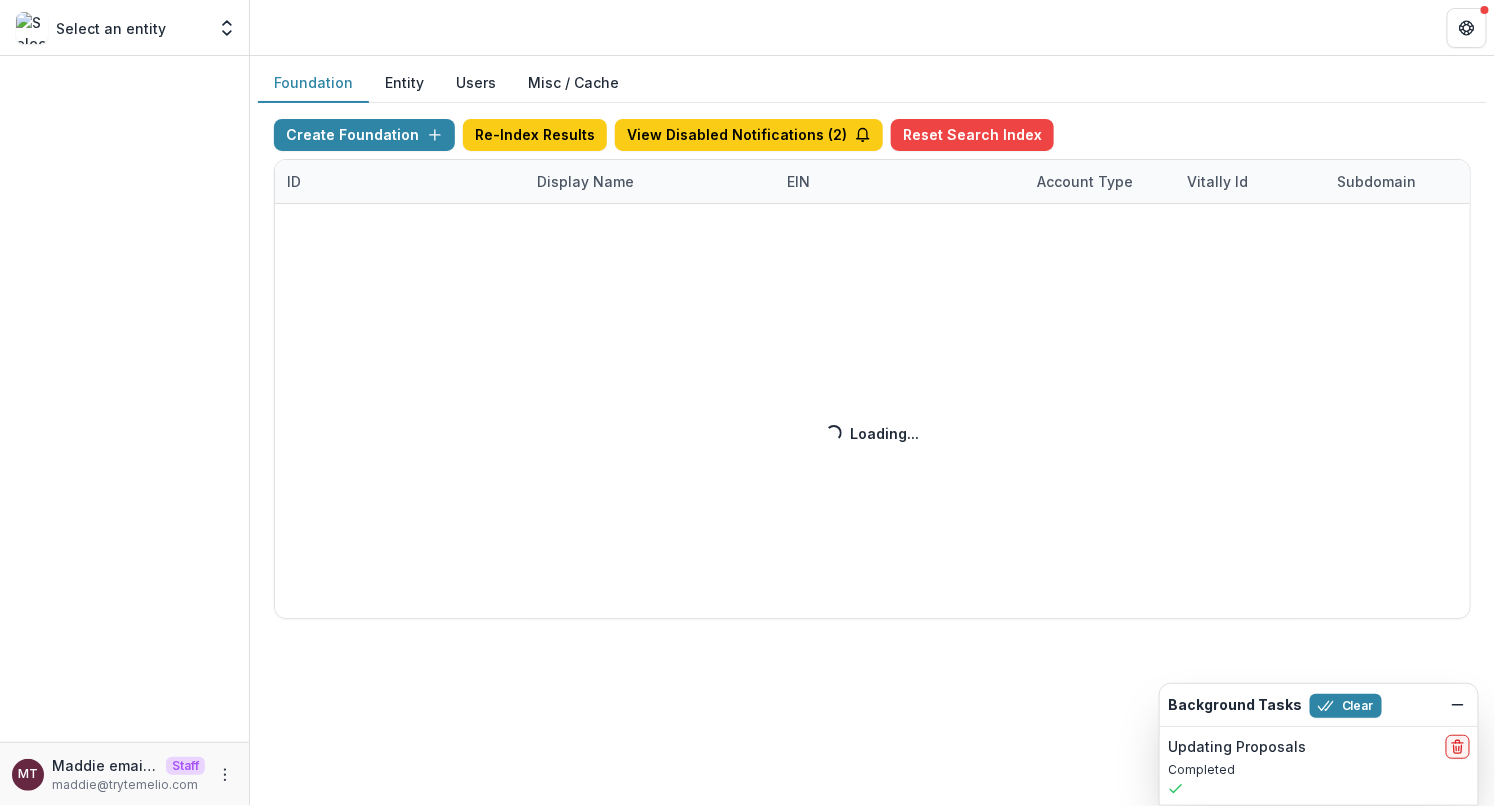 click on "Create Foundation Re-Index Results View Disabled Notifications ( 2 ) Reset Search Index ID Display Name EIN Account Type Vitally Id Subdomain Created on Actions Feature Flags Loading... Loading..." at bounding box center [872, 369] 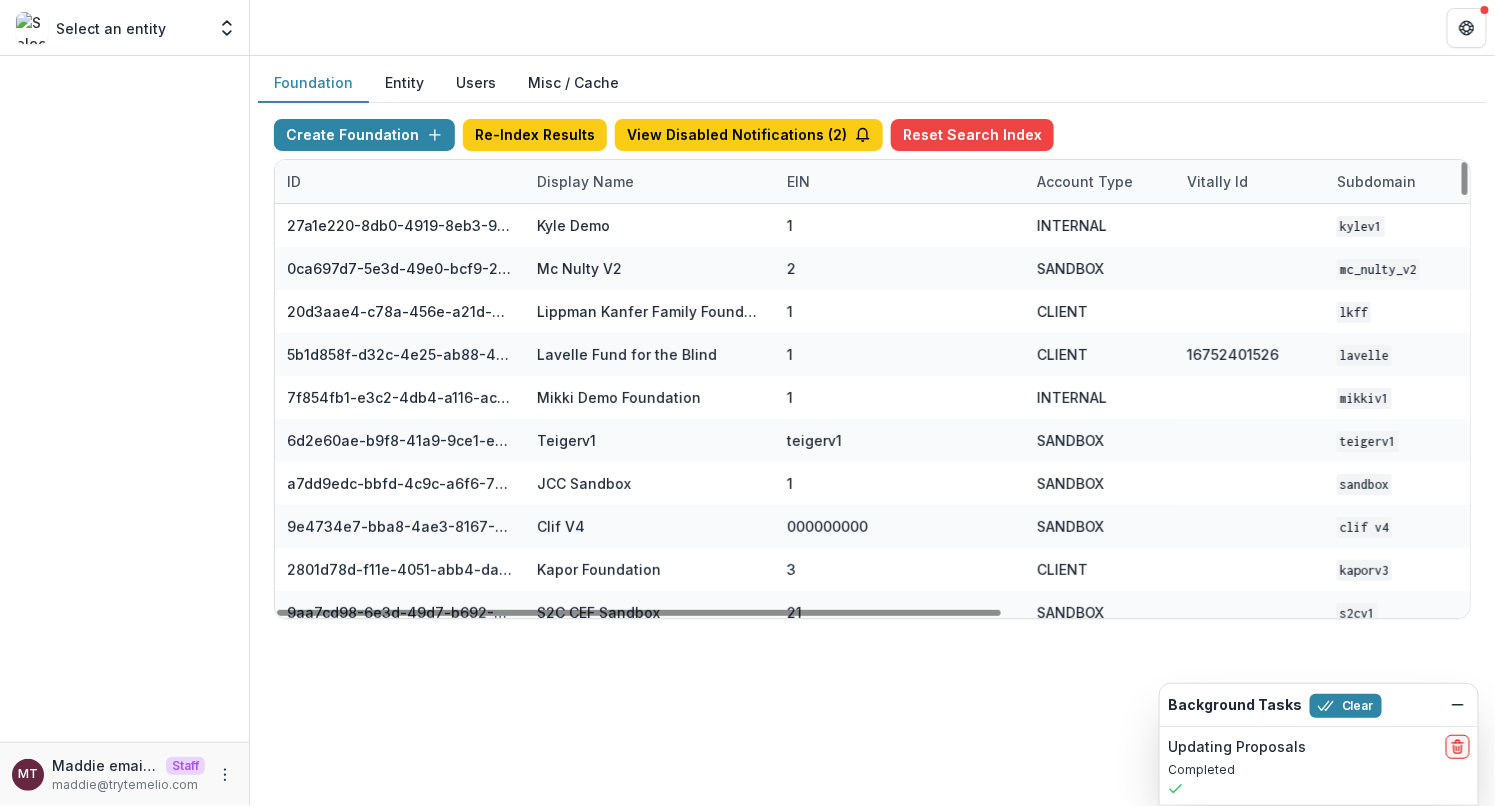 click on "Display Name" at bounding box center [585, 181] 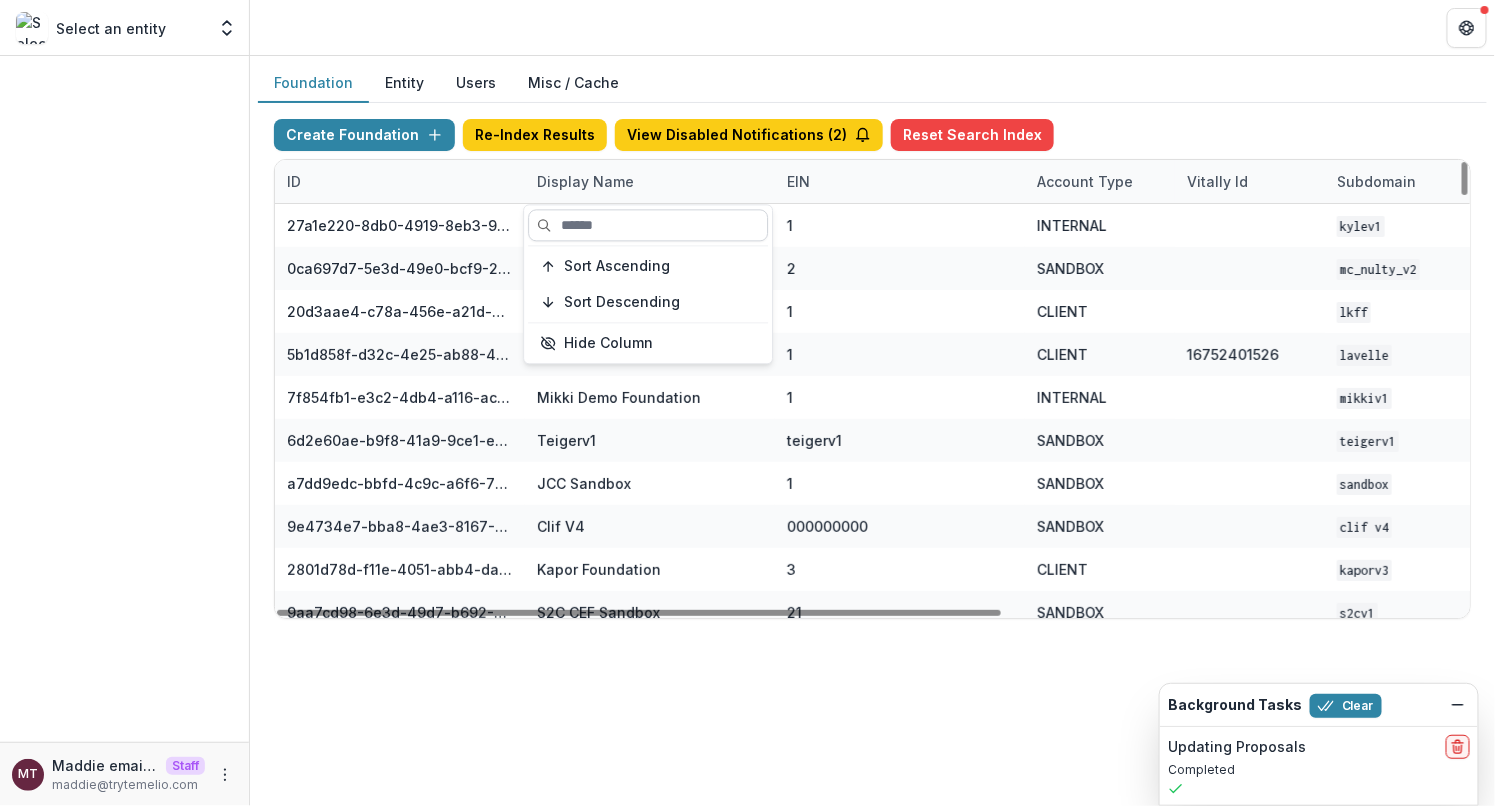 click at bounding box center (648, 225) 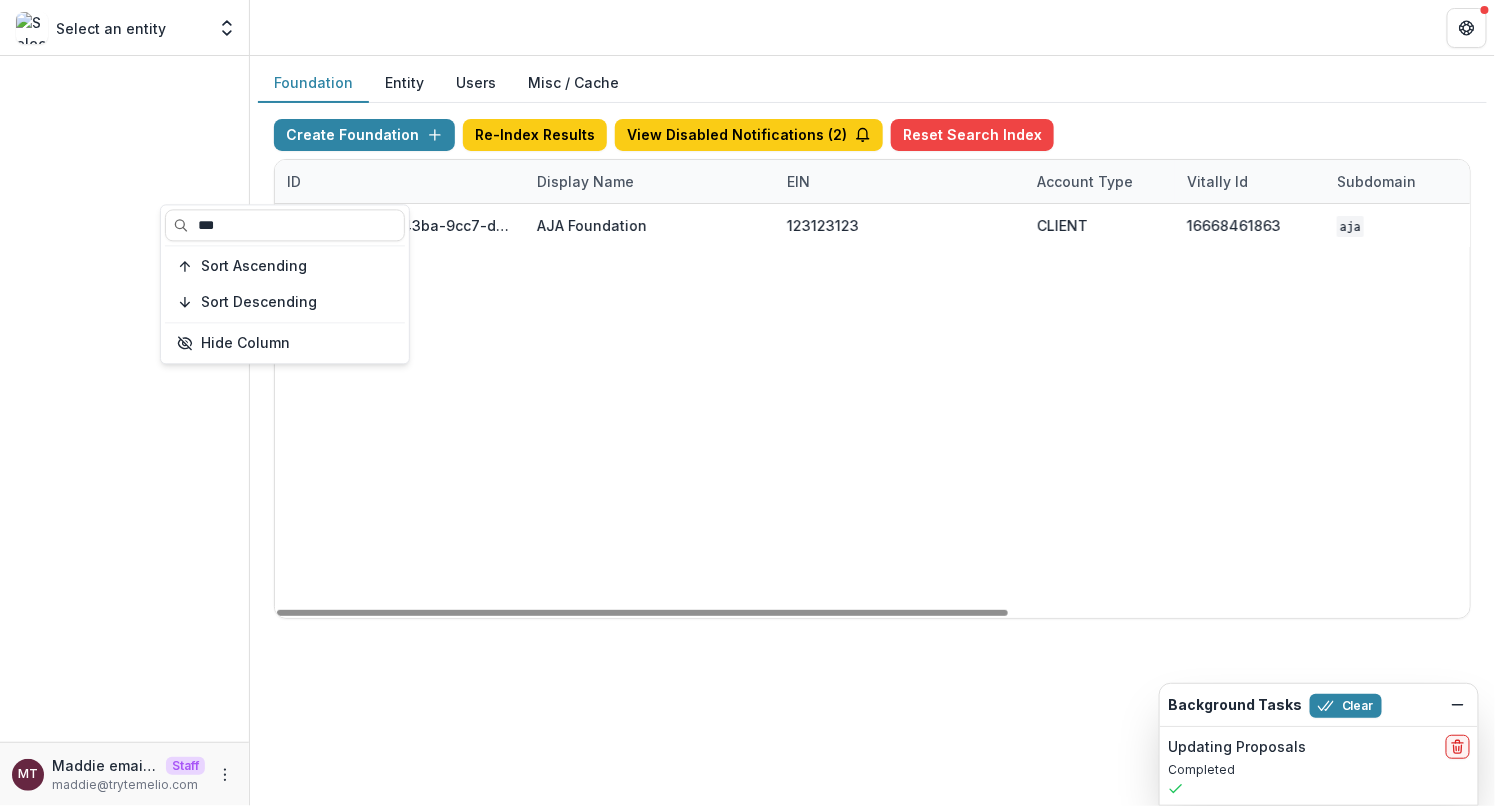 scroll, scrollTop: 0, scrollLeft: 553, axis: horizontal 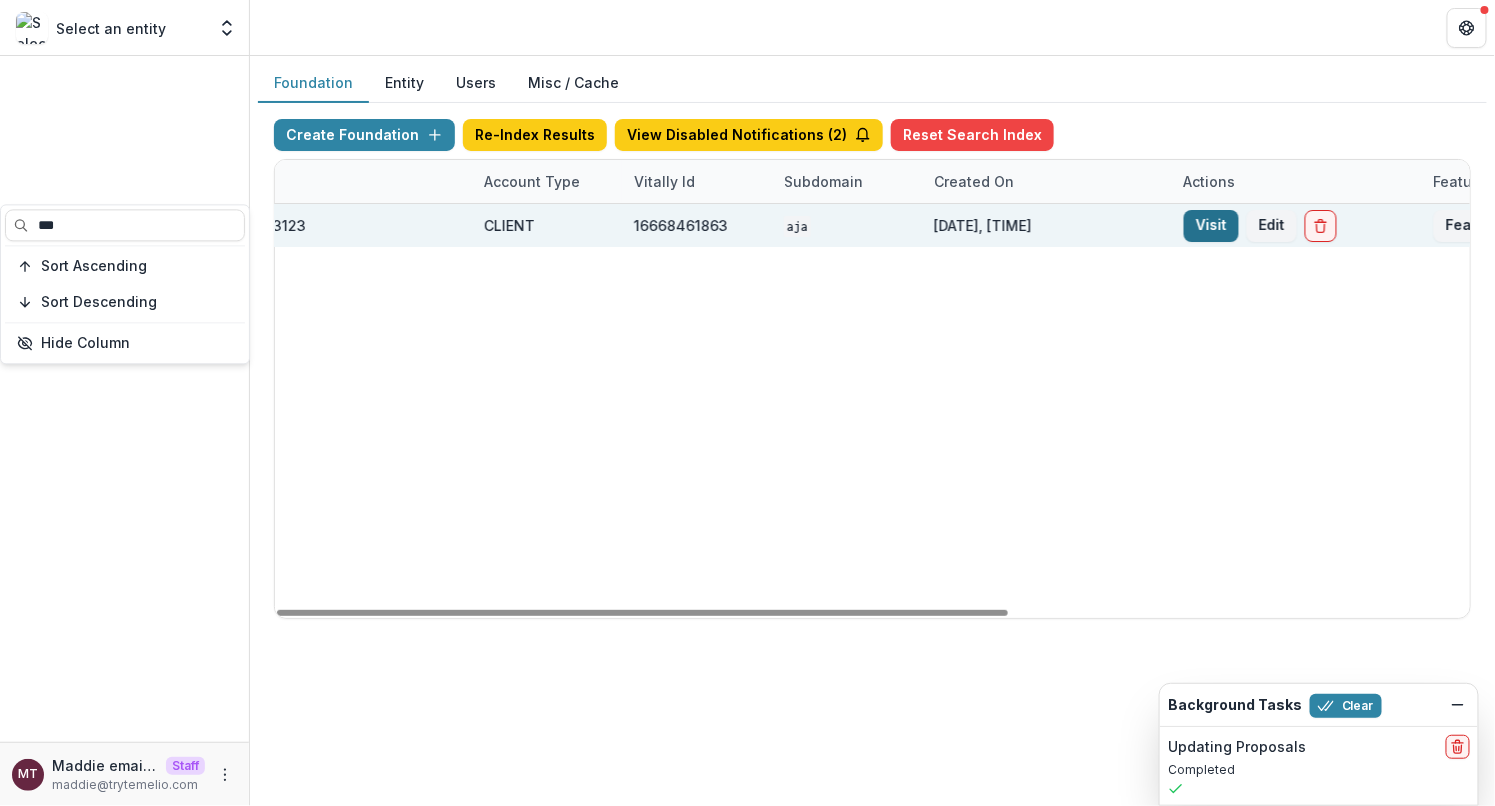 type on "***" 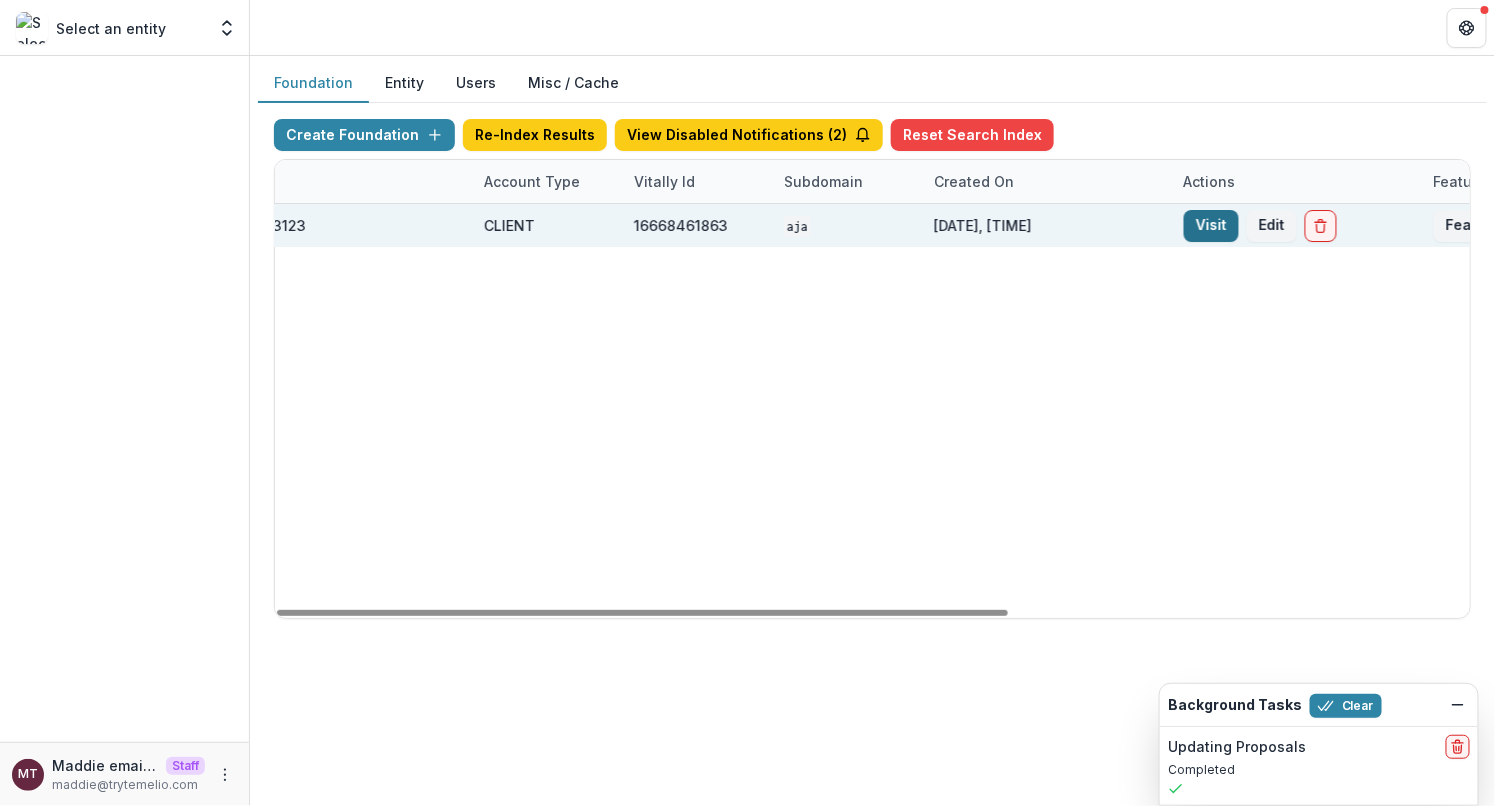 click on "Visit" at bounding box center (1211, 226) 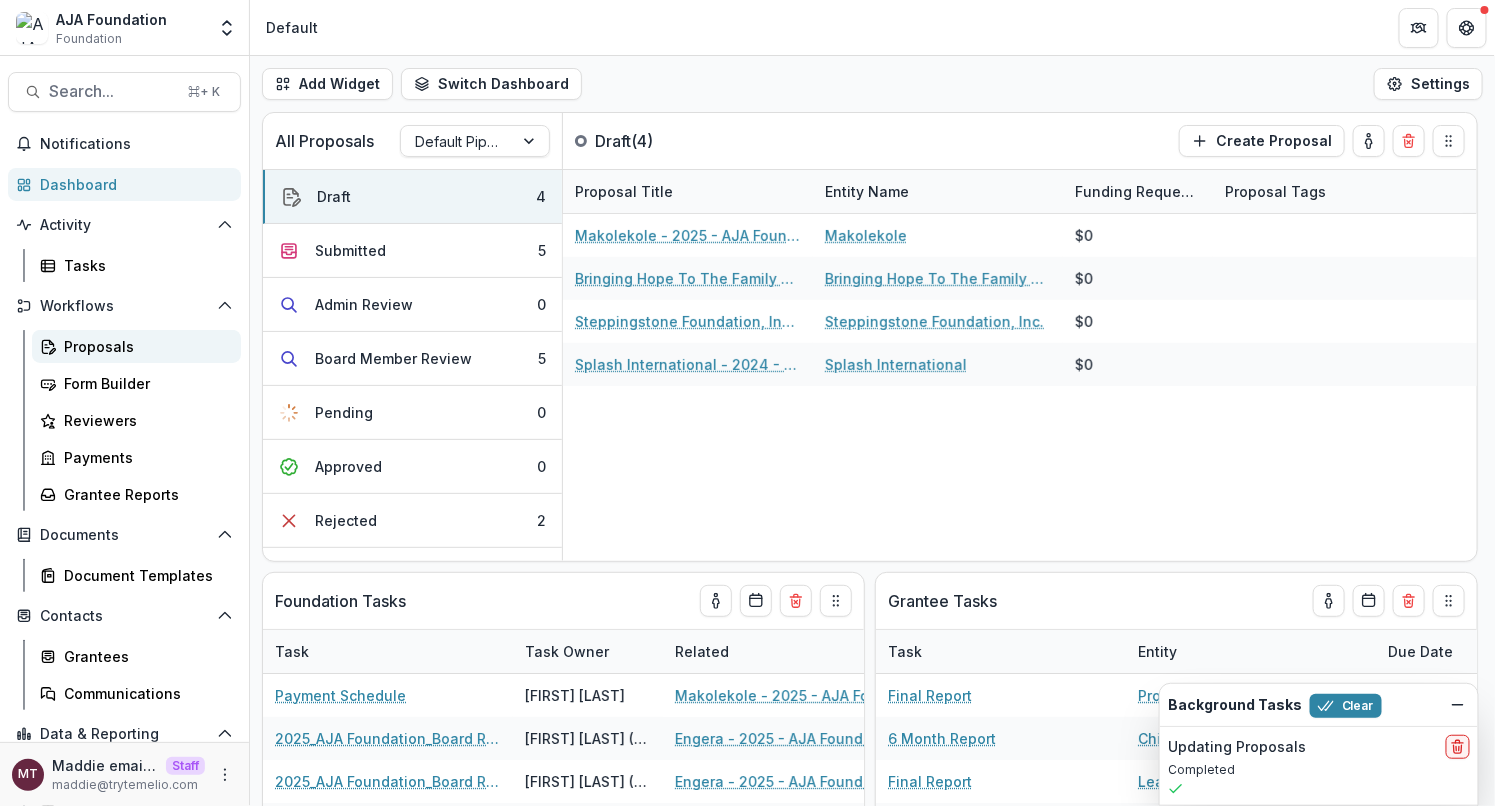 click on "Proposals" at bounding box center (144, 346) 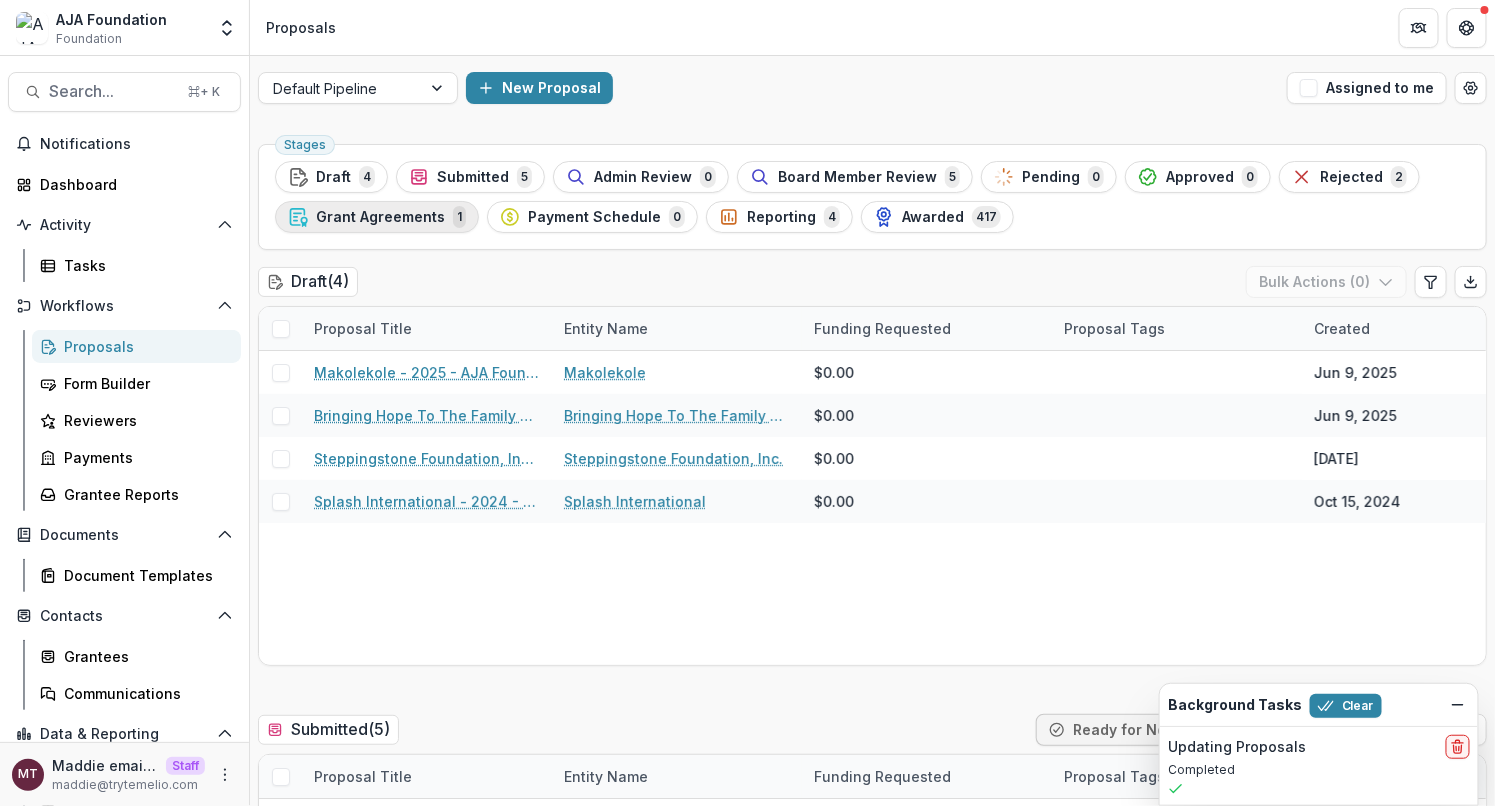 click on "Grant Agreements" at bounding box center (380, 217) 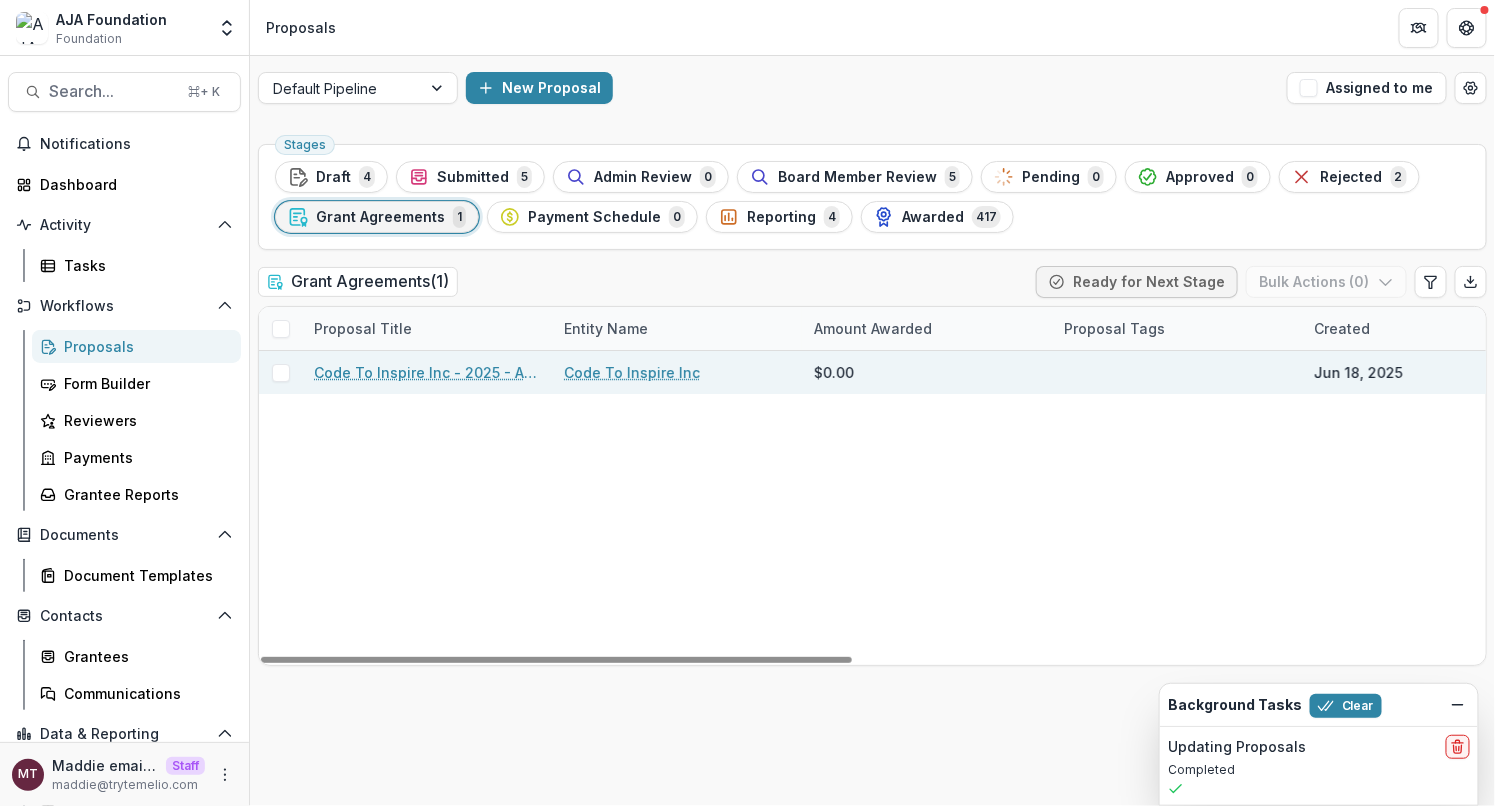 click on "Code To Inspire Inc - 2025 - AJA Foundation Grant Application" at bounding box center [427, 372] 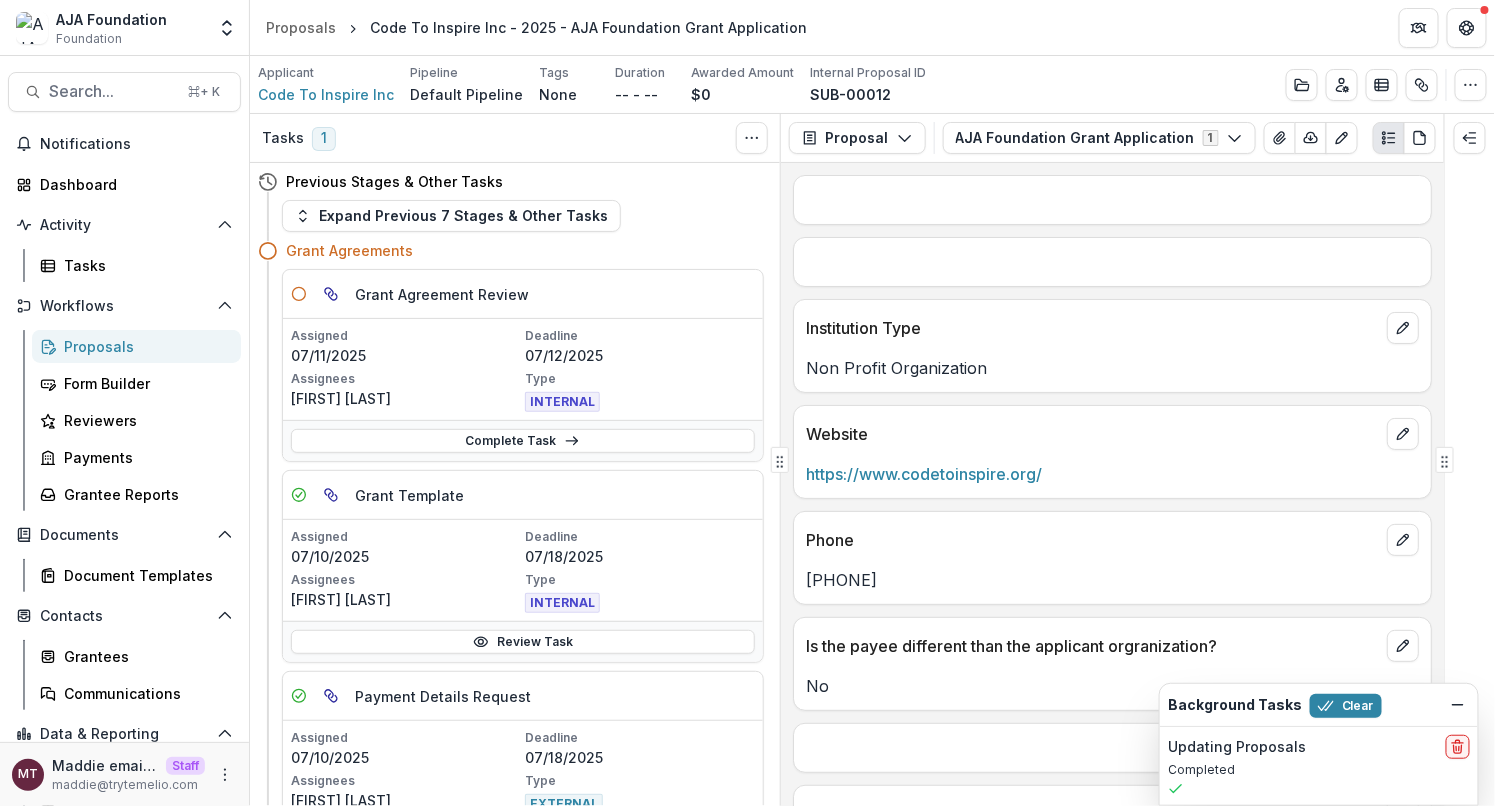 click on "Proposals" at bounding box center (144, 346) 